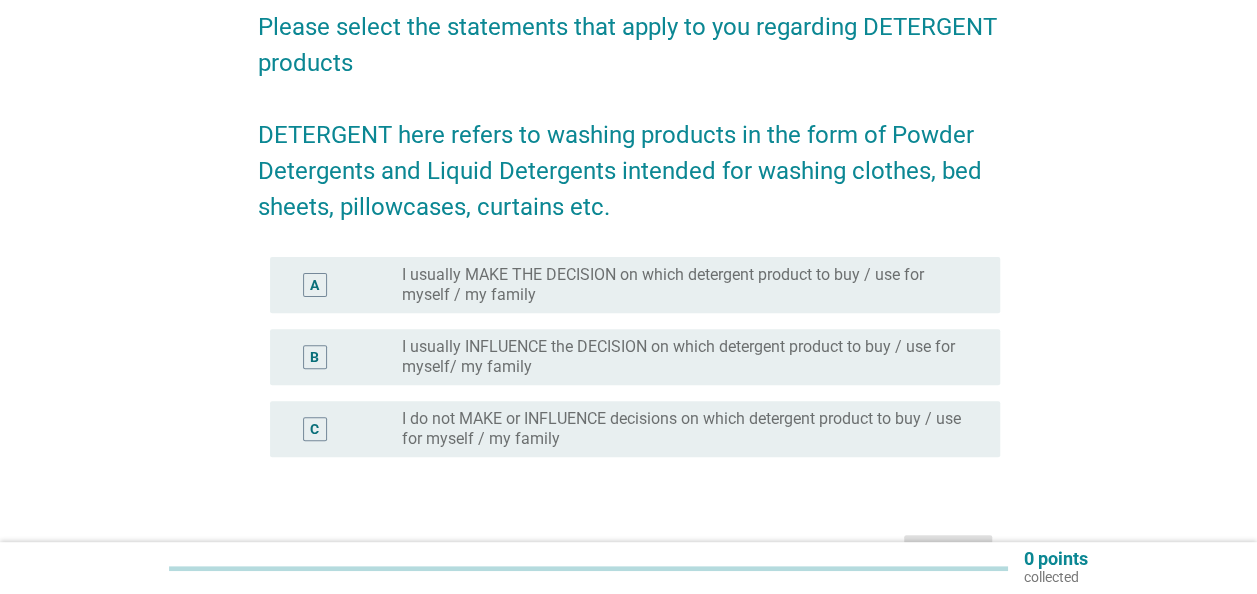scroll, scrollTop: 200, scrollLeft: 0, axis: vertical 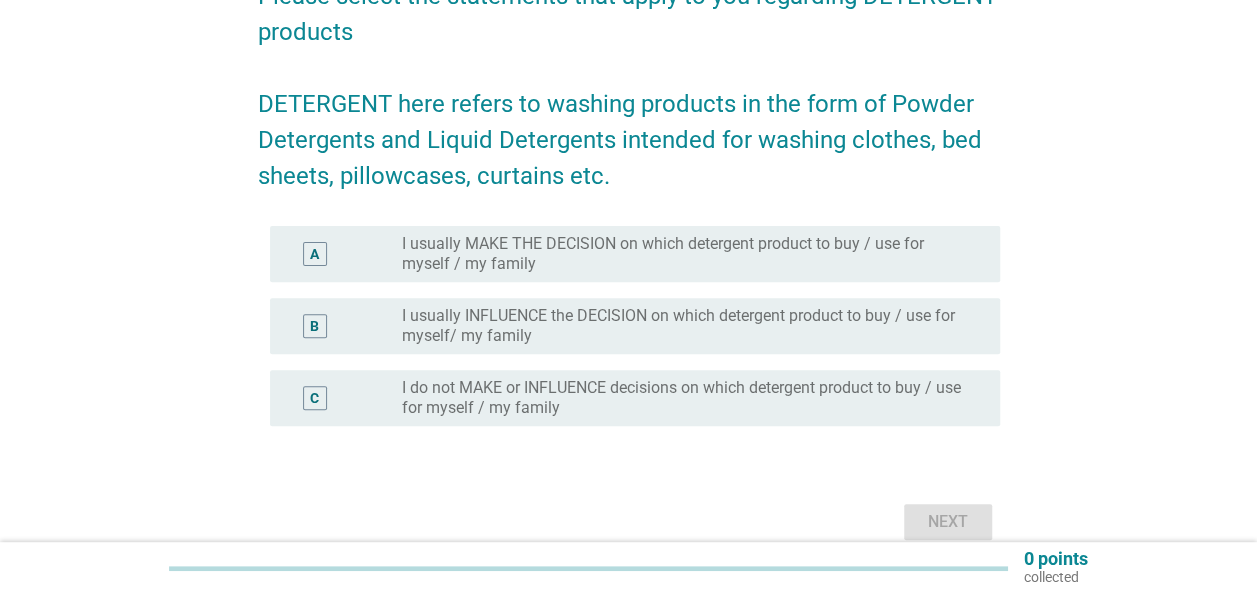 click on "I do not MAKE or INFLUENCE decisions on which detergent product to buy / use for myself / my family" at bounding box center [685, 398] 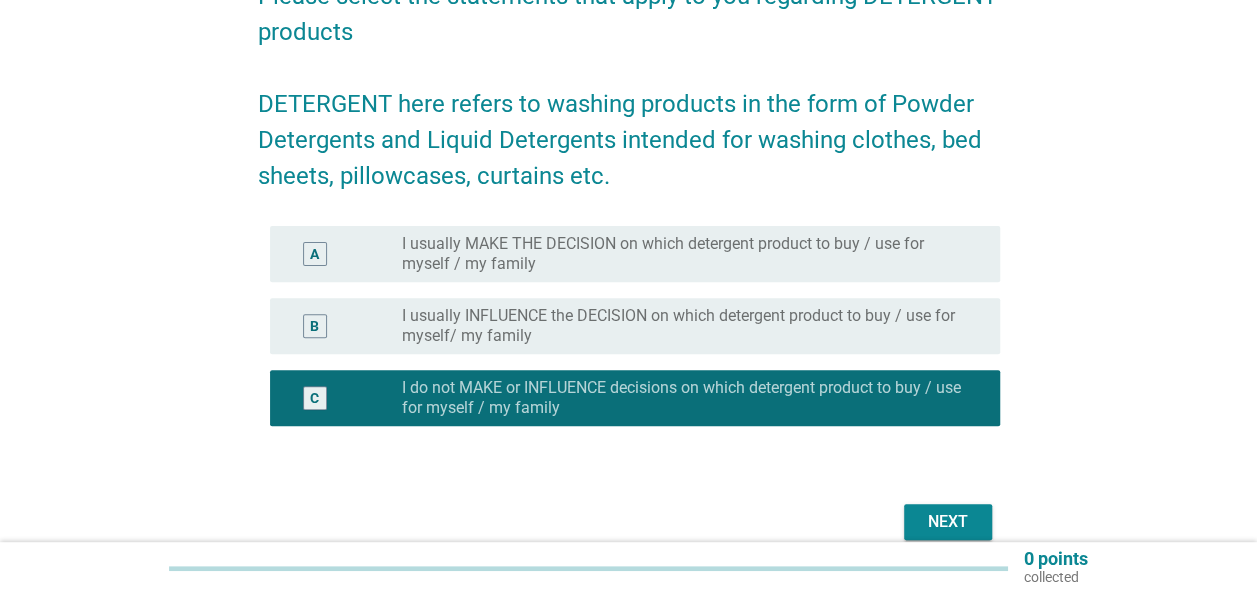 click on "I usually INFLUENCE the DECISION on which detergent product to buy / use for myself/ my family" at bounding box center [685, 326] 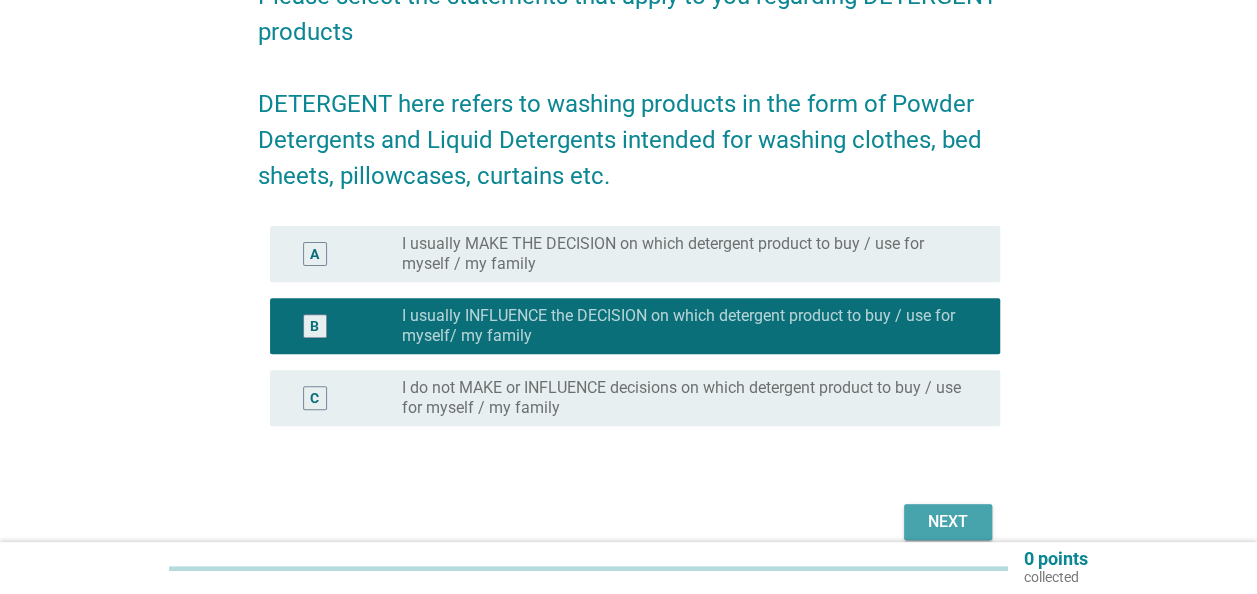 click on "Next" at bounding box center (948, 522) 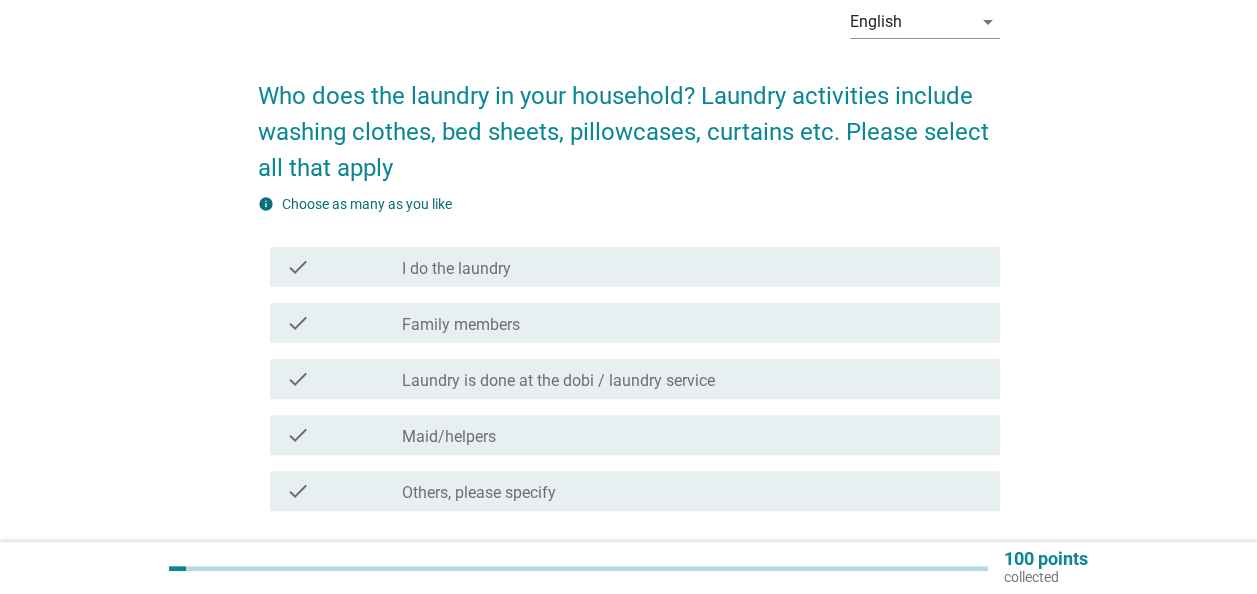 scroll, scrollTop: 200, scrollLeft: 0, axis: vertical 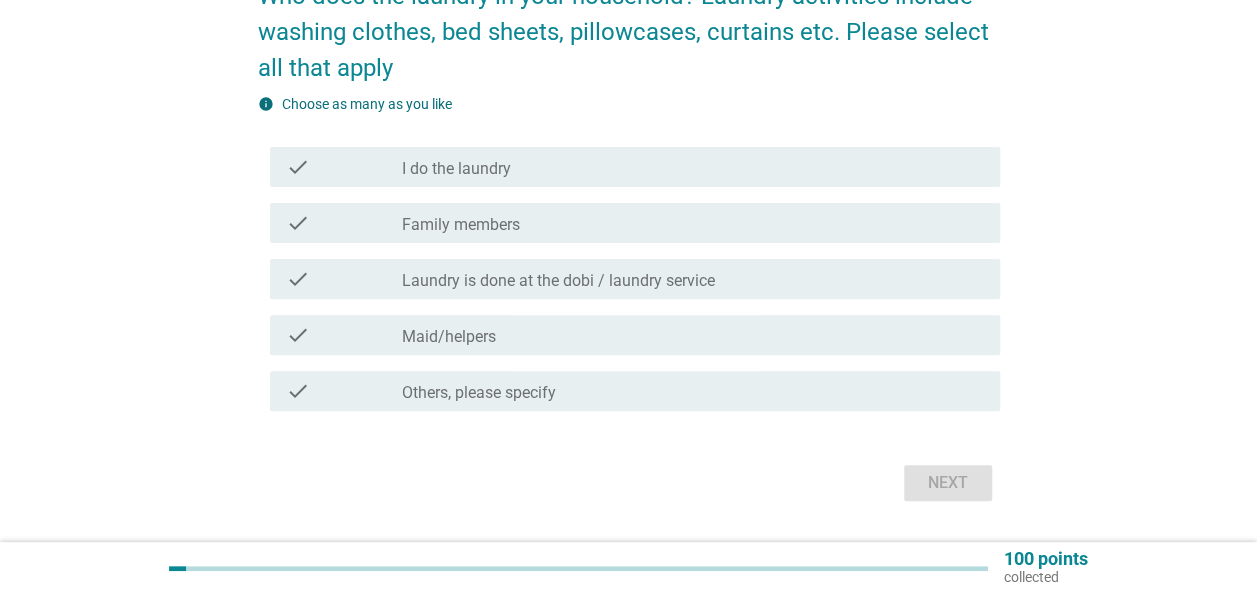 click on "I do the laundry" at bounding box center (456, 169) 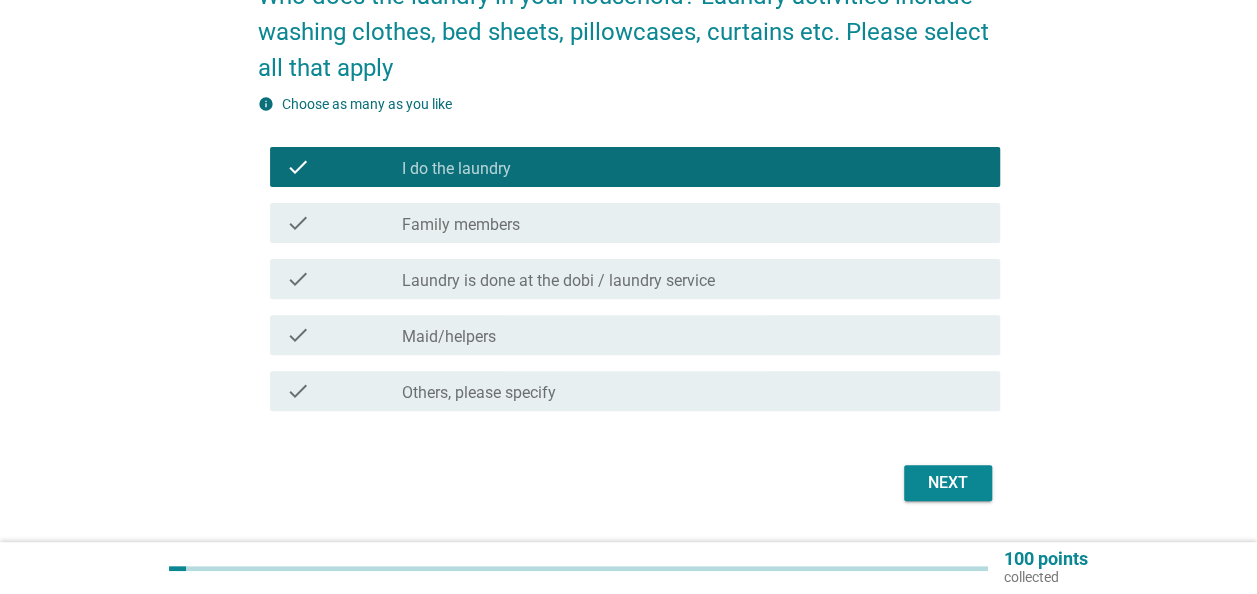 click on "Family members" at bounding box center [461, 225] 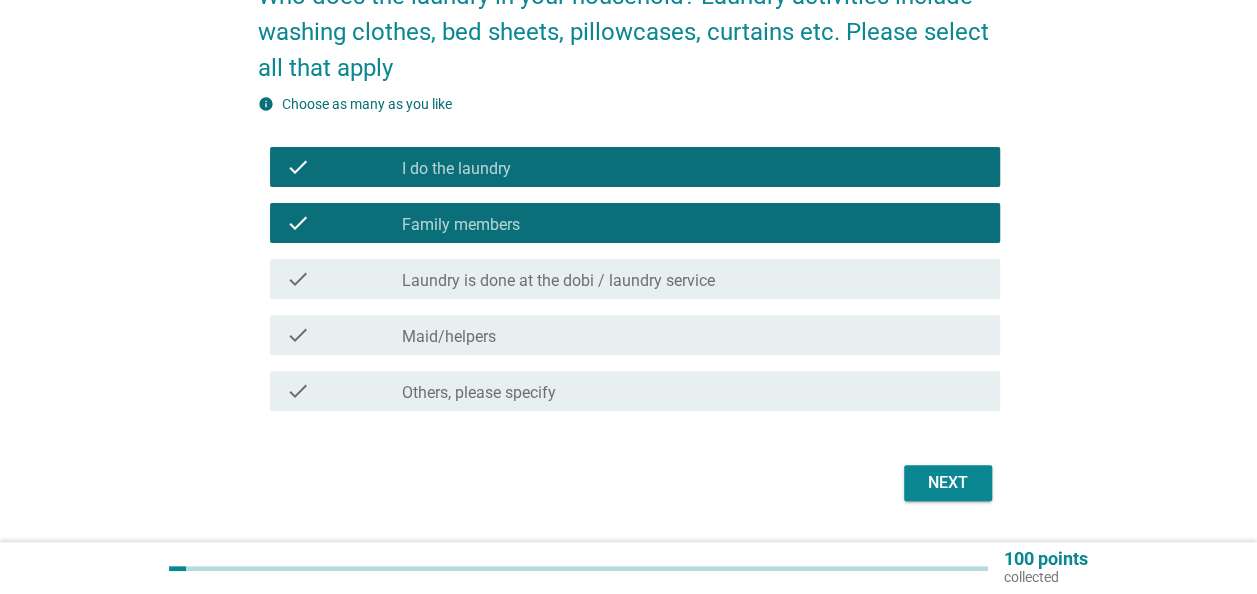 click on "Next" at bounding box center [948, 483] 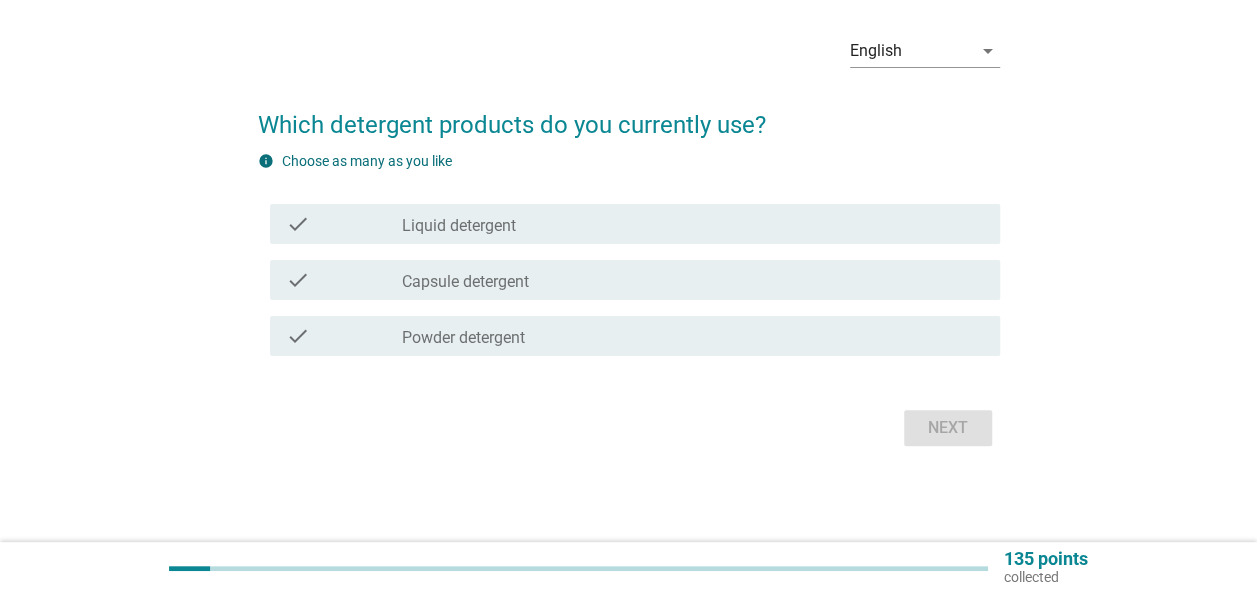 scroll, scrollTop: 0, scrollLeft: 0, axis: both 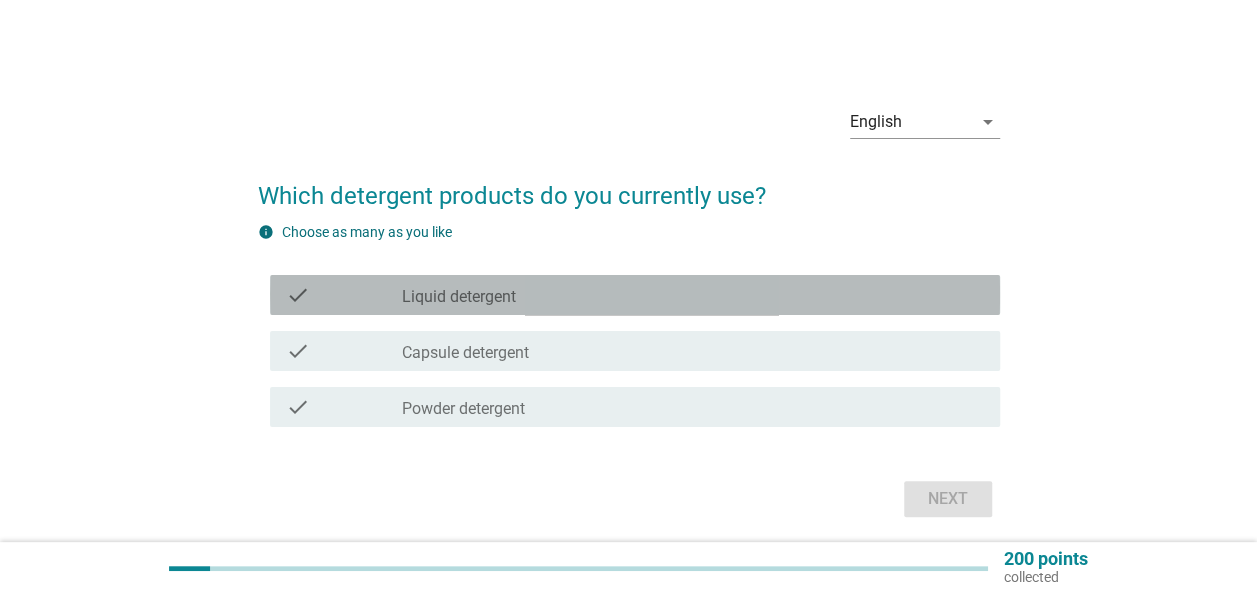 click on "Liquid detergent" at bounding box center (459, 297) 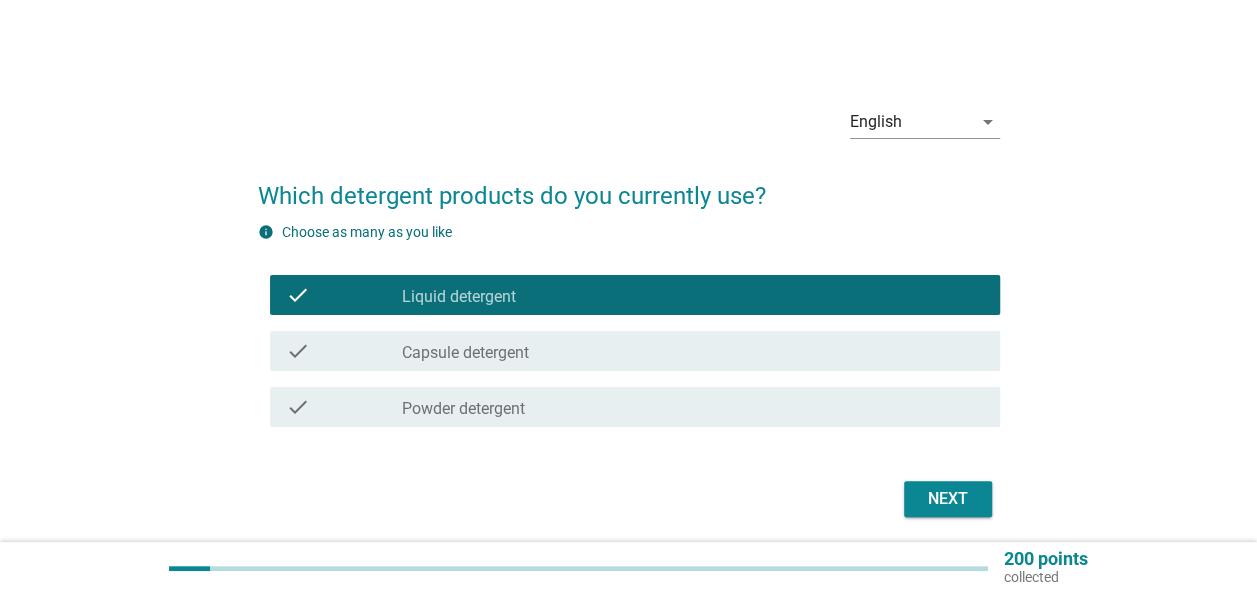 click on "check_box_outline_blank Powder detergent" at bounding box center (693, 407) 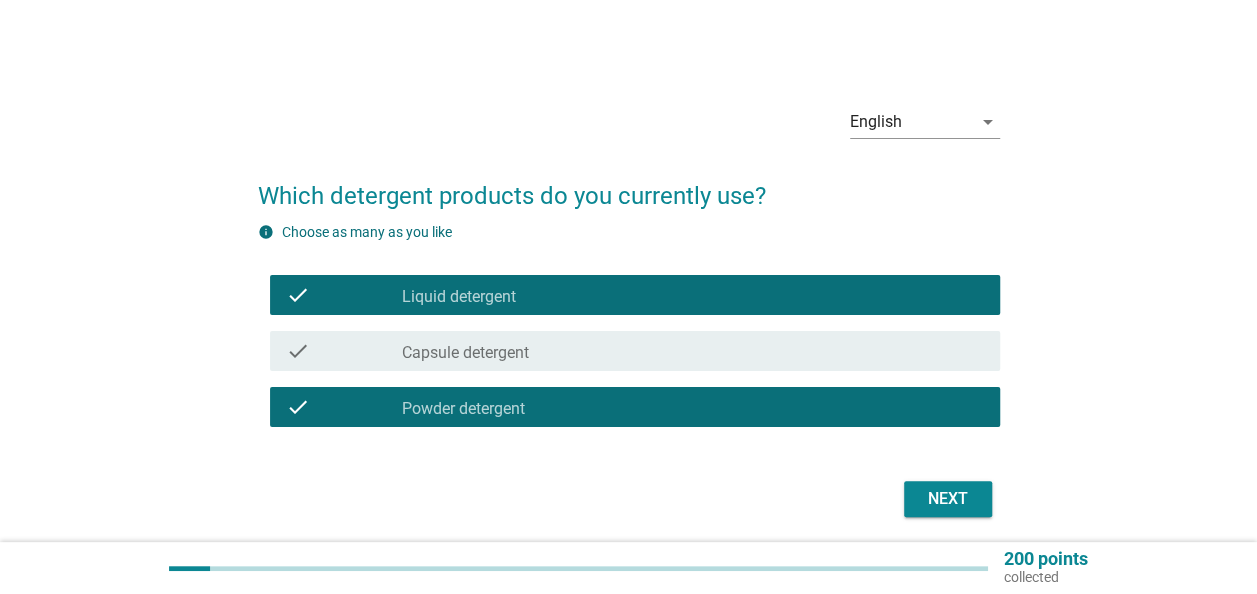 click on "Next" at bounding box center [948, 499] 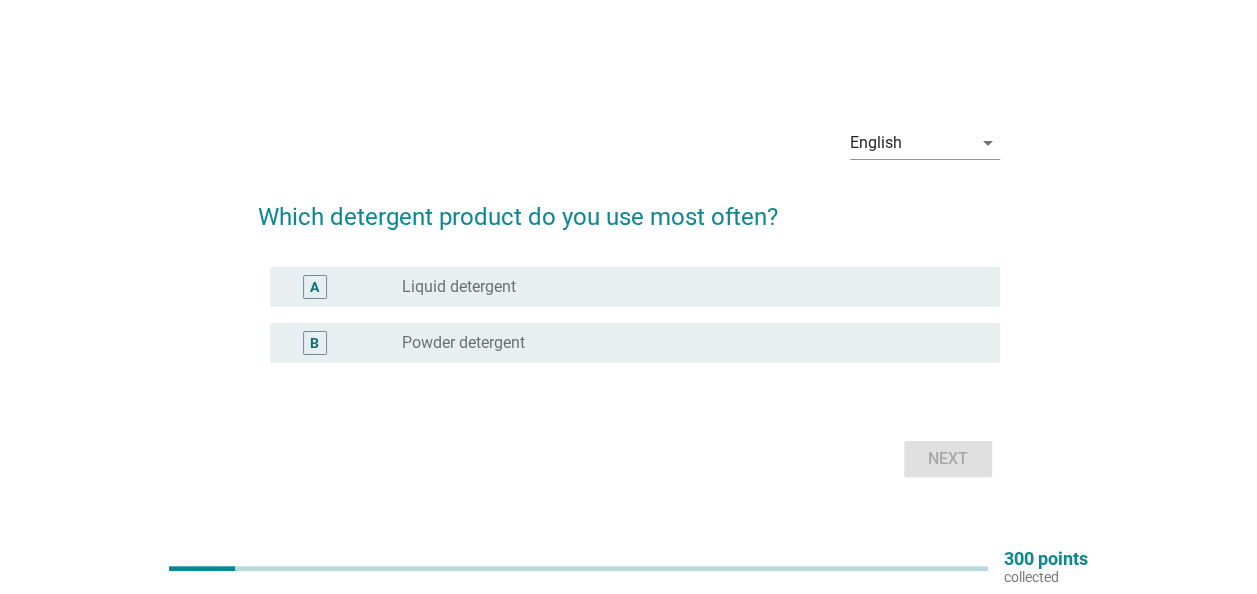click on "Powder detergent" at bounding box center (463, 343) 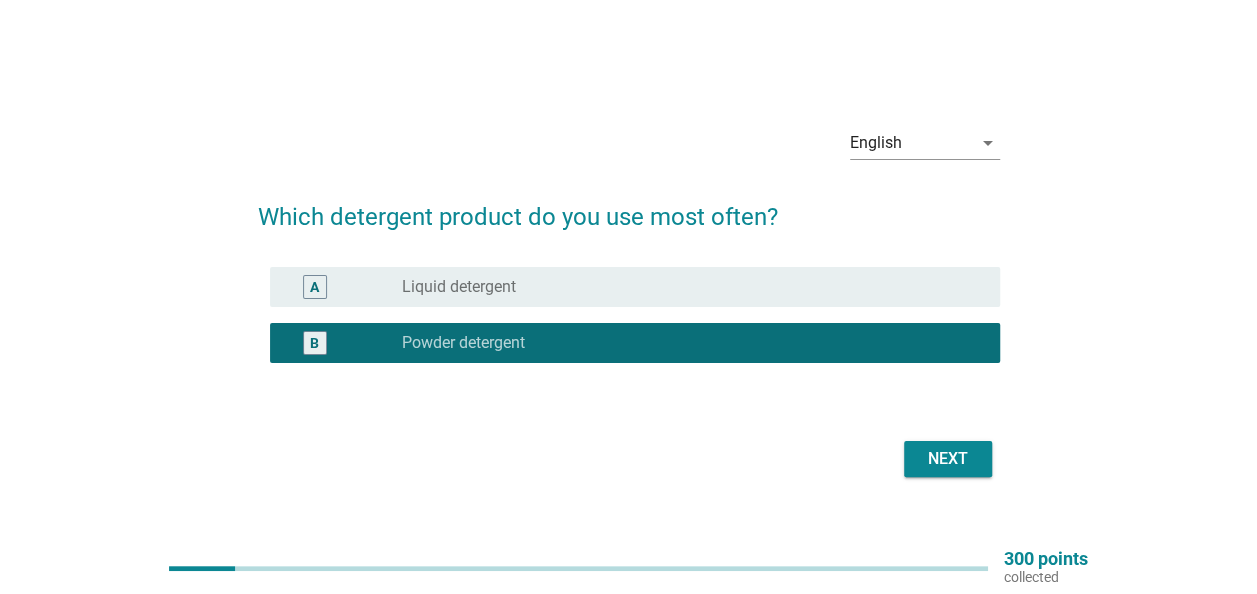 click on "Next" at bounding box center [948, 459] 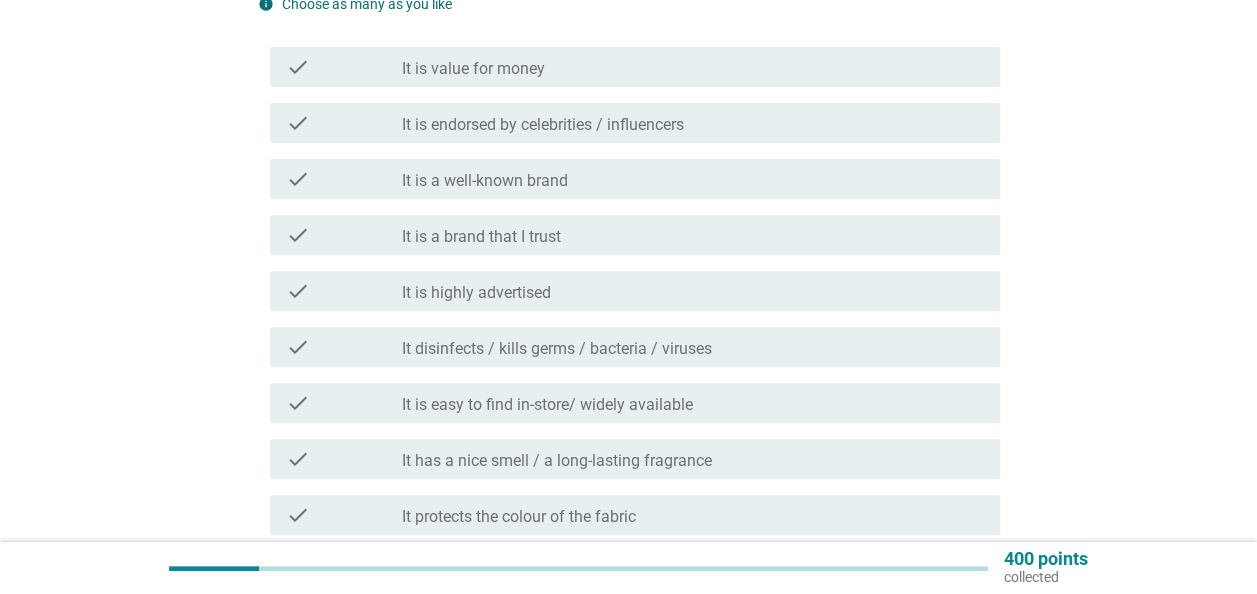 scroll, scrollTop: 400, scrollLeft: 0, axis: vertical 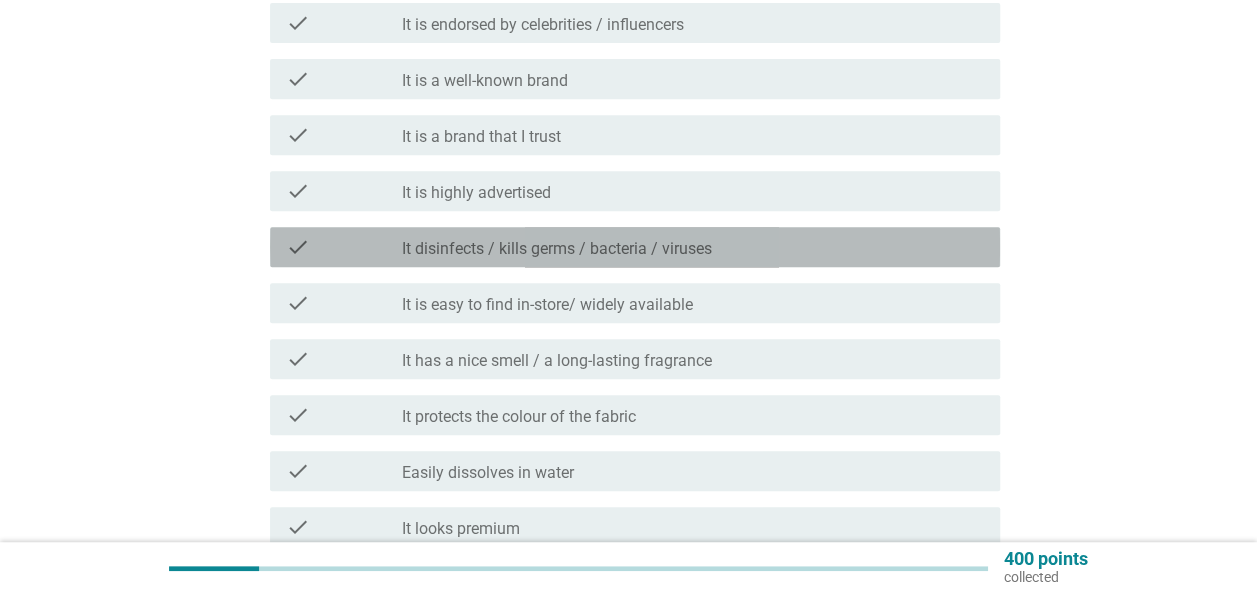 click on "It disinfects / kills germs / bacteria / viruses" at bounding box center [557, 249] 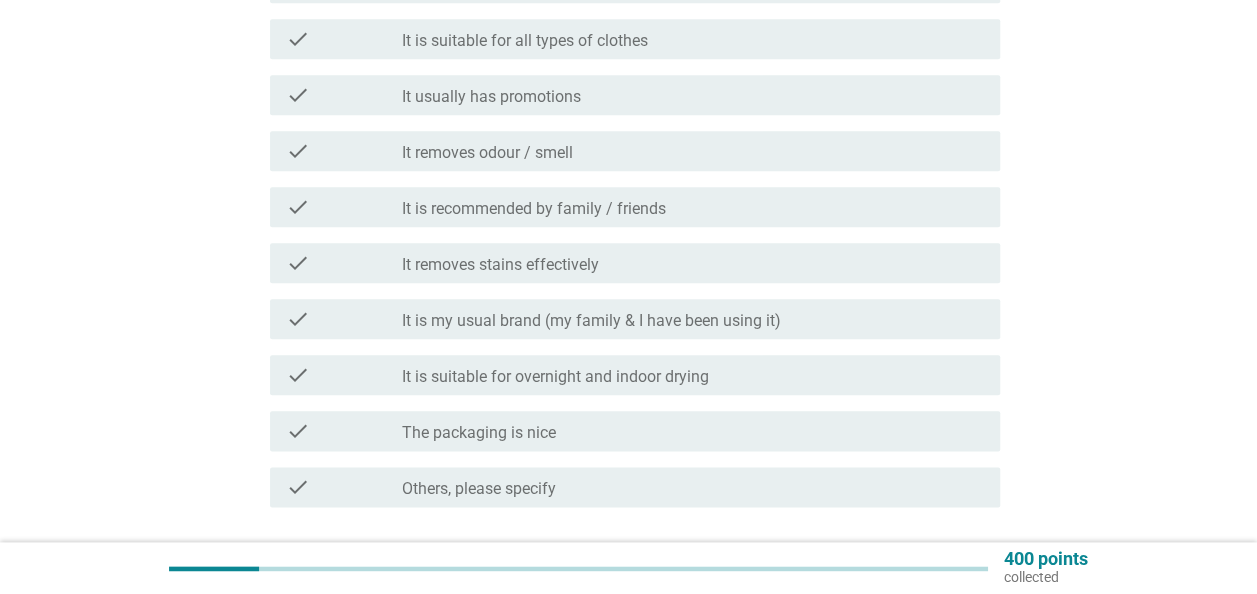 scroll, scrollTop: 1100, scrollLeft: 0, axis: vertical 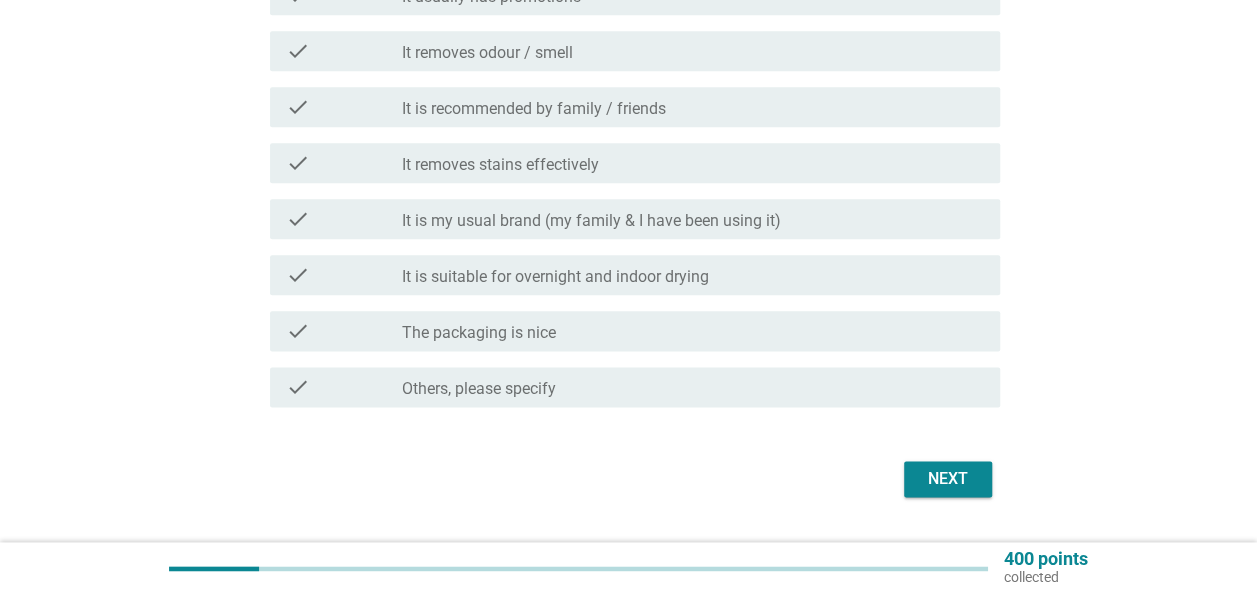 click on "check_box_outline_blank It removes stains effectively" at bounding box center [693, 163] 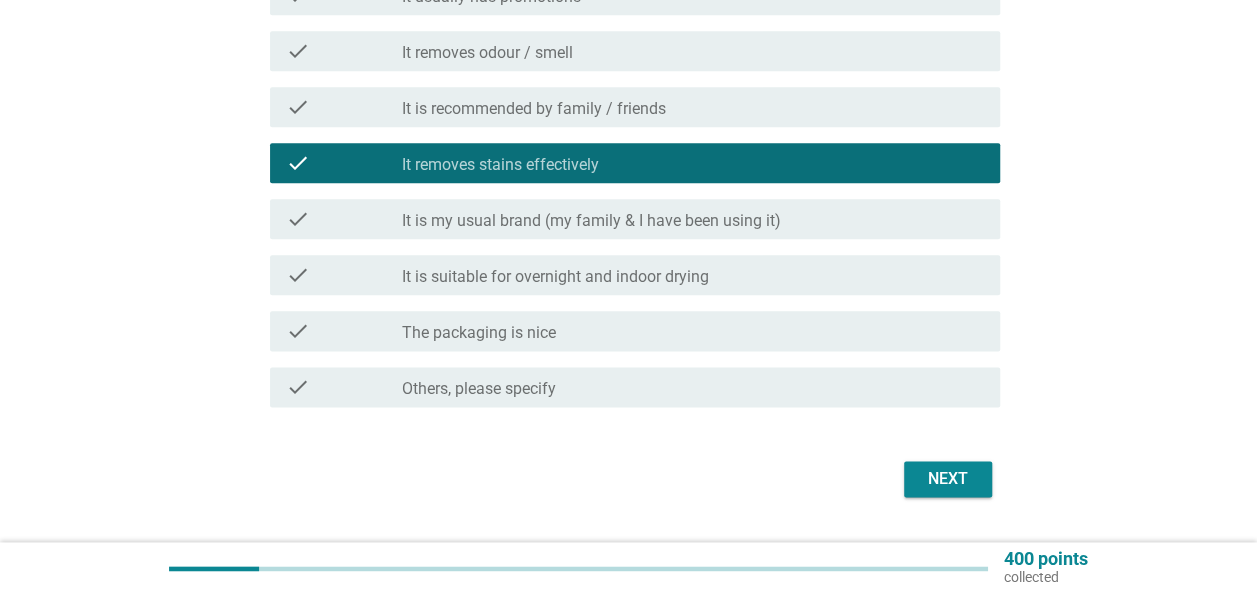 click on "Next" at bounding box center (948, 479) 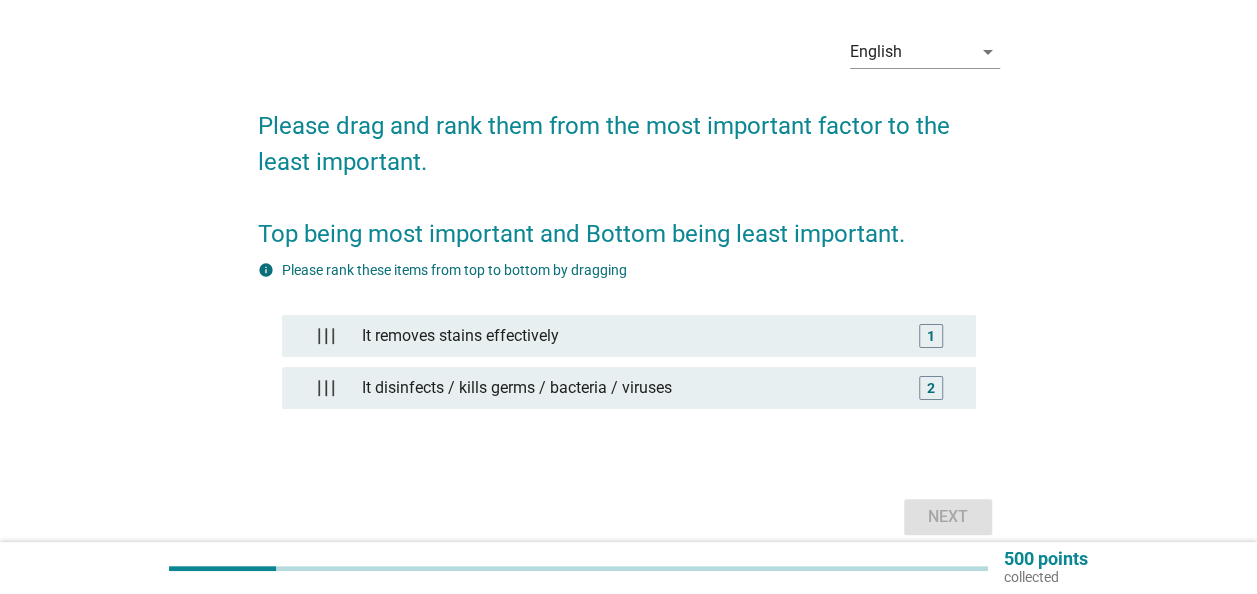 scroll, scrollTop: 58, scrollLeft: 0, axis: vertical 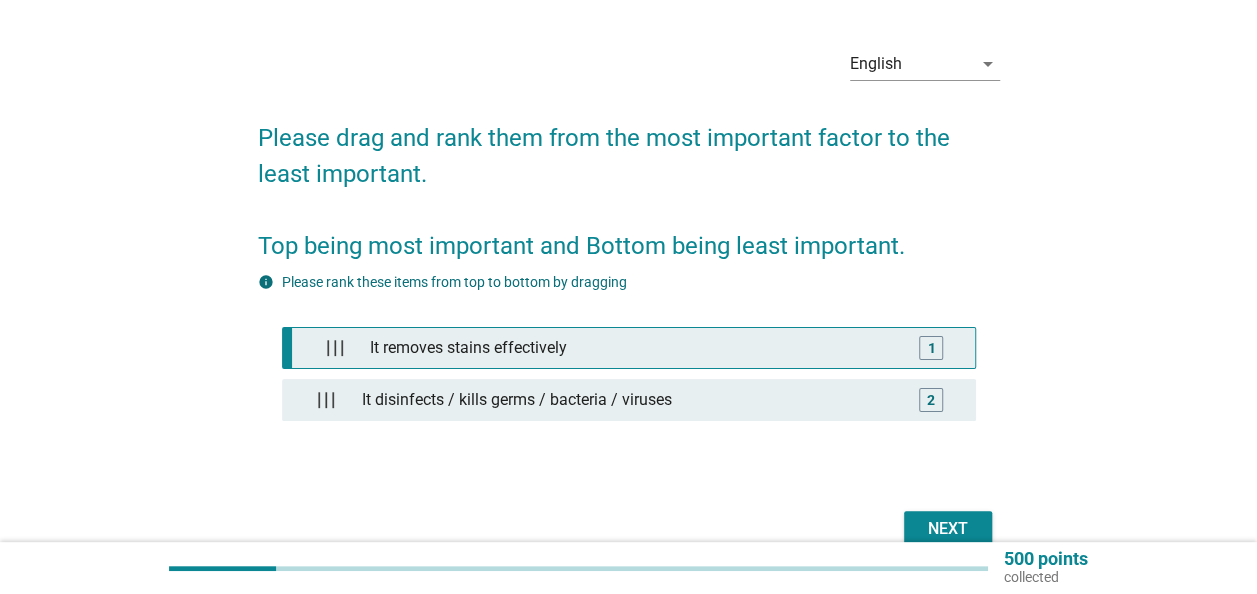 click on "It removes stains effectively" at bounding box center [633, 348] 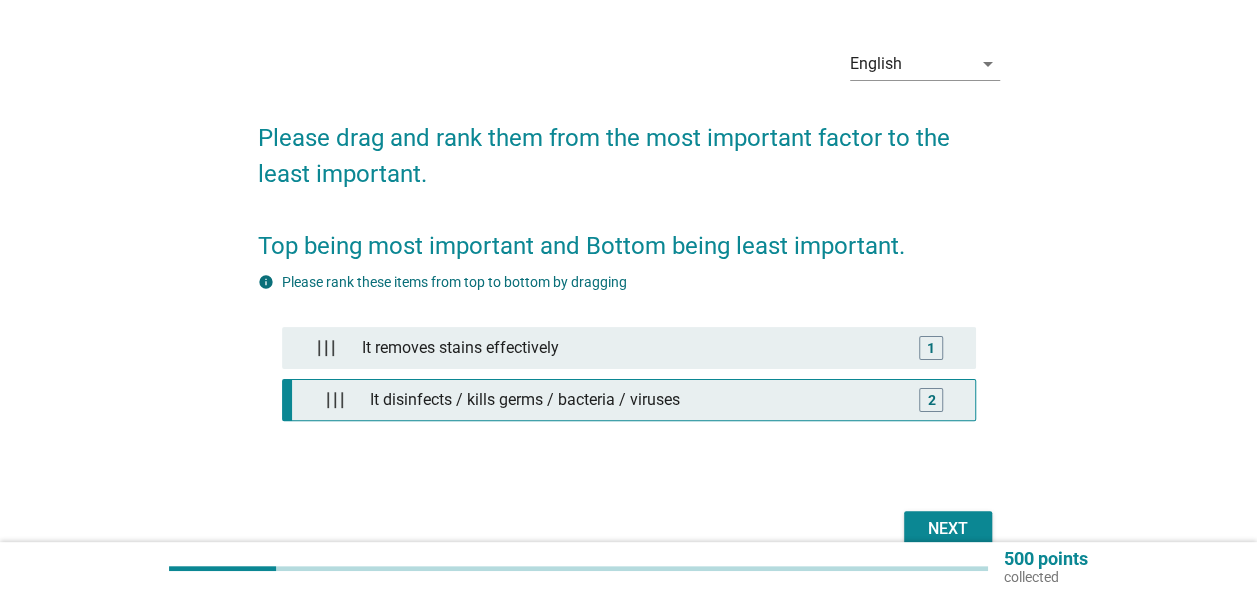 click on "It disinfects / kills germs / bacteria / viruses" at bounding box center [633, 400] 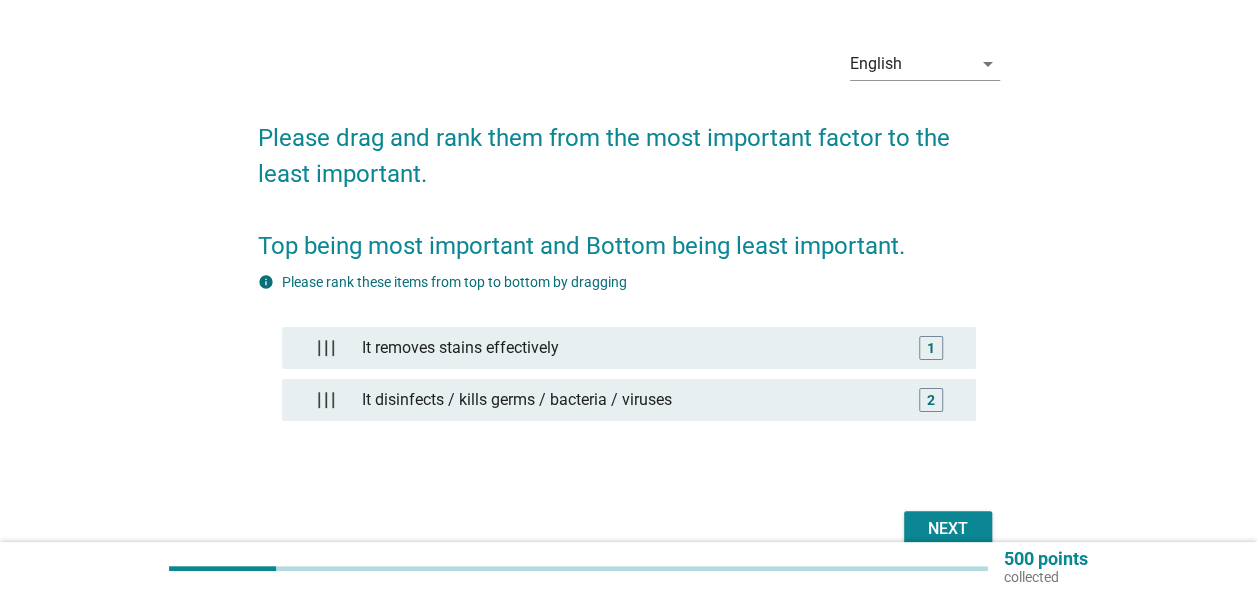 click on "Next" at bounding box center (948, 529) 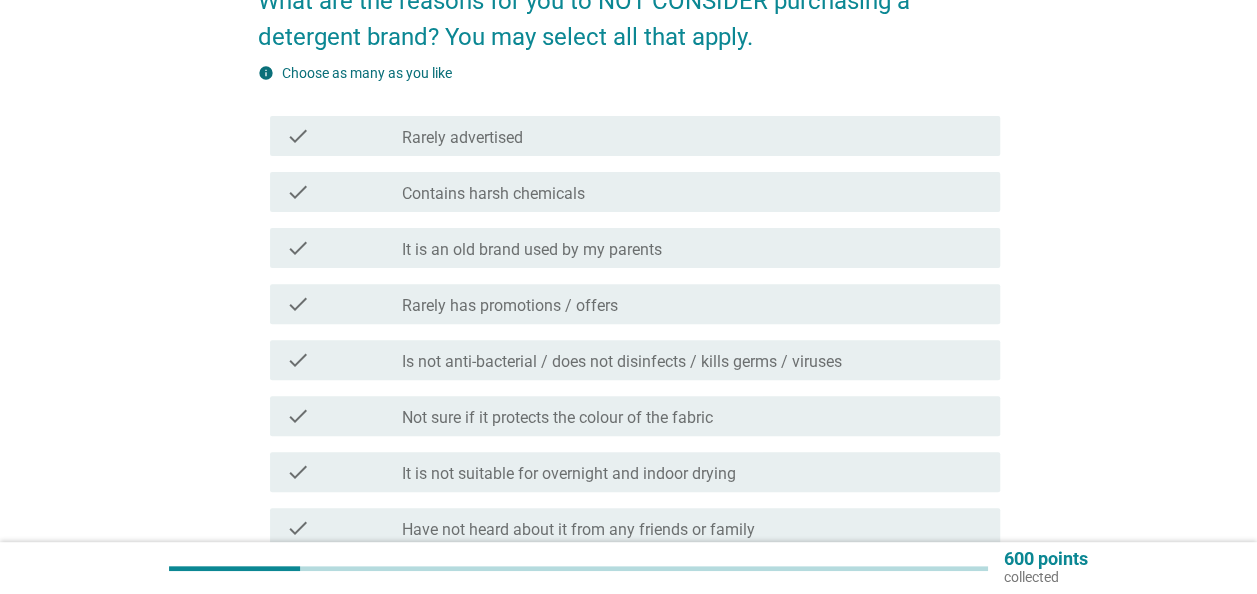 scroll, scrollTop: 300, scrollLeft: 0, axis: vertical 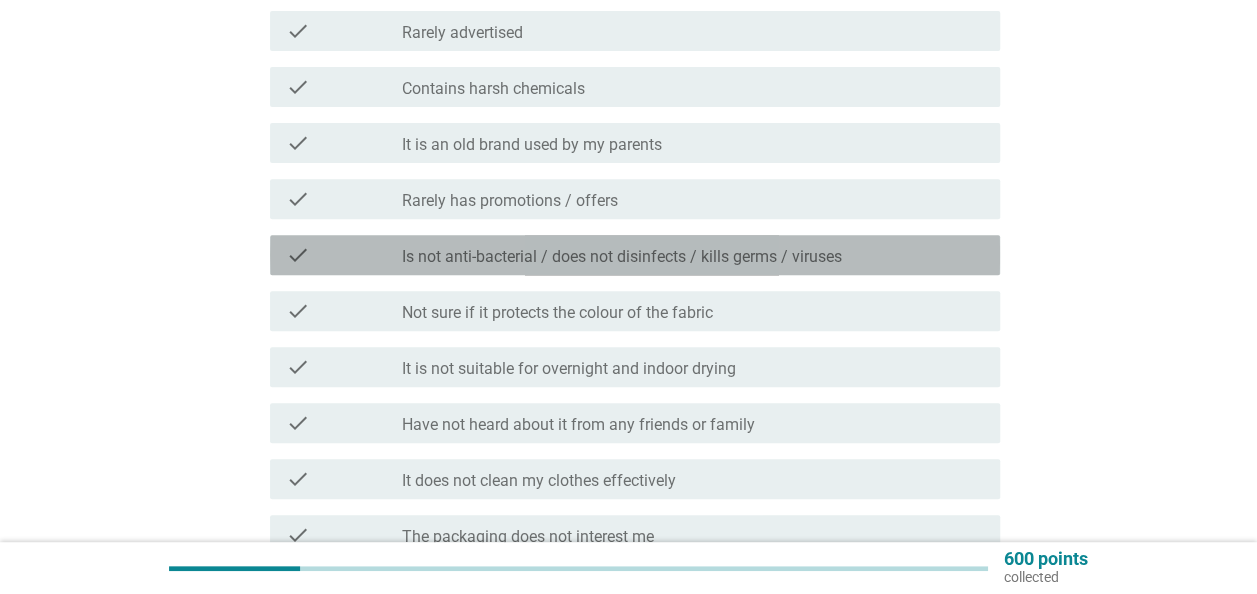 click on "check_box_outline_blank Is not anti-bacterial / does not disinfects / kills germs / viruses" at bounding box center [693, 255] 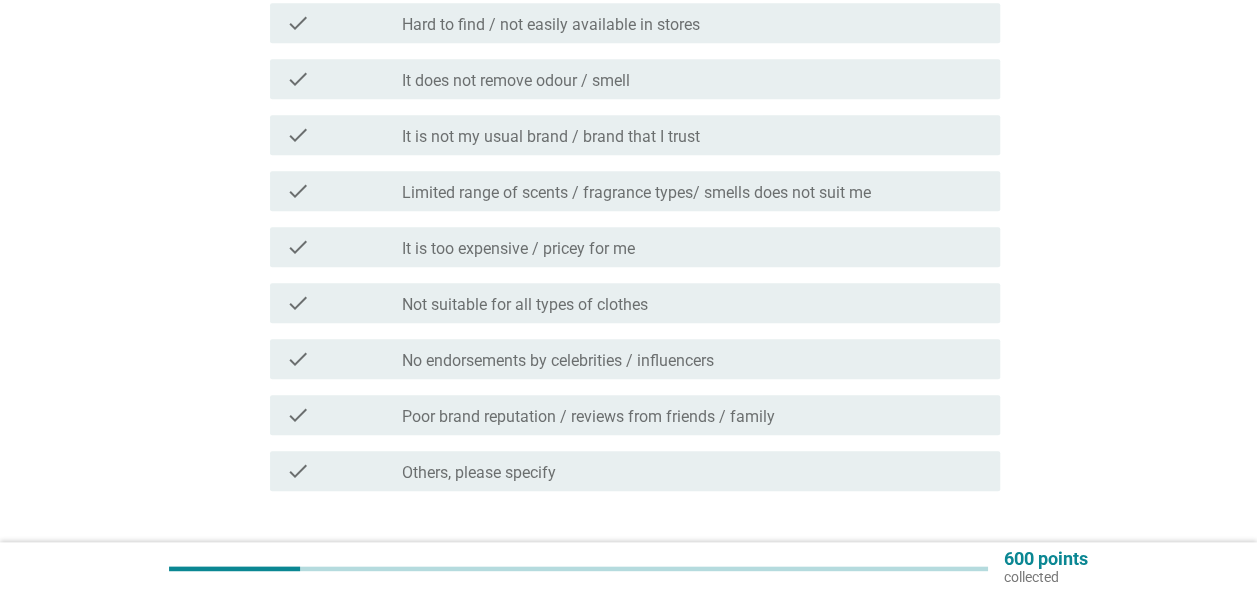 scroll, scrollTop: 1003, scrollLeft: 0, axis: vertical 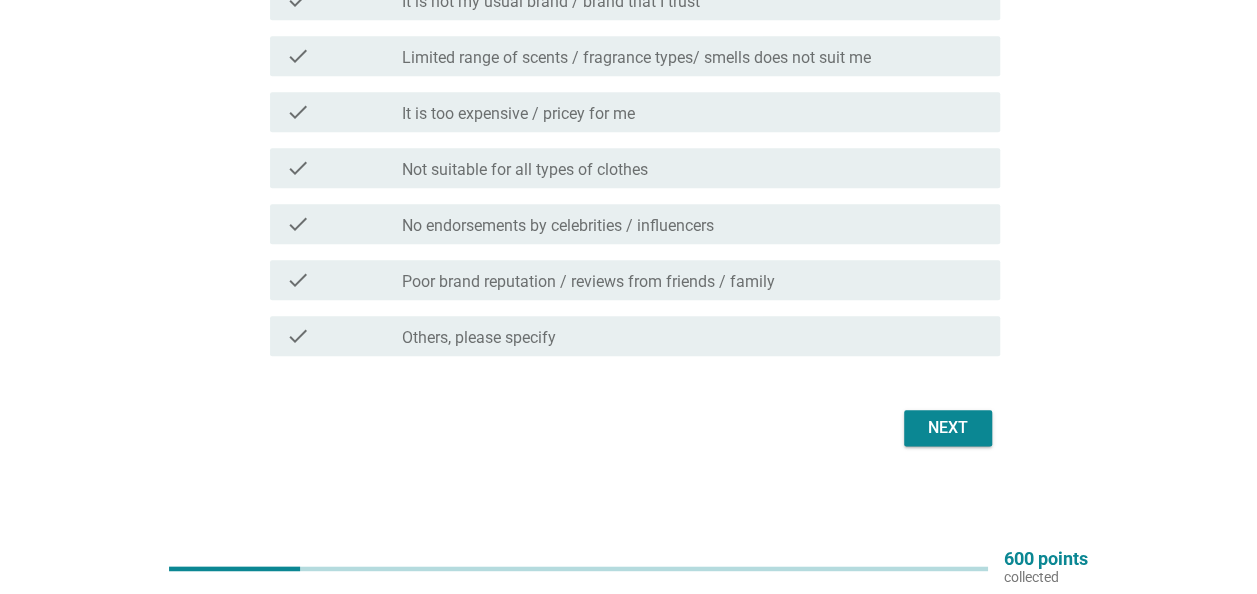 click on "Next" at bounding box center [948, 428] 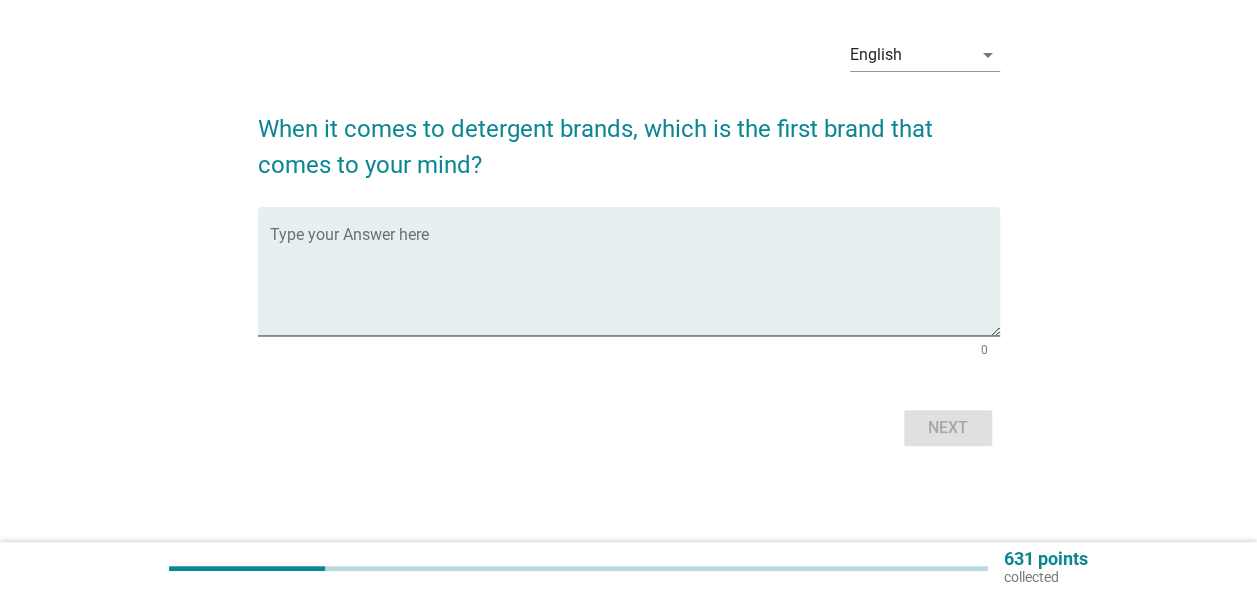scroll, scrollTop: 0, scrollLeft: 0, axis: both 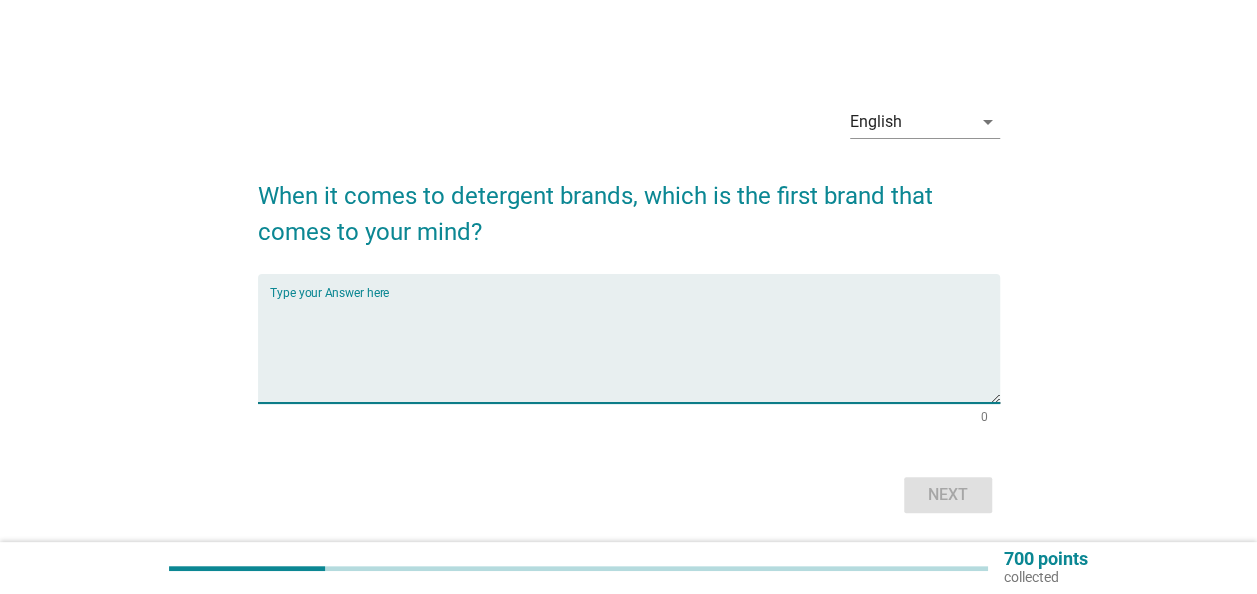 click at bounding box center (635, 350) 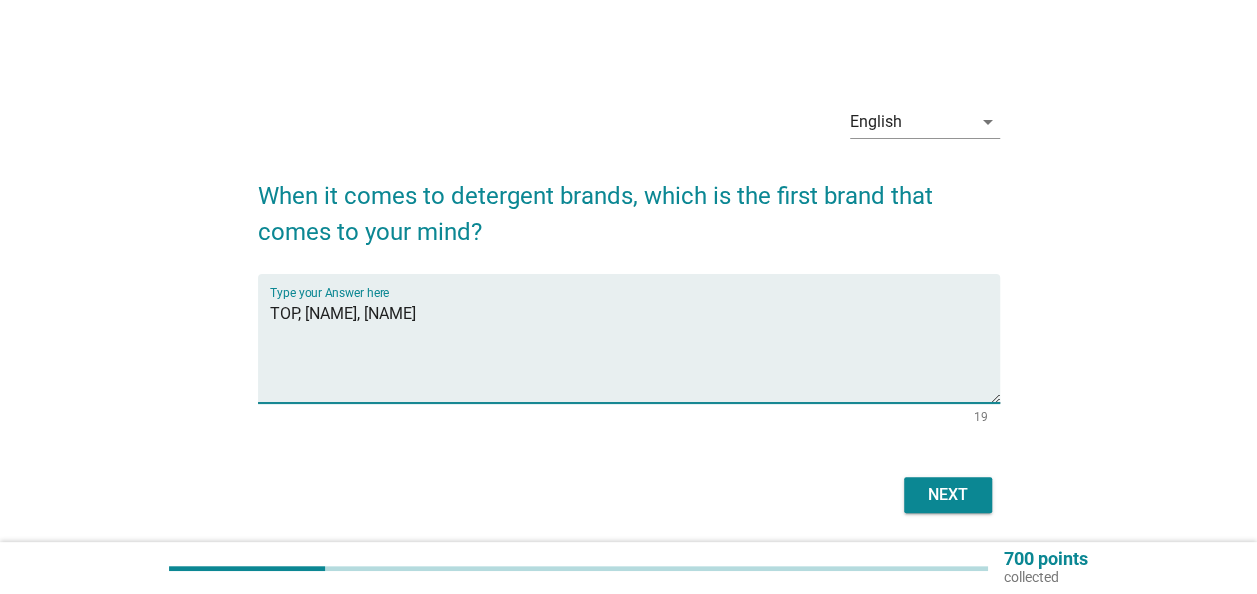 type on "TOP, [NAME], [NAME]" 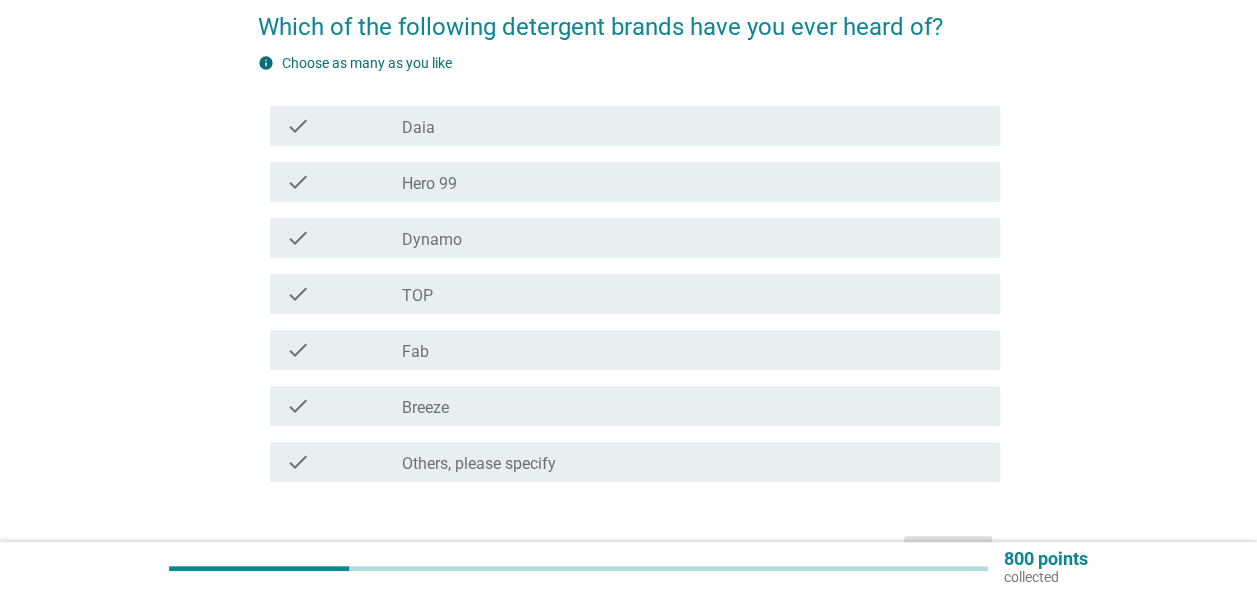 scroll, scrollTop: 200, scrollLeft: 0, axis: vertical 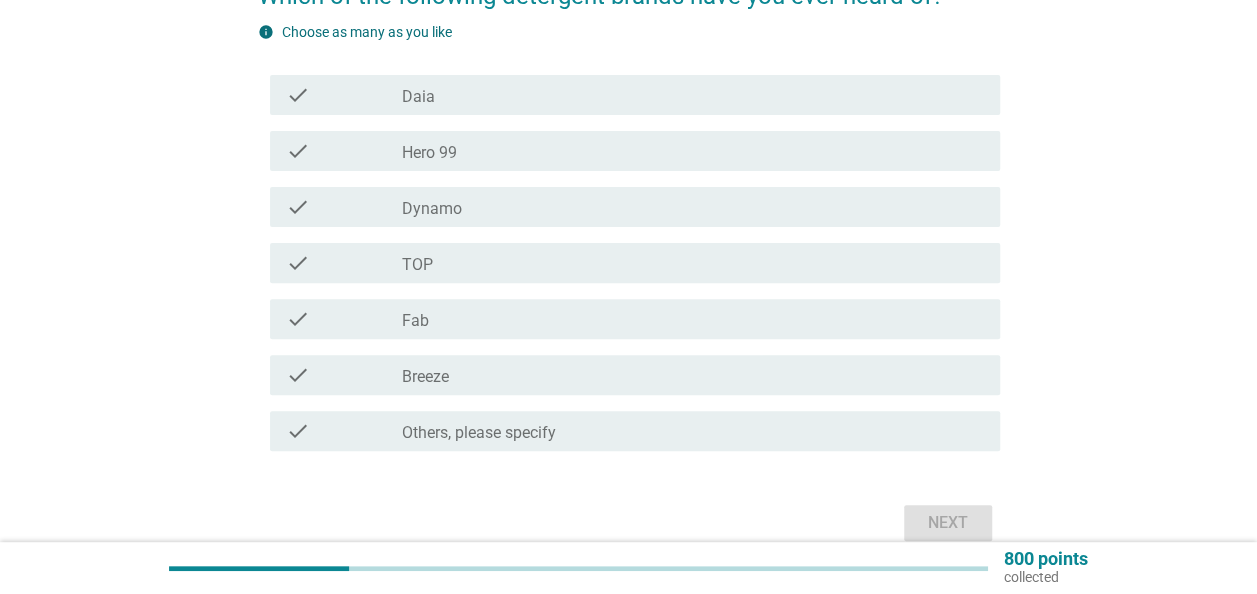 click on "check_box_outline_blank Dynamo" at bounding box center (693, 207) 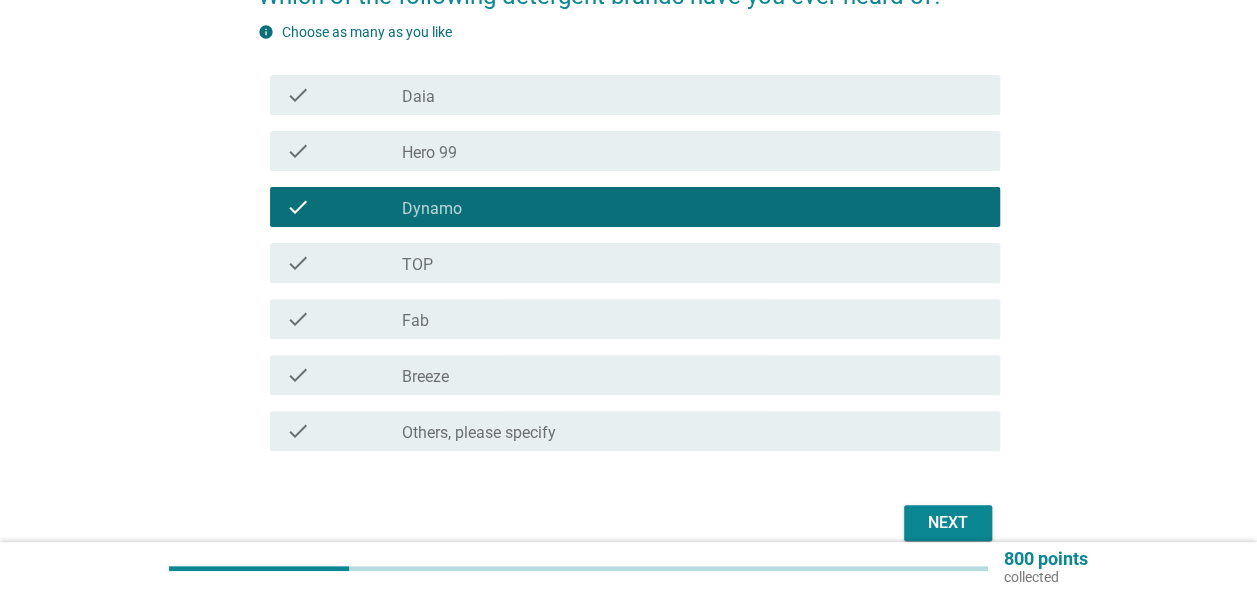 click on "check_box_outline_blank TOP" at bounding box center (693, 263) 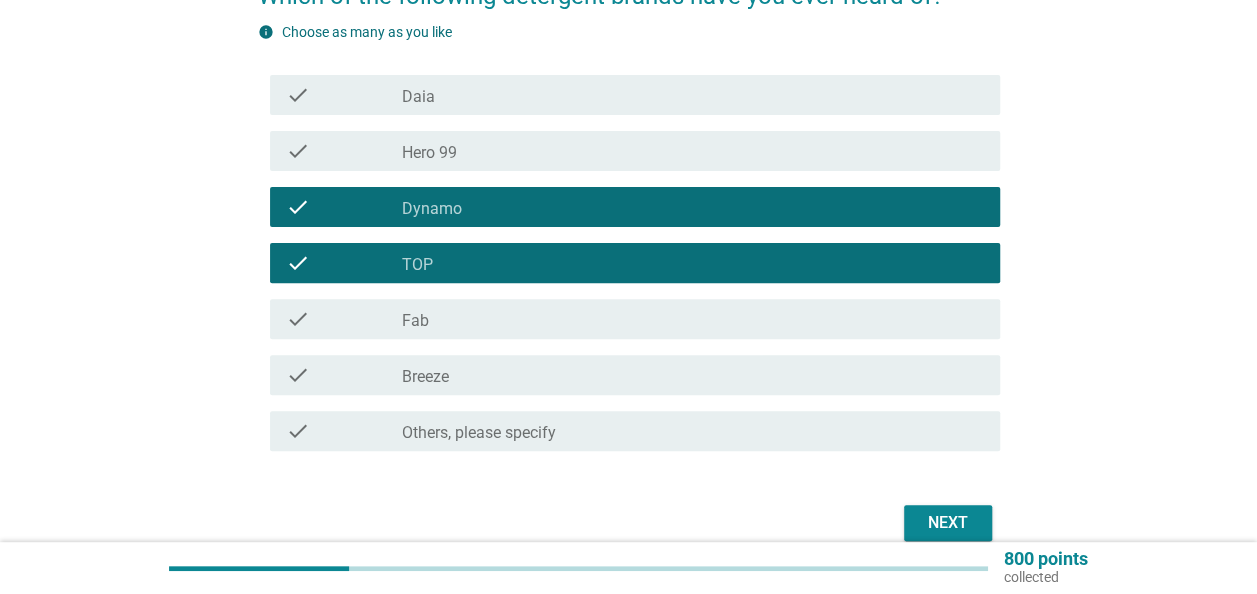 click on "check_box_outline_blank Fab" at bounding box center (693, 319) 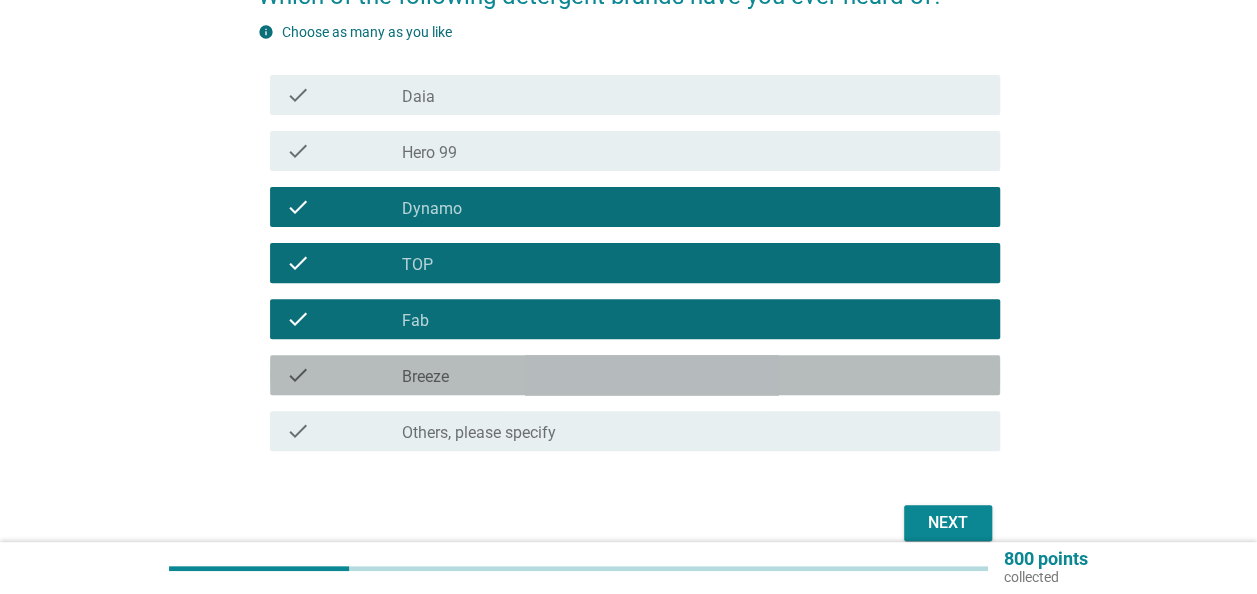 click on "check_box_outline_blank Breeze" at bounding box center (693, 375) 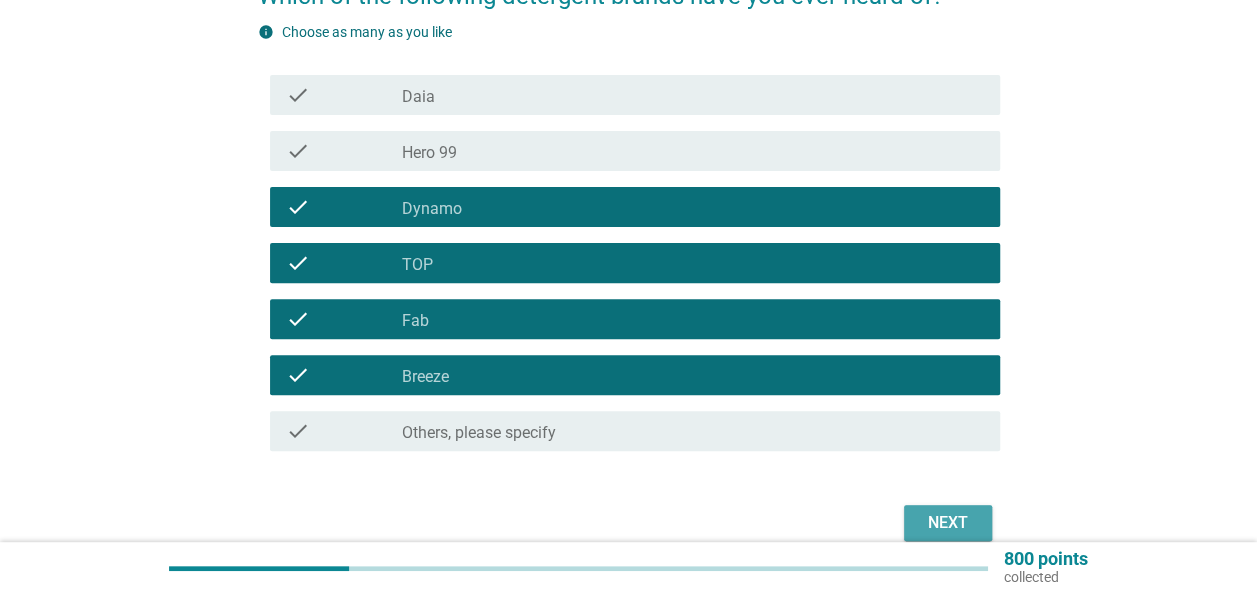 click on "Next" at bounding box center [948, 523] 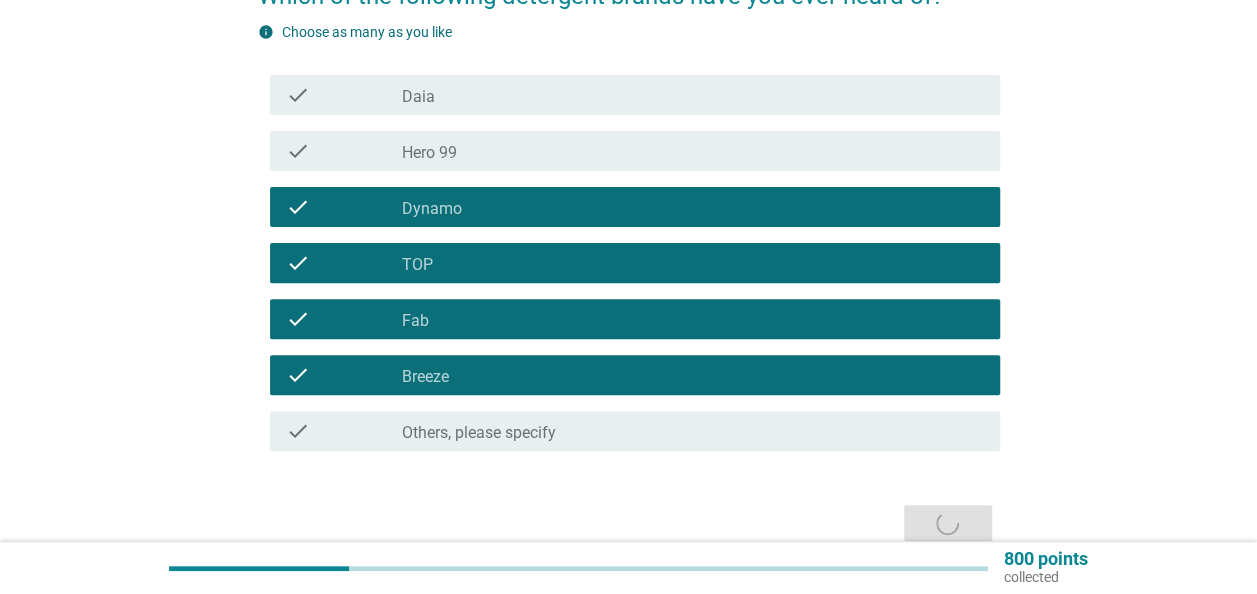 click on "check_box_outline_blank Daia" at bounding box center [693, 95] 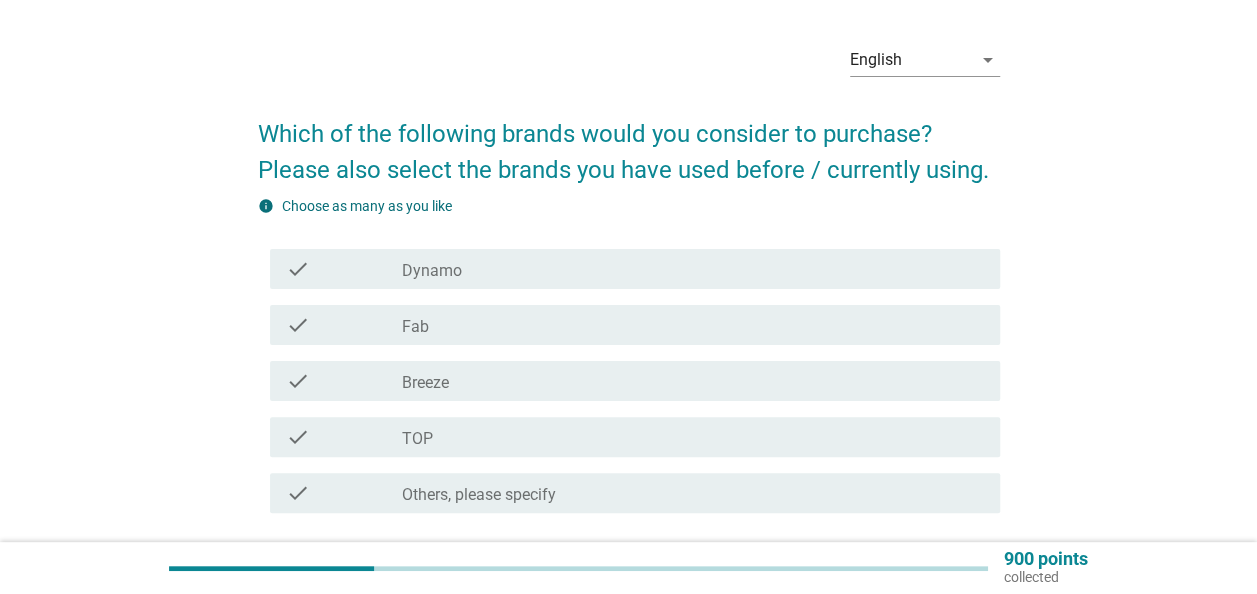 scroll, scrollTop: 100, scrollLeft: 0, axis: vertical 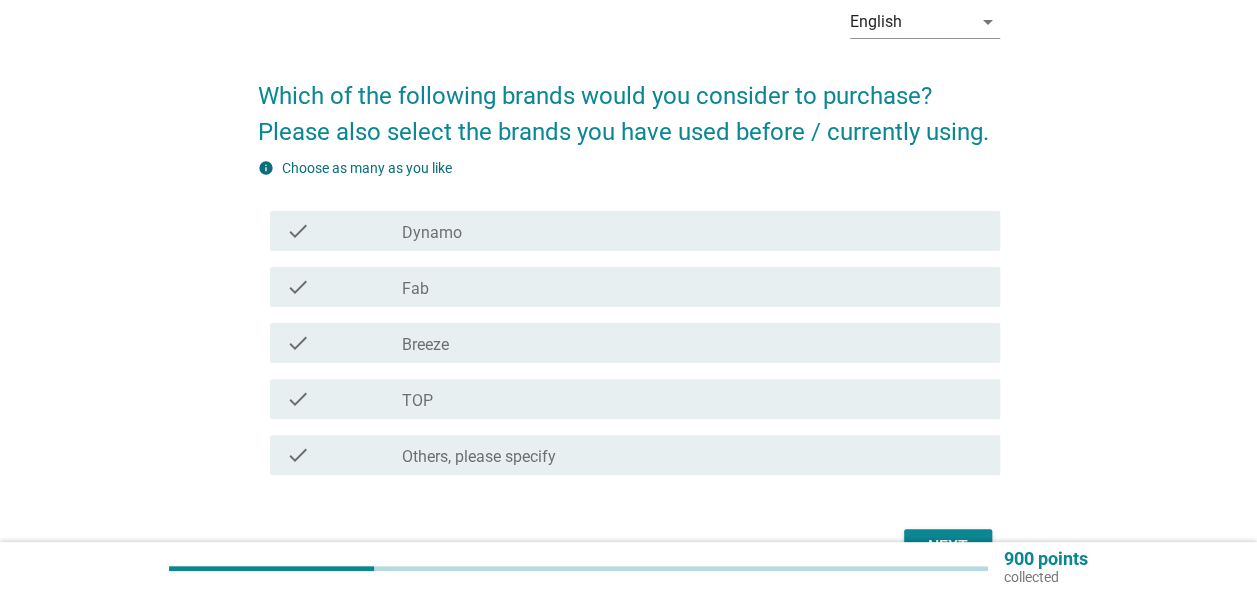 click on "check_box_outline_blank TOP" at bounding box center (693, 399) 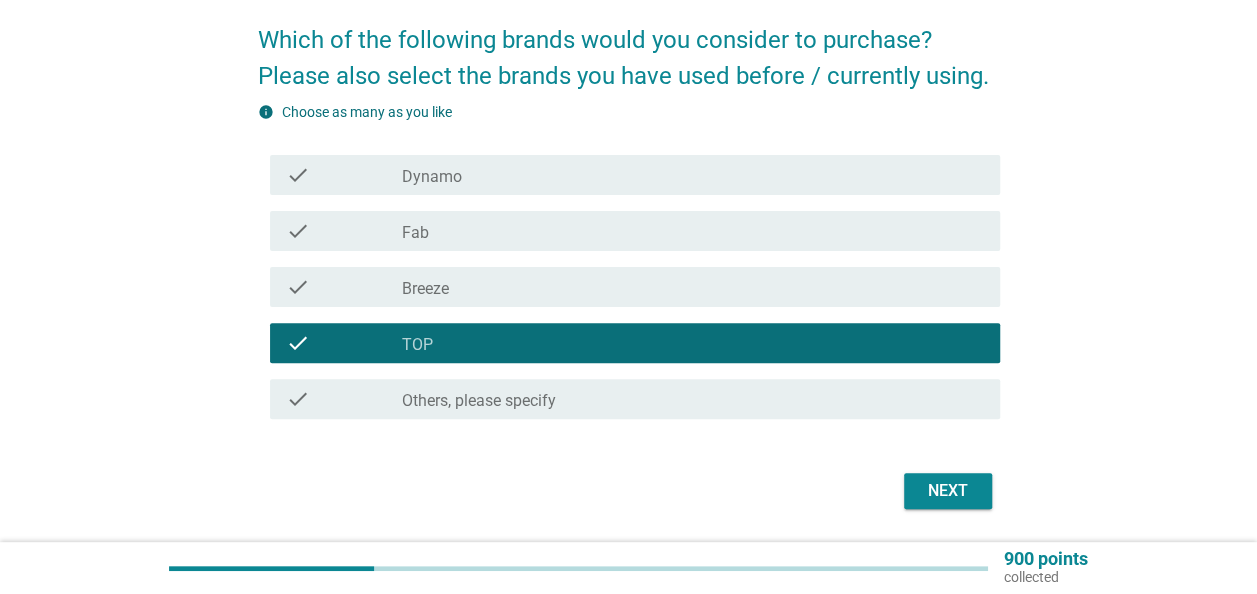 scroll, scrollTop: 200, scrollLeft: 0, axis: vertical 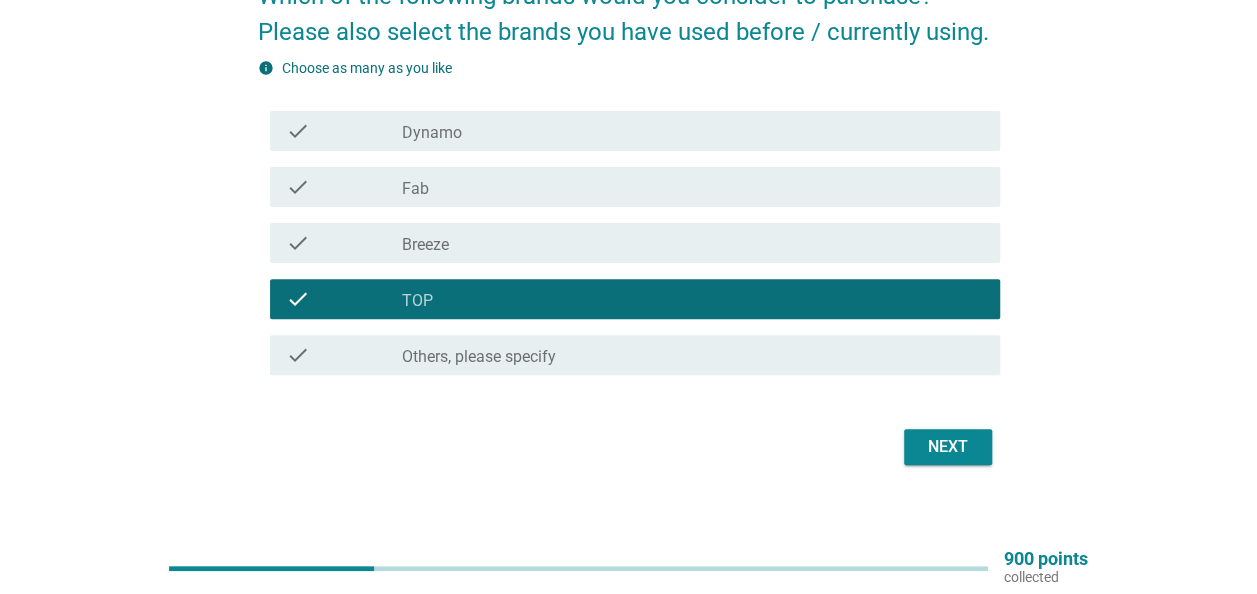 click on "Next" at bounding box center [948, 447] 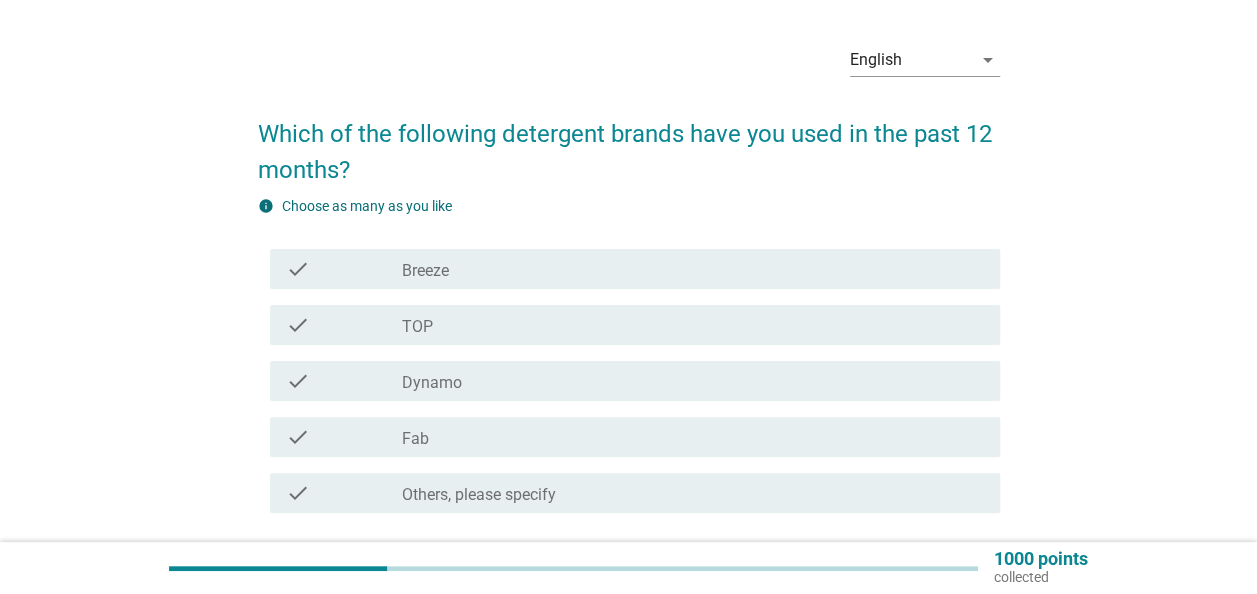 scroll, scrollTop: 100, scrollLeft: 0, axis: vertical 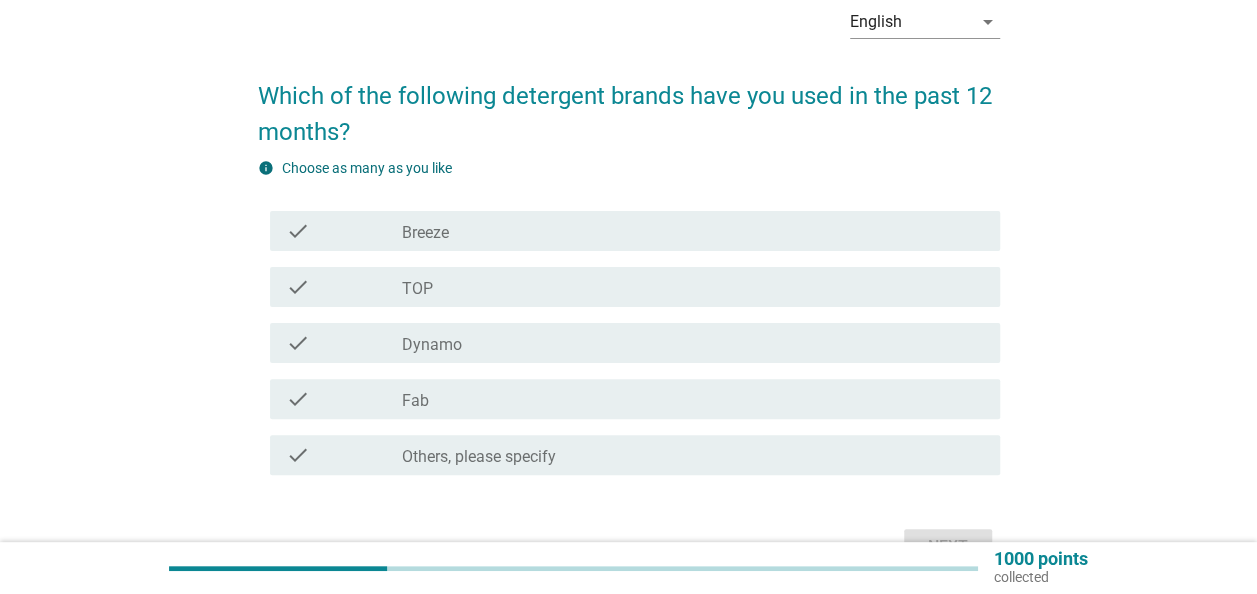click on "check_box TOP" at bounding box center [693, 287] 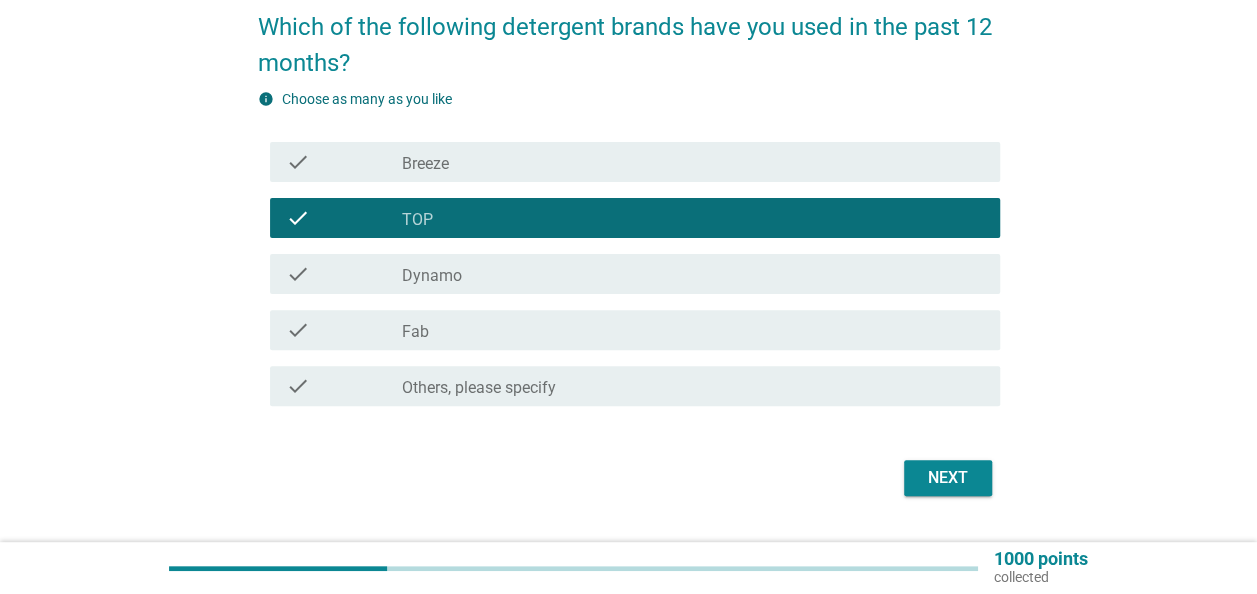 scroll, scrollTop: 200, scrollLeft: 0, axis: vertical 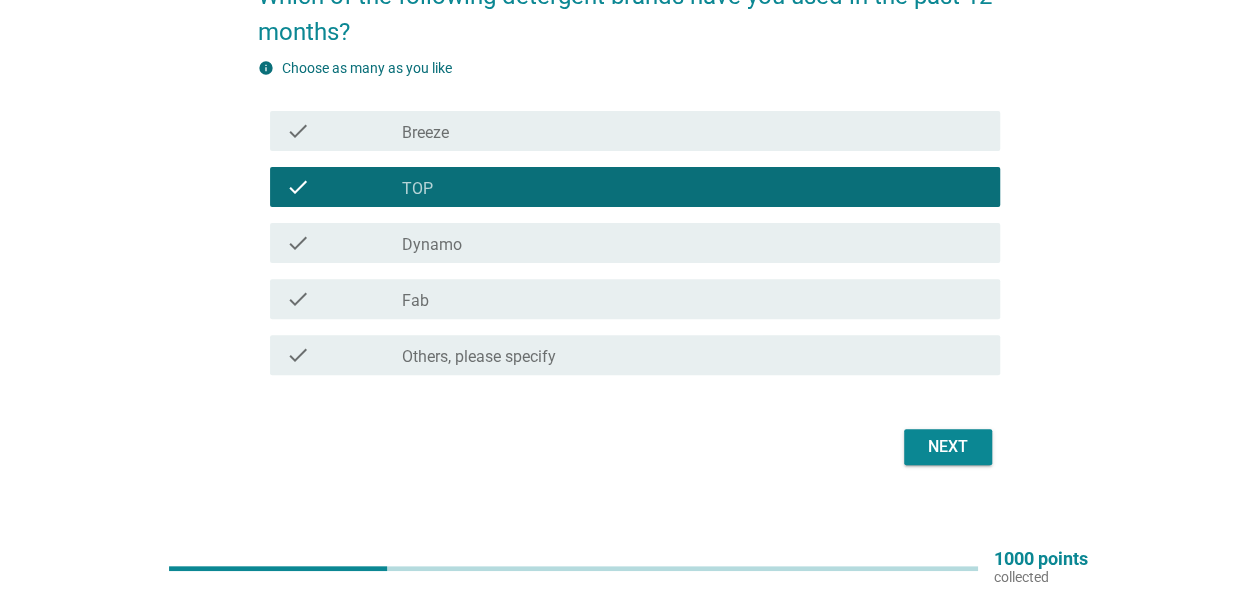 click on "Next" at bounding box center (948, 447) 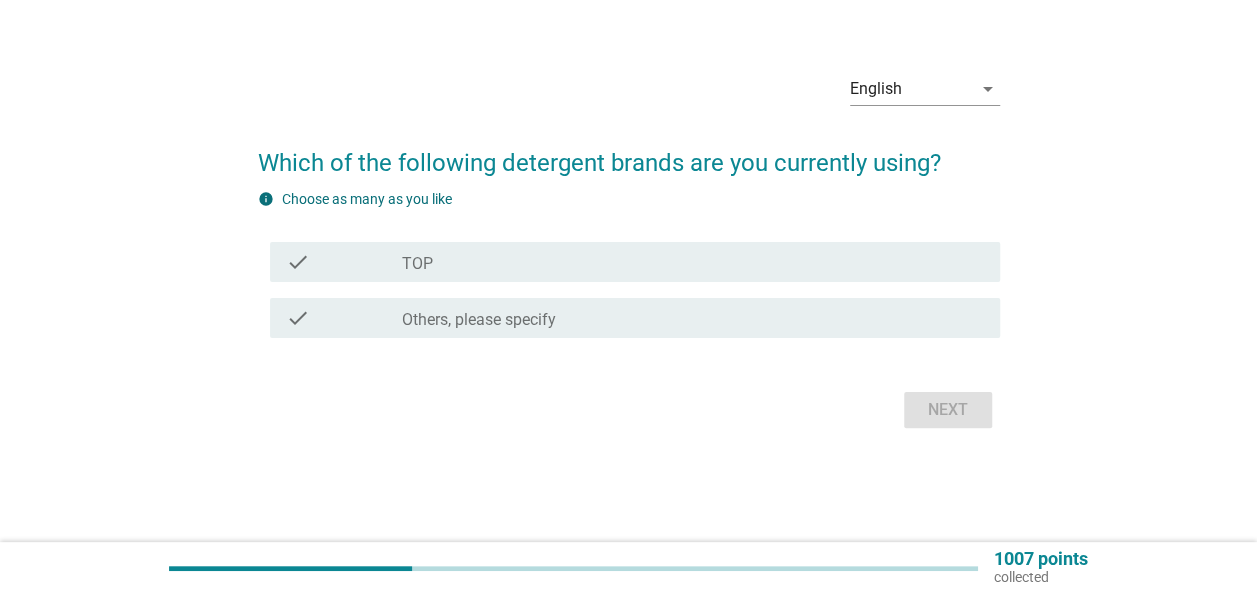 scroll, scrollTop: 0, scrollLeft: 0, axis: both 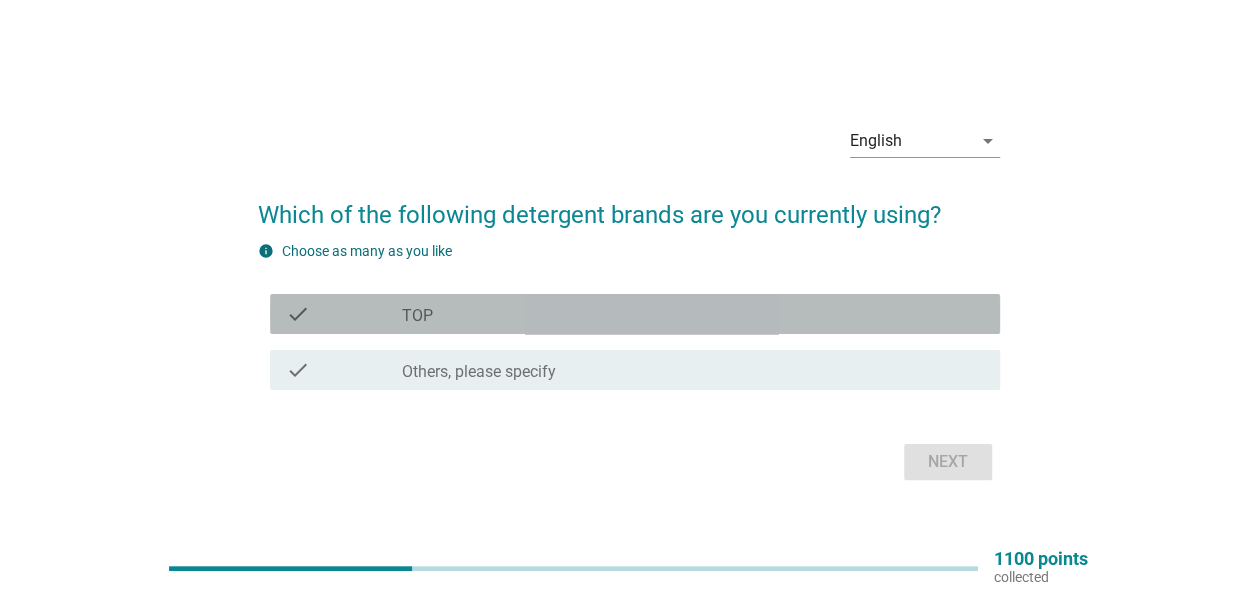 click on "check_box TOP" at bounding box center (693, 314) 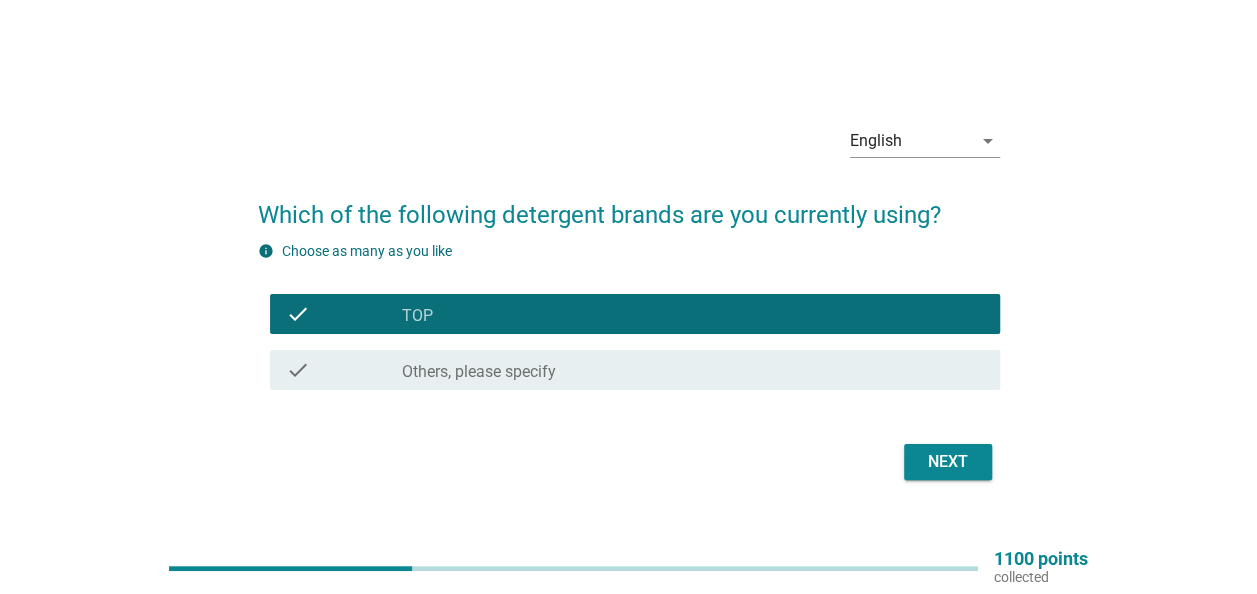 click on "Next" at bounding box center [948, 462] 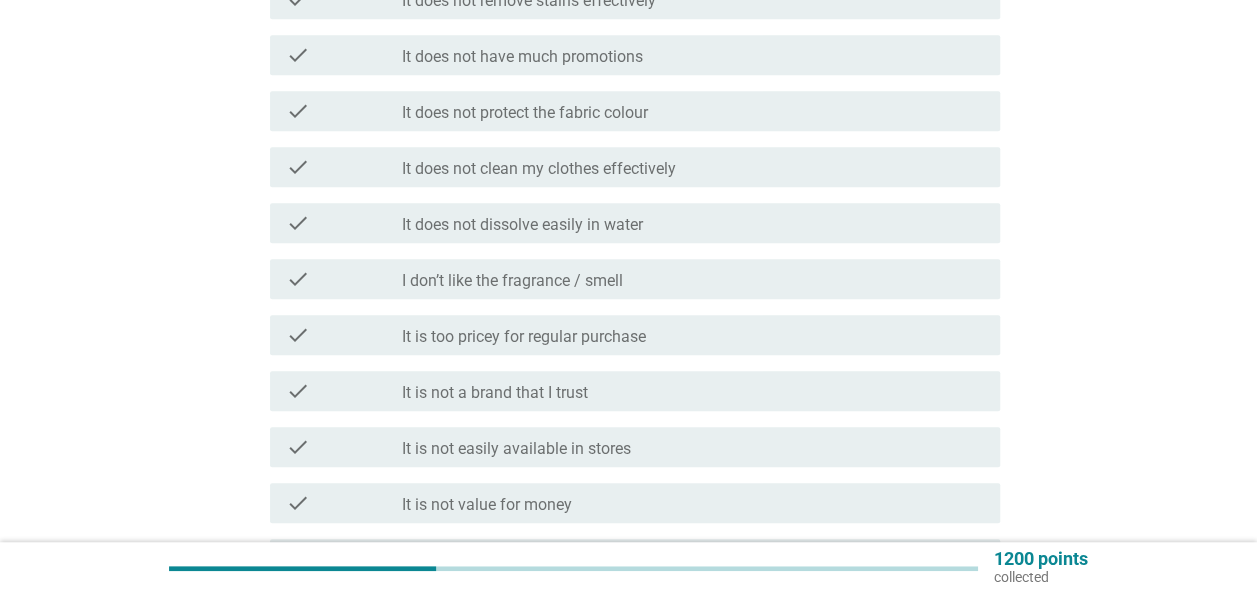 scroll, scrollTop: 600, scrollLeft: 0, axis: vertical 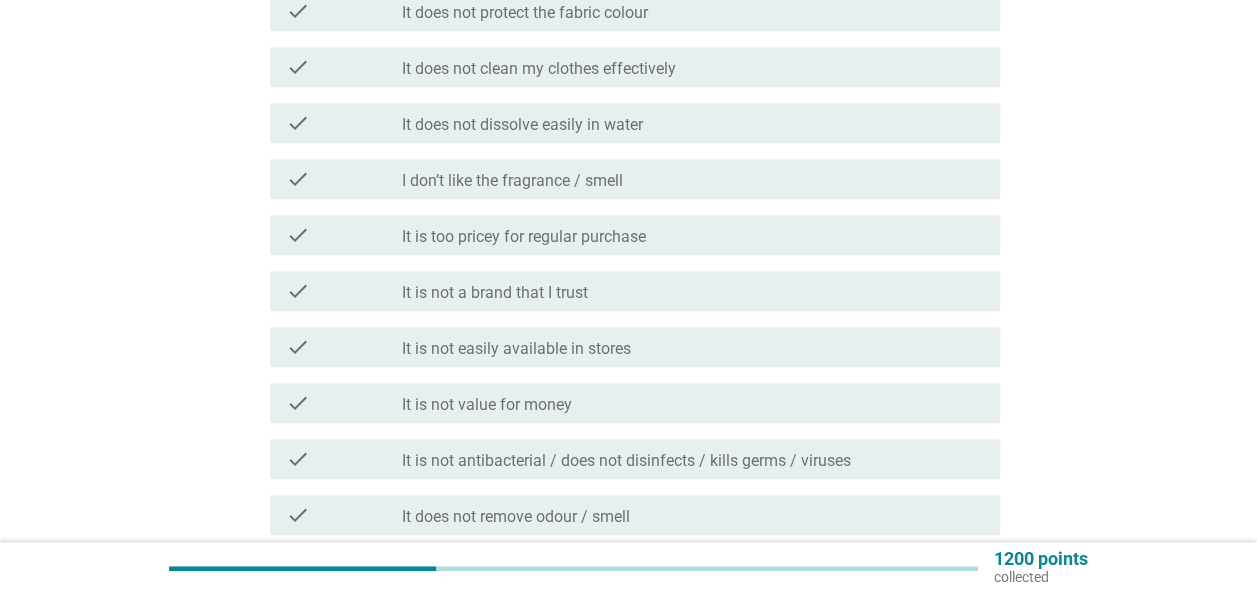 click on "check" at bounding box center (344, 179) 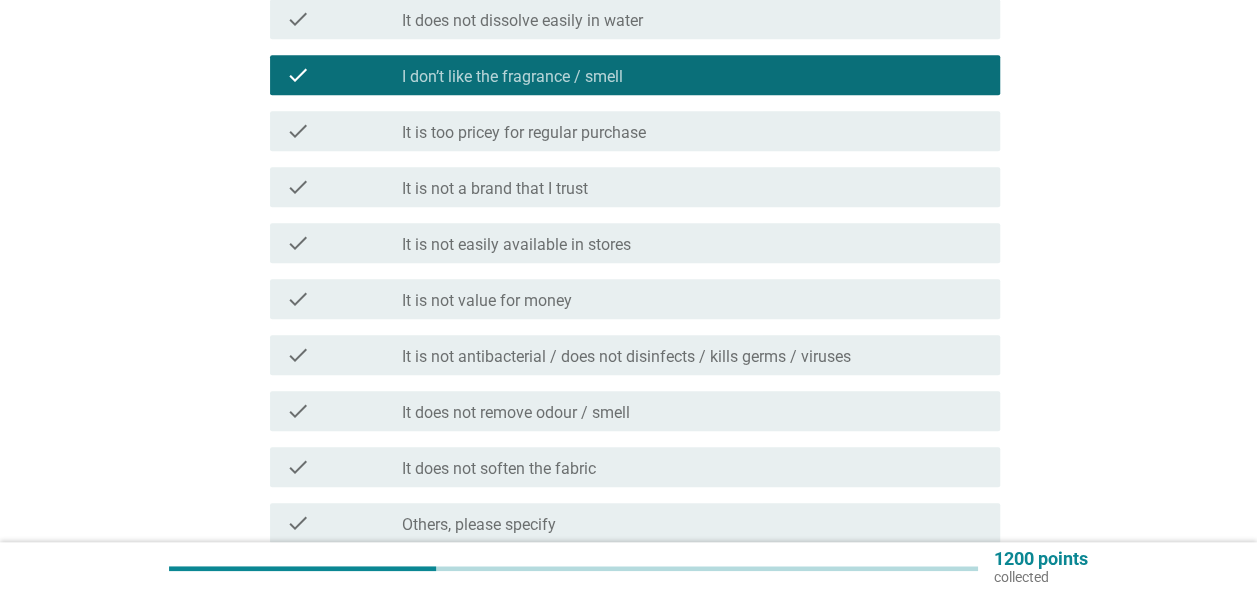 scroll, scrollTop: 800, scrollLeft: 0, axis: vertical 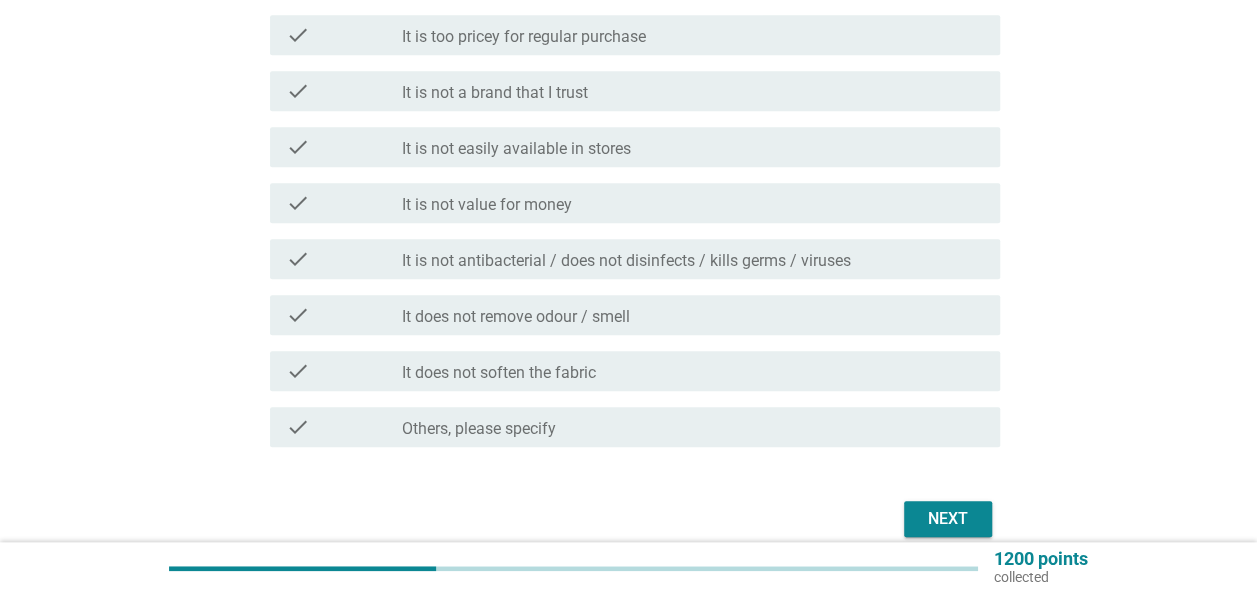 click on "Next" at bounding box center [948, 519] 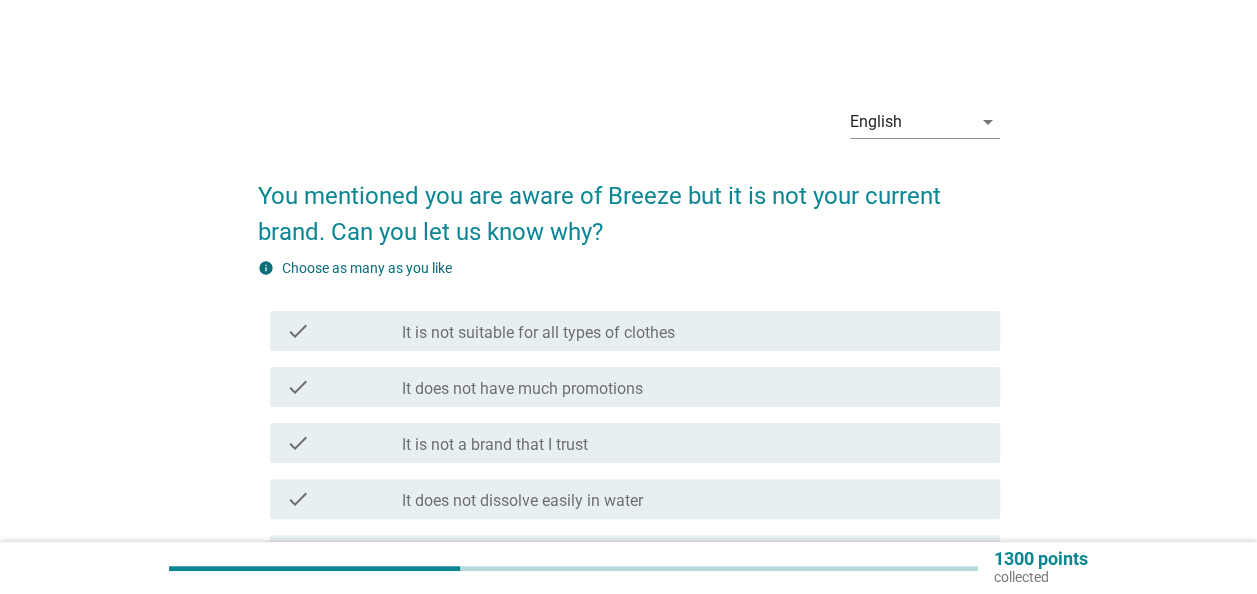 scroll, scrollTop: 500, scrollLeft: 0, axis: vertical 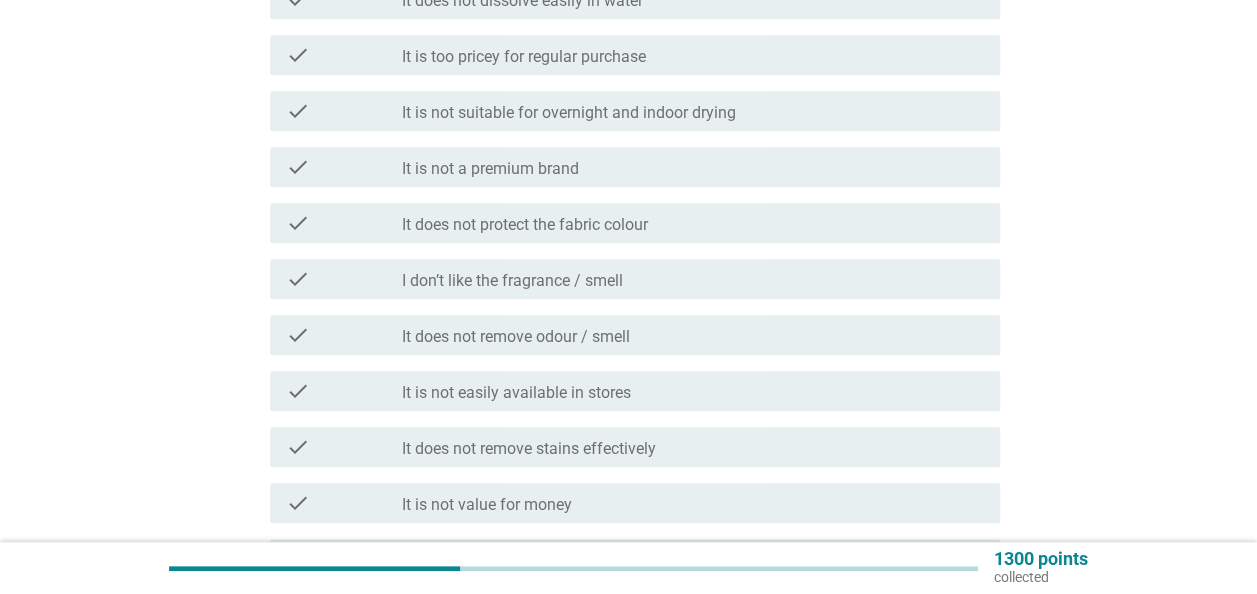 click on "check     check_box_outline_blank It does not remove odour / smell" at bounding box center [629, 335] 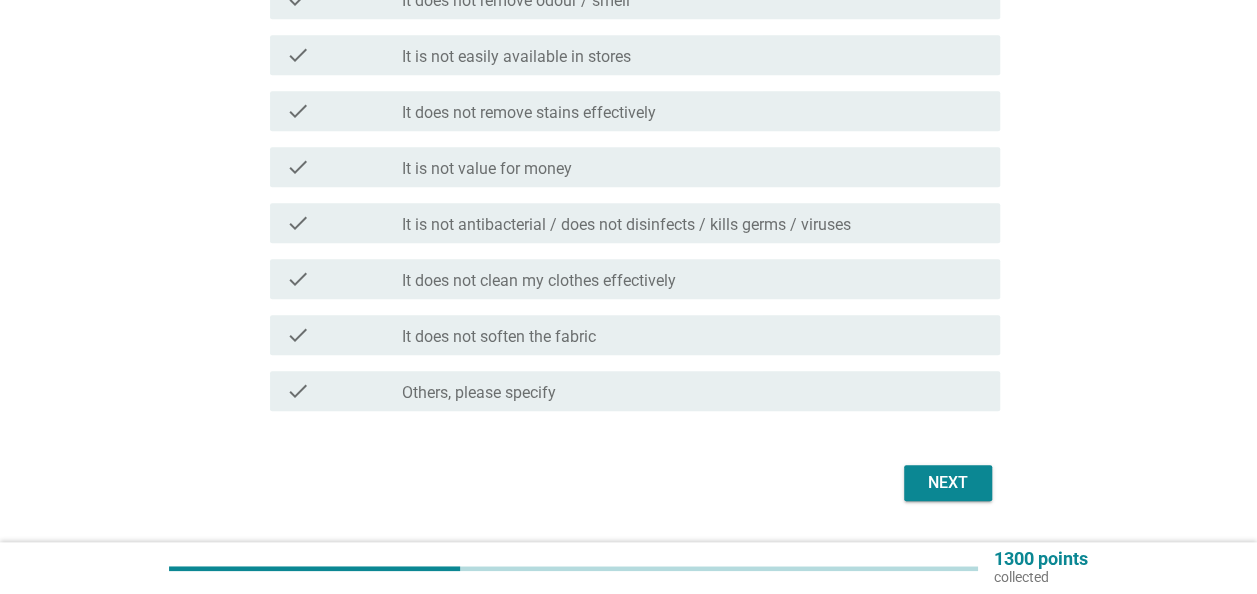 scroll, scrollTop: 891, scrollLeft: 0, axis: vertical 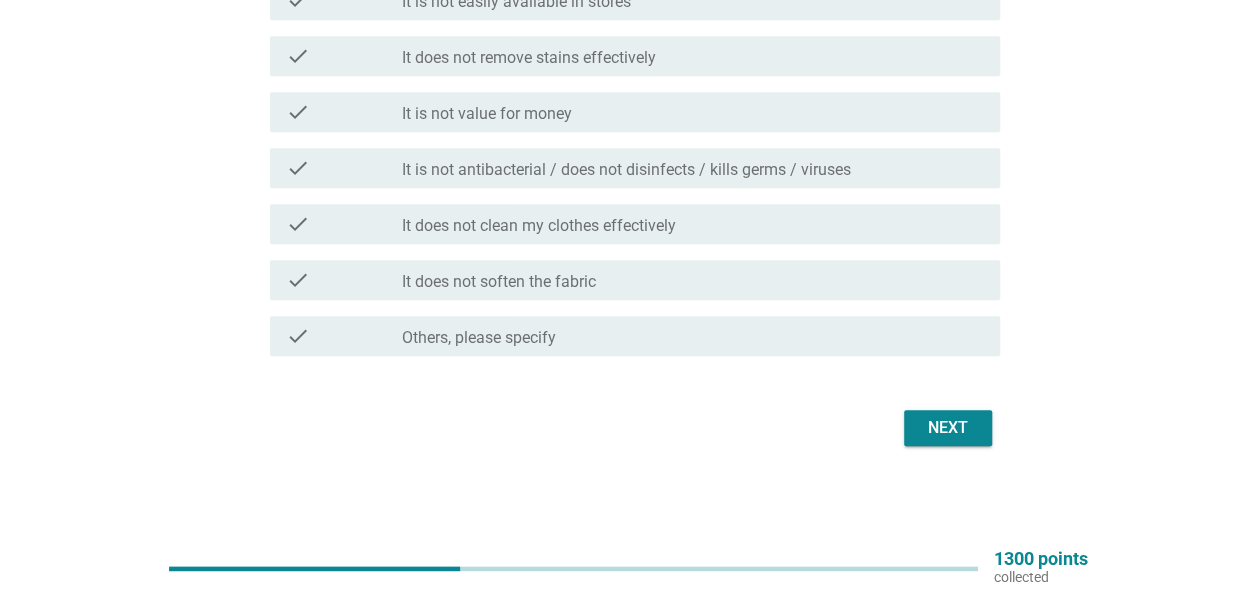 click on "Next" at bounding box center (948, 428) 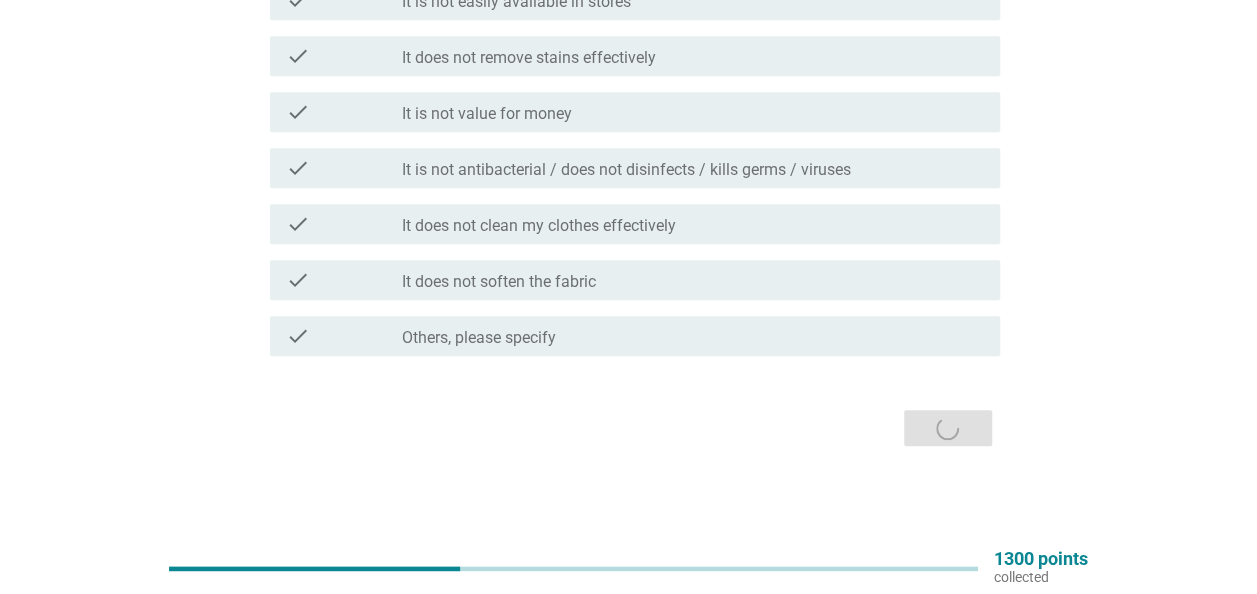 click on "It is not antibacterial / does not disinfects / kills germs / viruses" at bounding box center [626, 170] 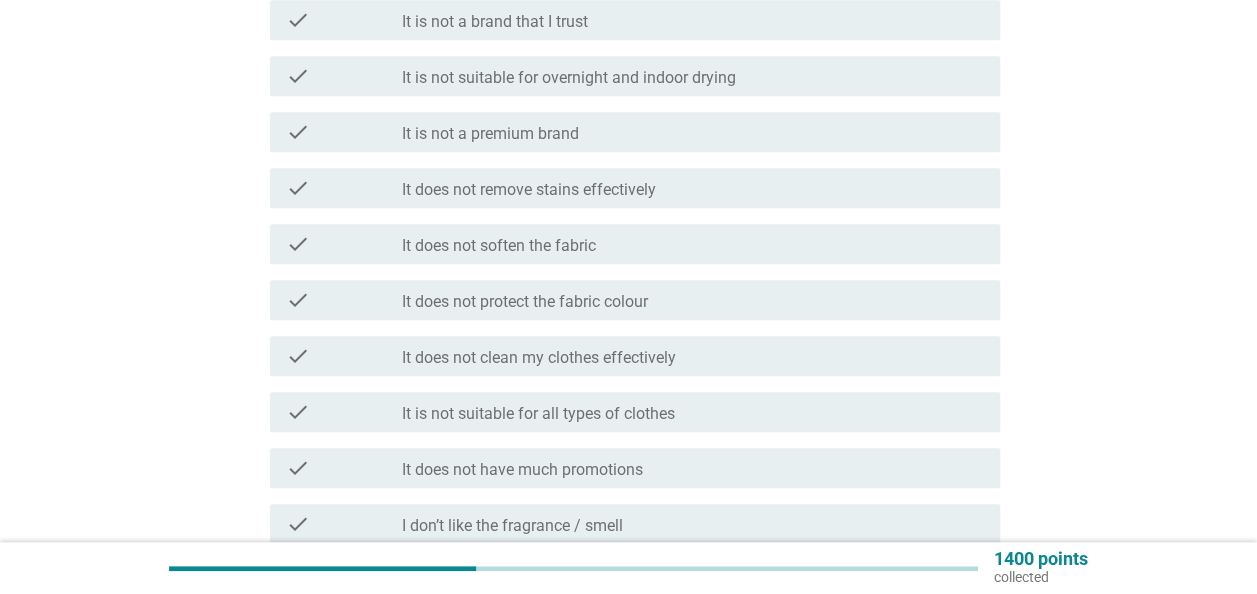 scroll, scrollTop: 391, scrollLeft: 0, axis: vertical 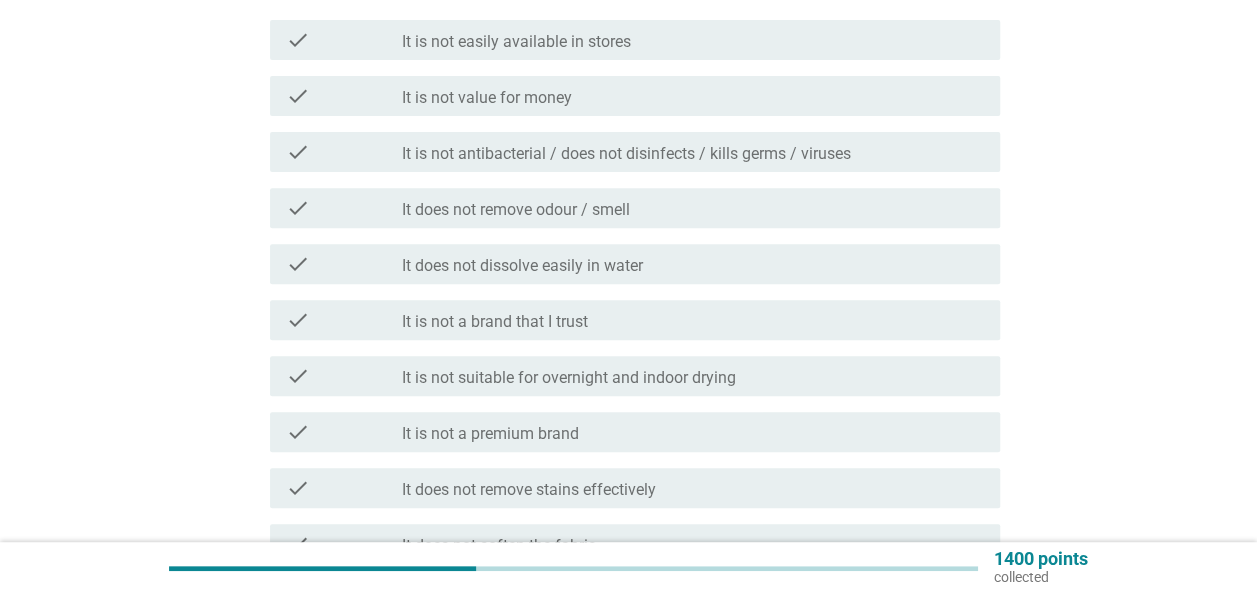 click on "It is not antibacterial / does not disinfects / kills germs / viruses" at bounding box center (626, 154) 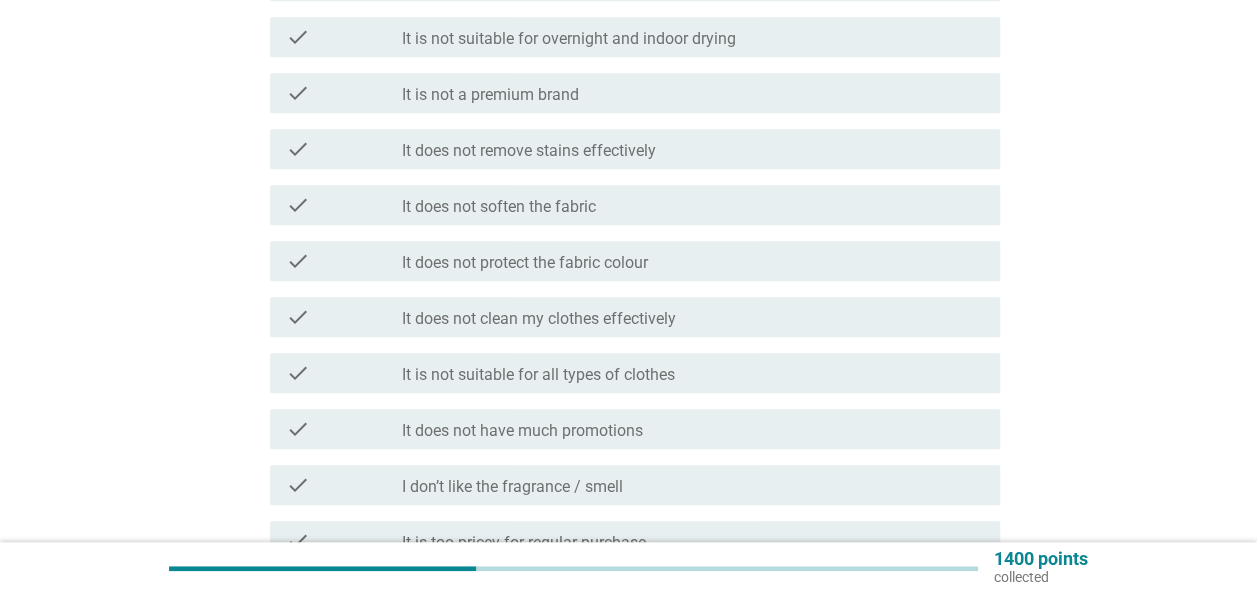scroll, scrollTop: 891, scrollLeft: 0, axis: vertical 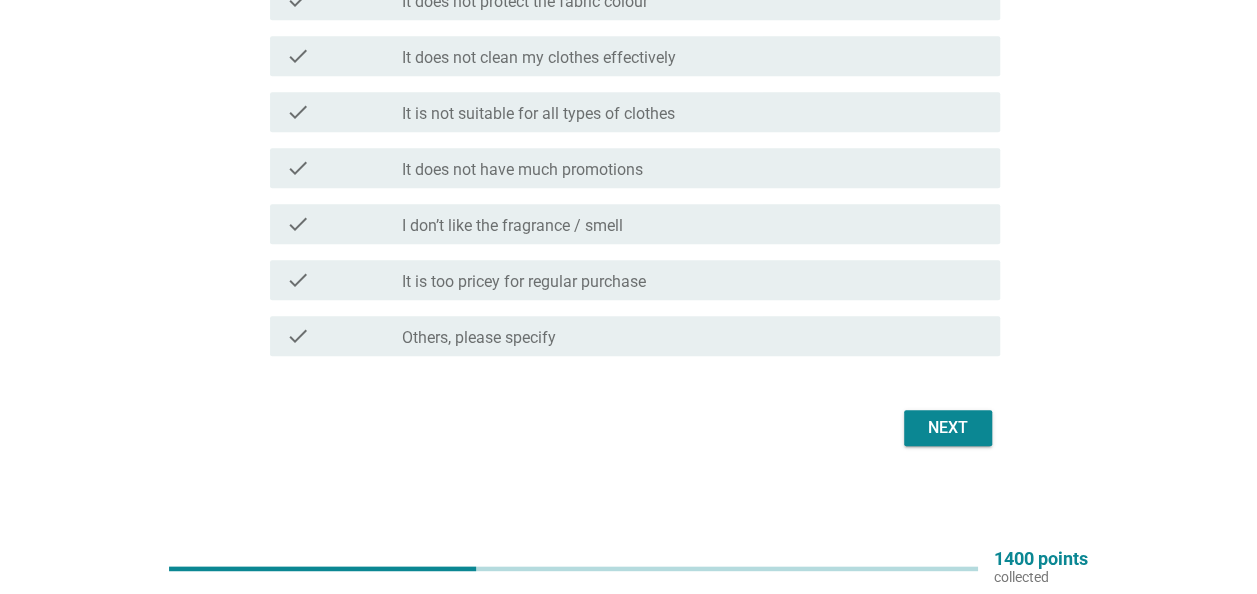 click on "Next" at bounding box center [948, 428] 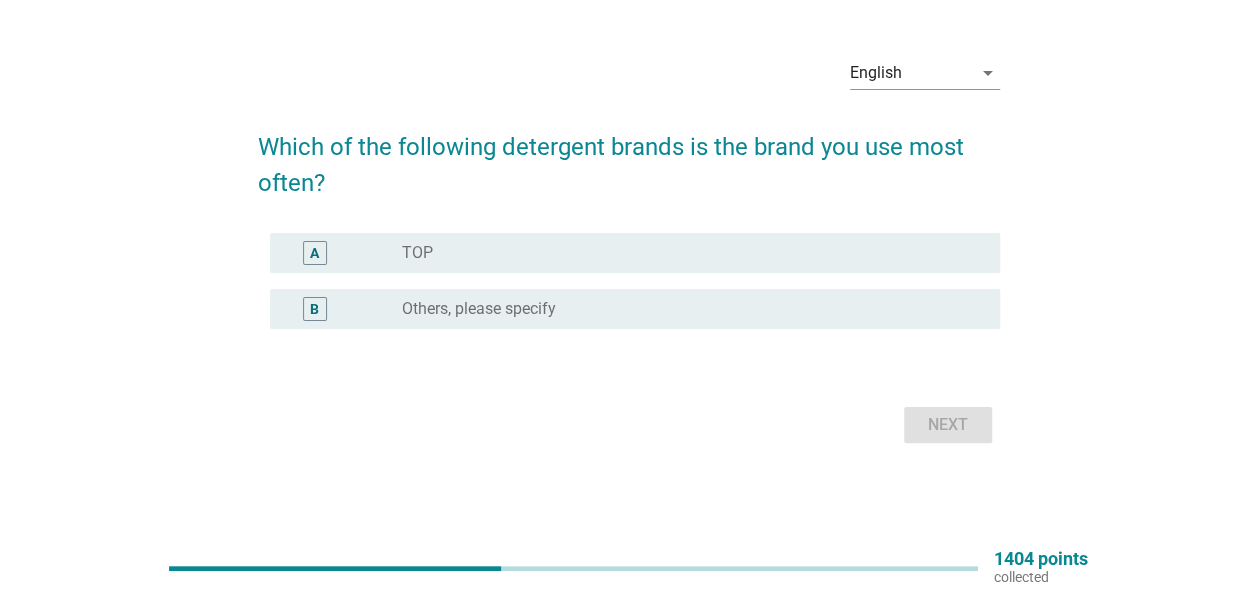 scroll, scrollTop: 0, scrollLeft: 0, axis: both 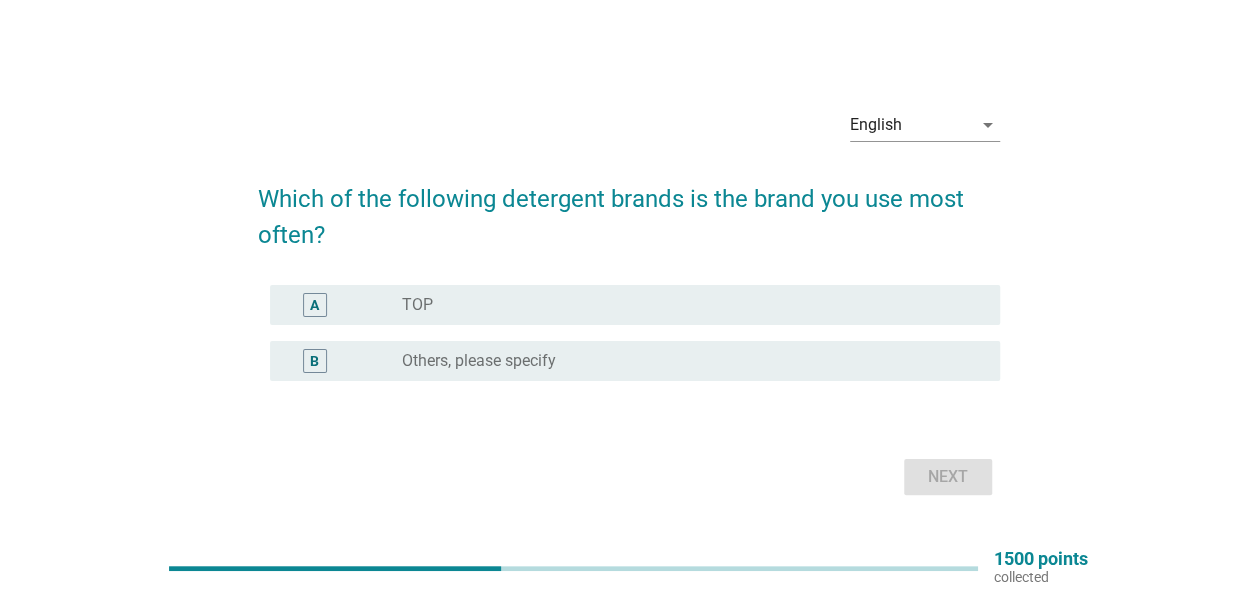 click on "radio_button_unchecked TOP" at bounding box center [685, 305] 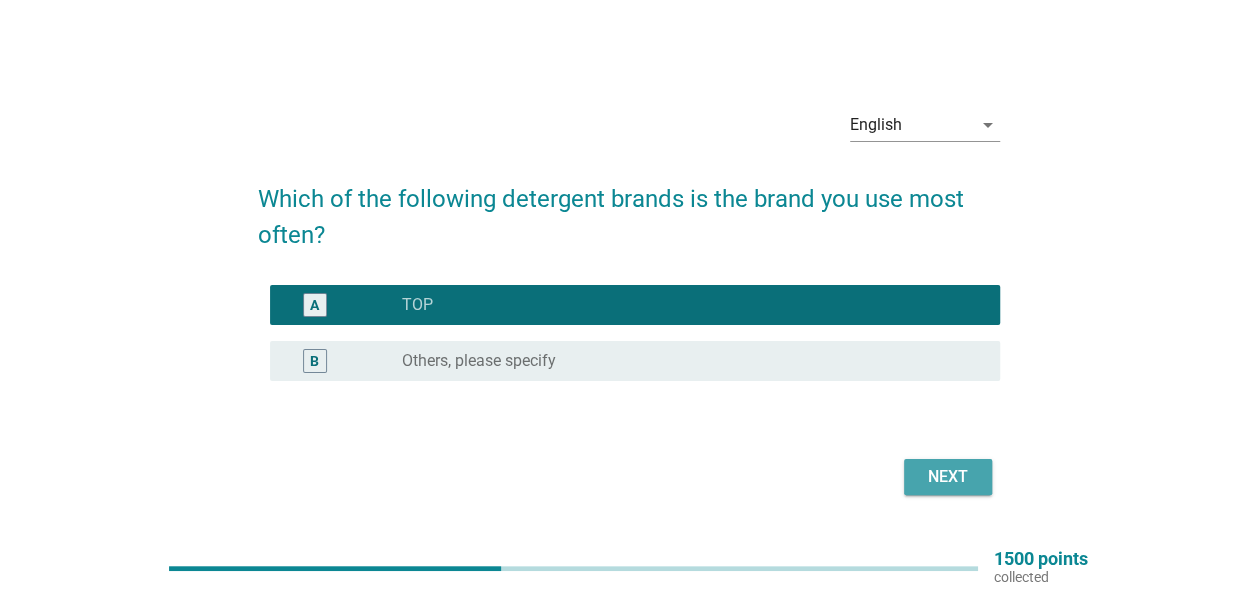 click on "Next" at bounding box center (948, 477) 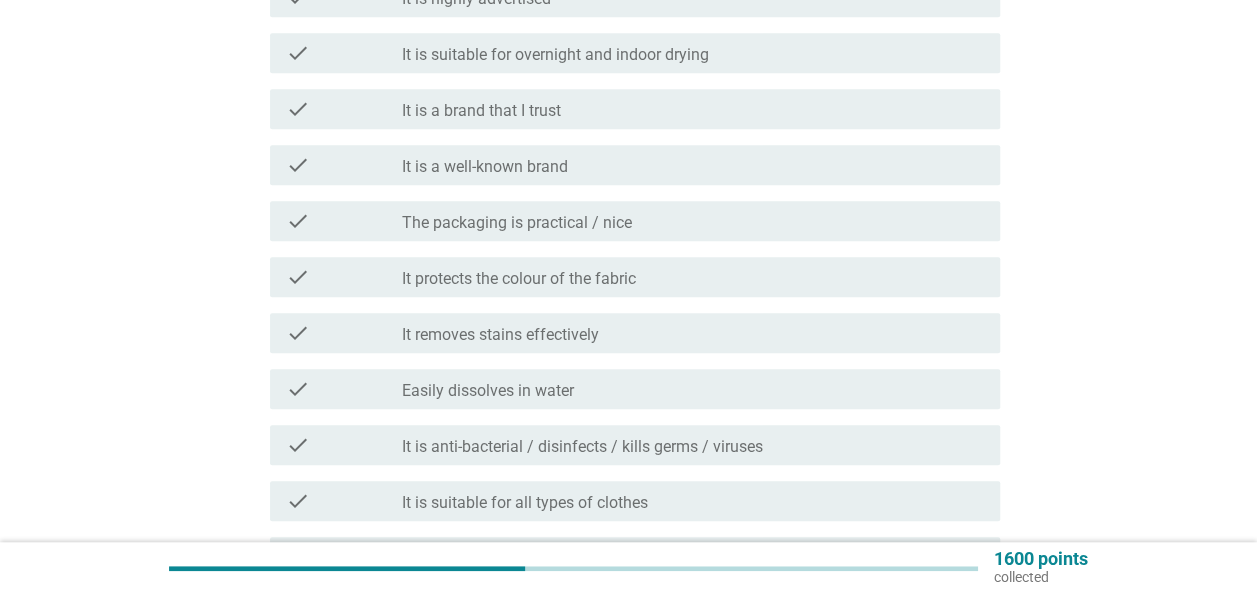 scroll, scrollTop: 700, scrollLeft: 0, axis: vertical 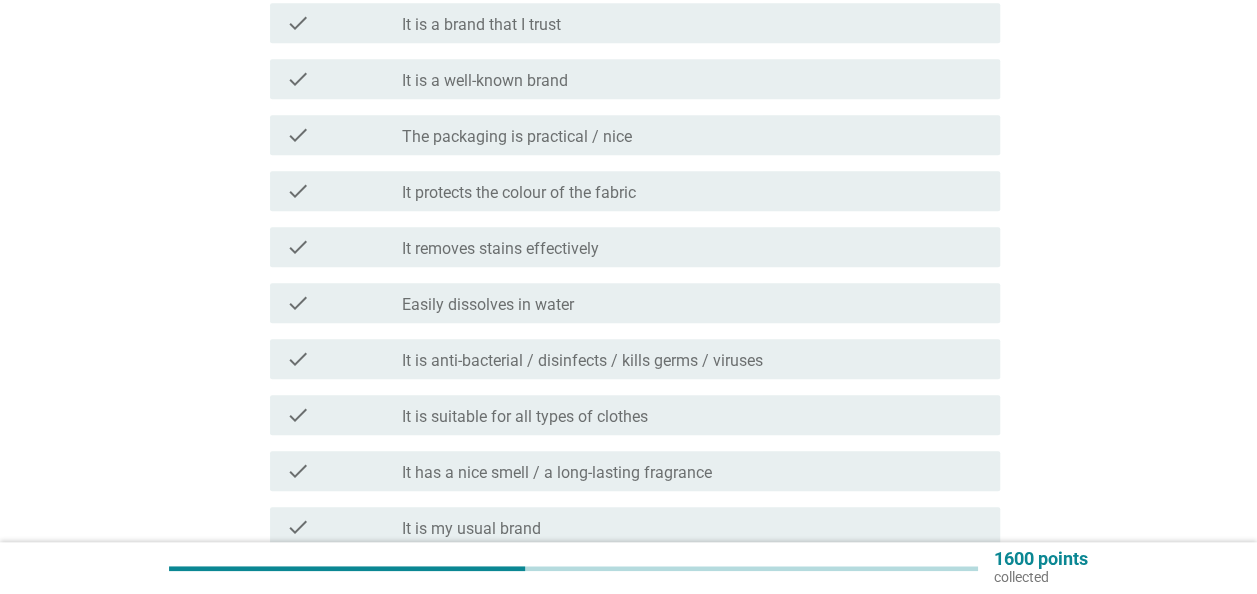click on "It is anti-bacterial / disinfects / kills germs / viruses" at bounding box center (582, 361) 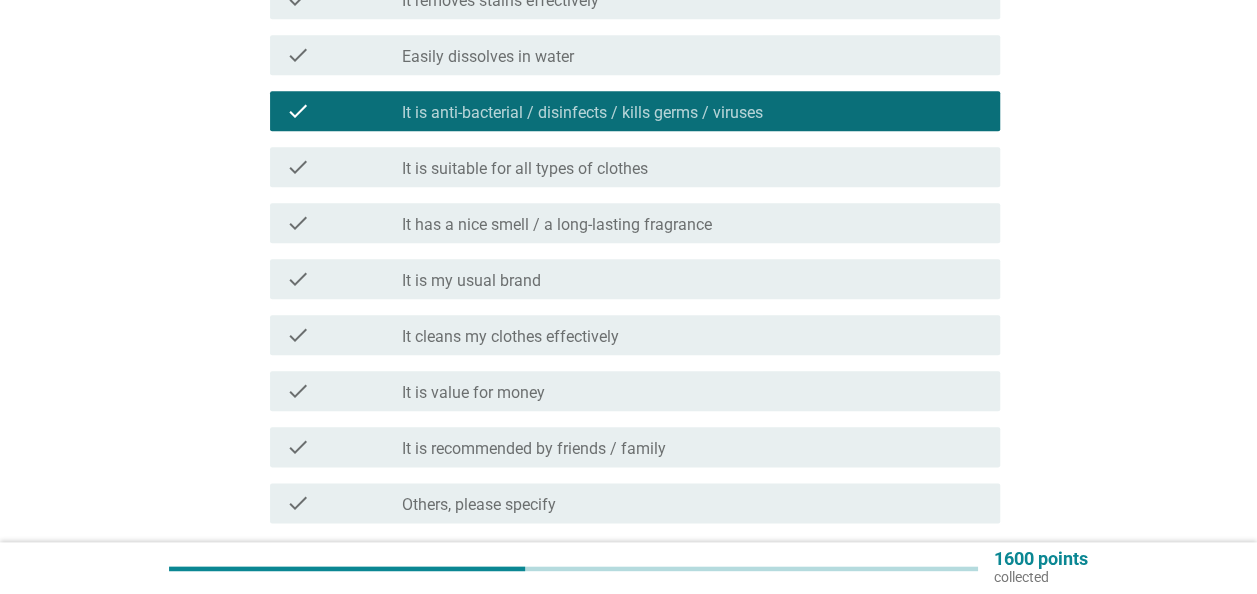 scroll, scrollTop: 1115, scrollLeft: 0, axis: vertical 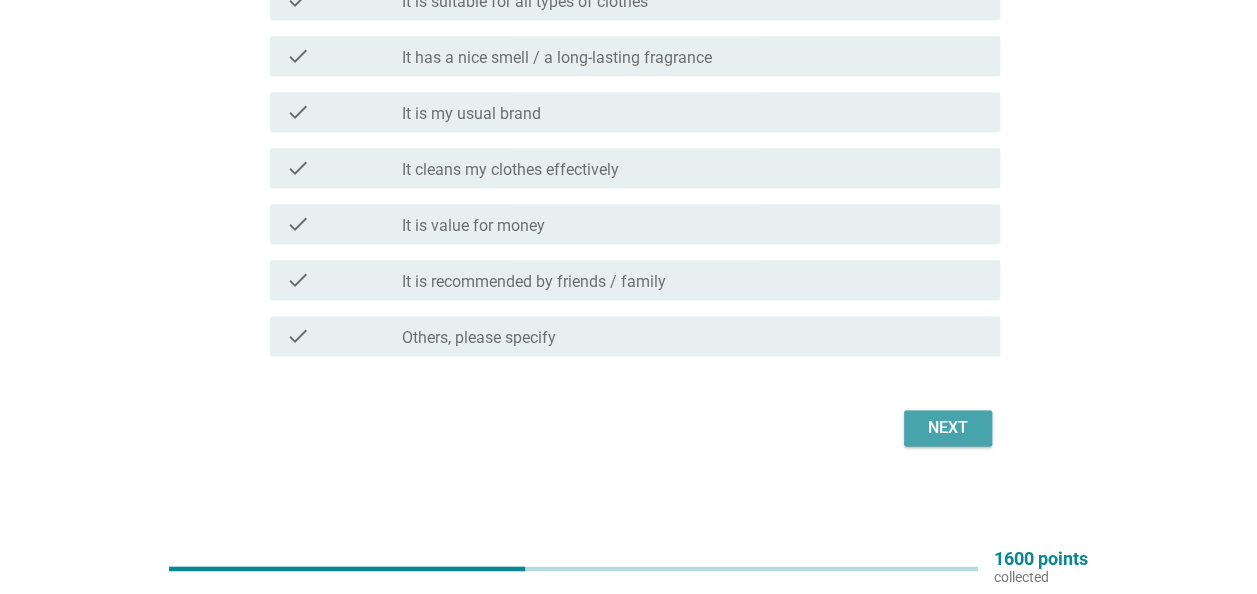 click on "Next" at bounding box center [948, 428] 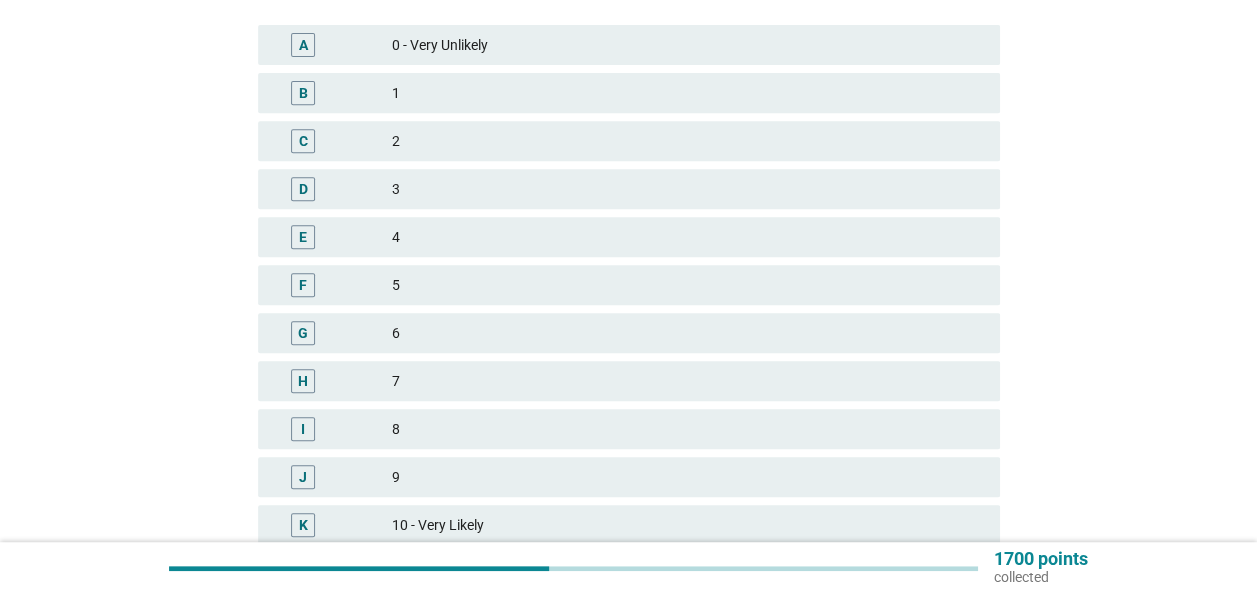scroll, scrollTop: 400, scrollLeft: 0, axis: vertical 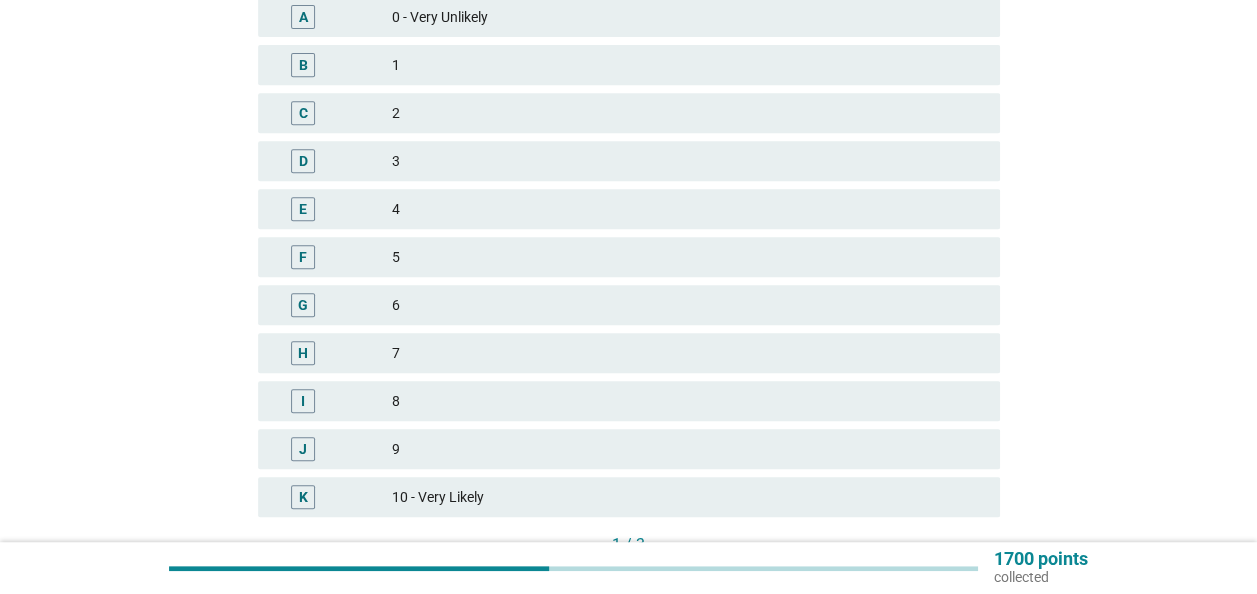 click on "8" at bounding box center [688, 401] 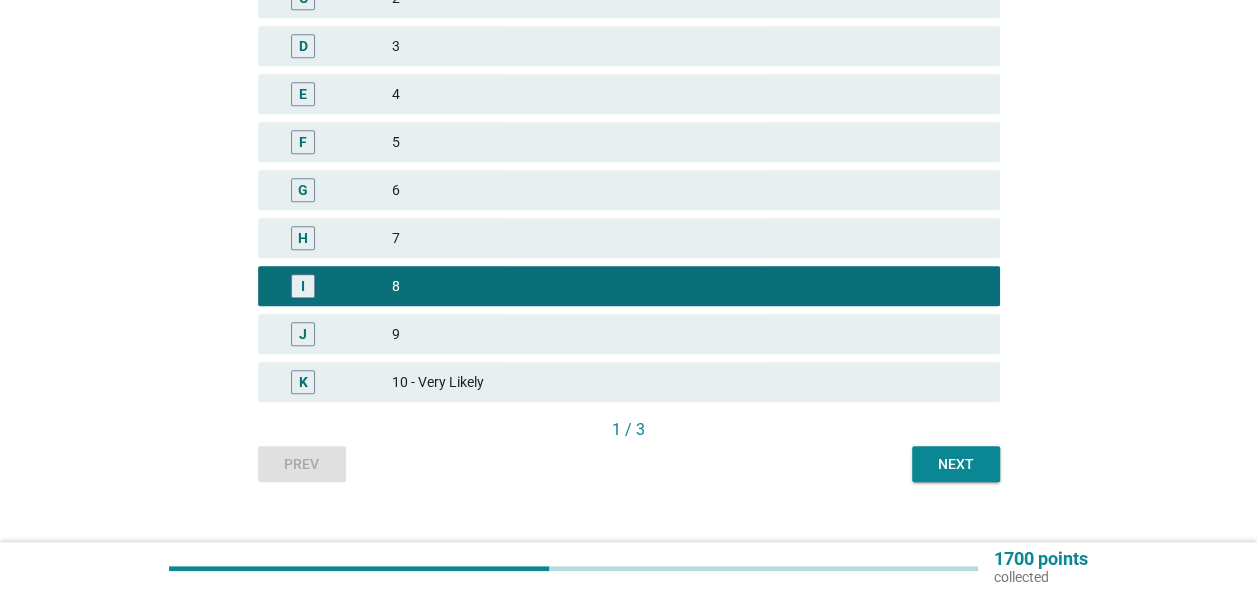 scroll, scrollTop: 545, scrollLeft: 0, axis: vertical 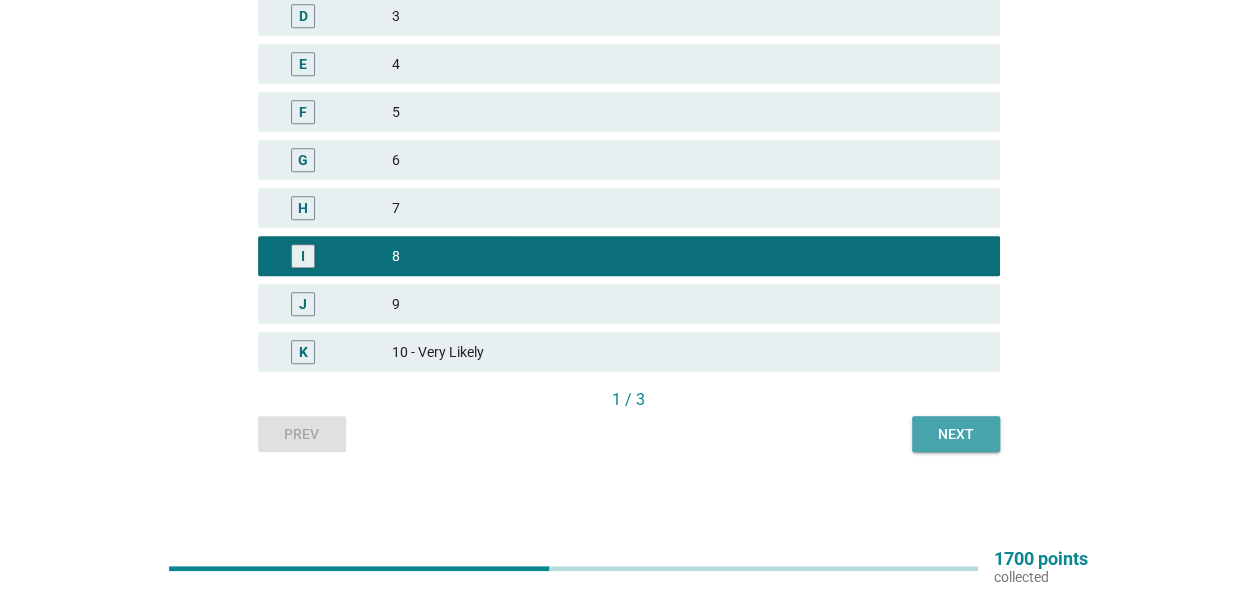 click on "Next" at bounding box center [956, 434] 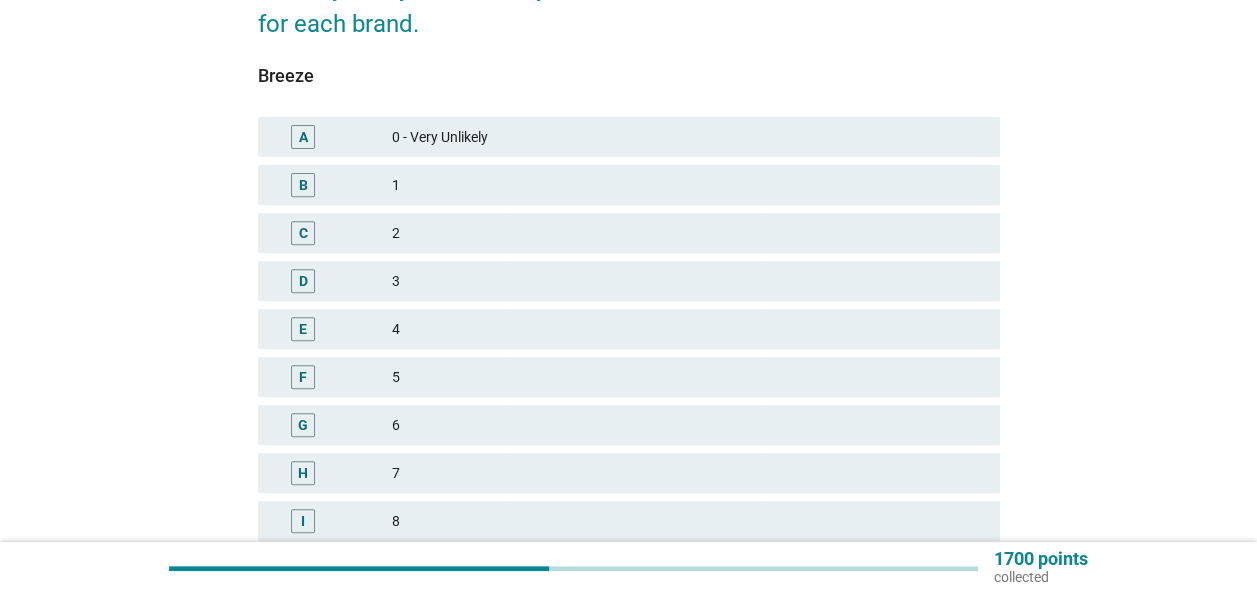 scroll, scrollTop: 400, scrollLeft: 0, axis: vertical 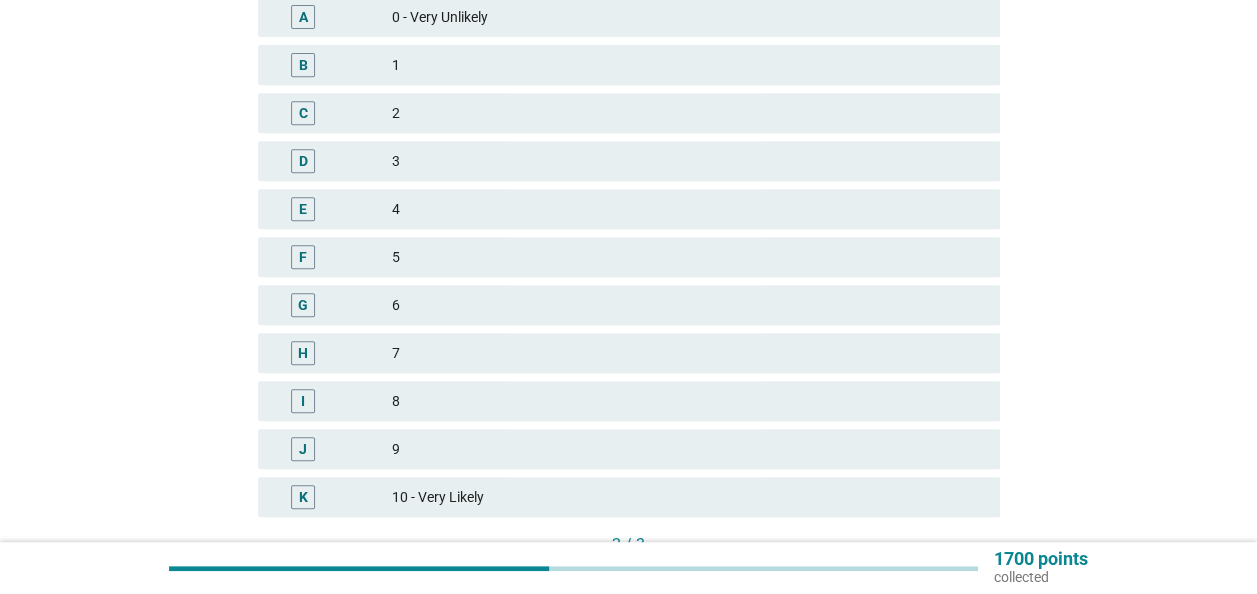 click on "4" at bounding box center [688, 209] 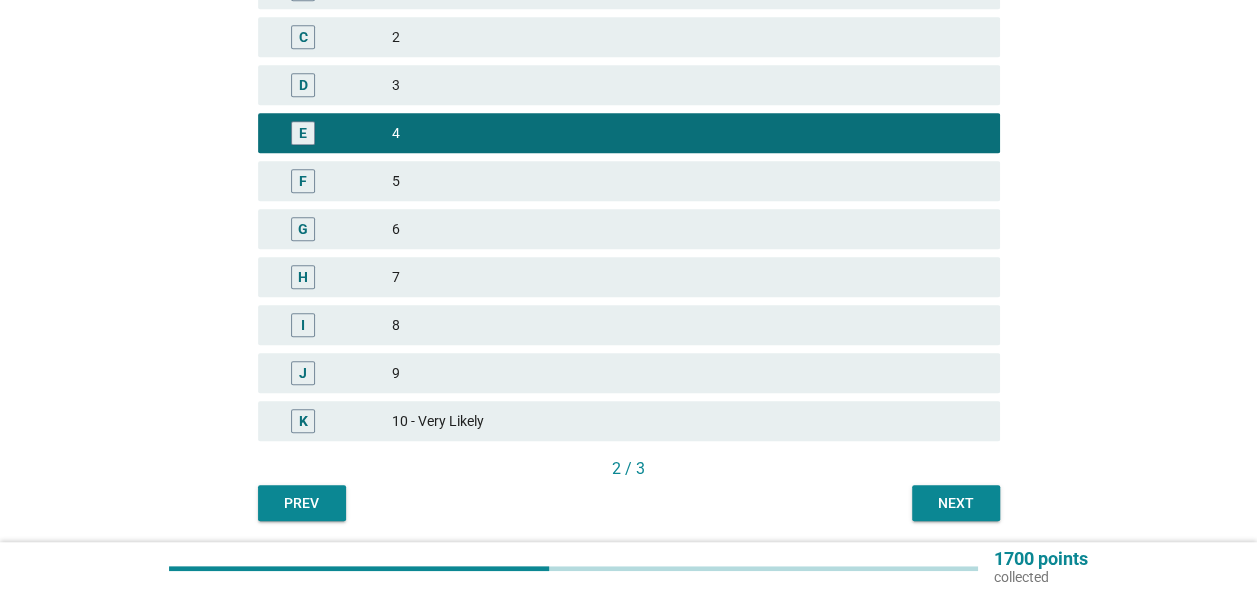 scroll, scrollTop: 545, scrollLeft: 0, axis: vertical 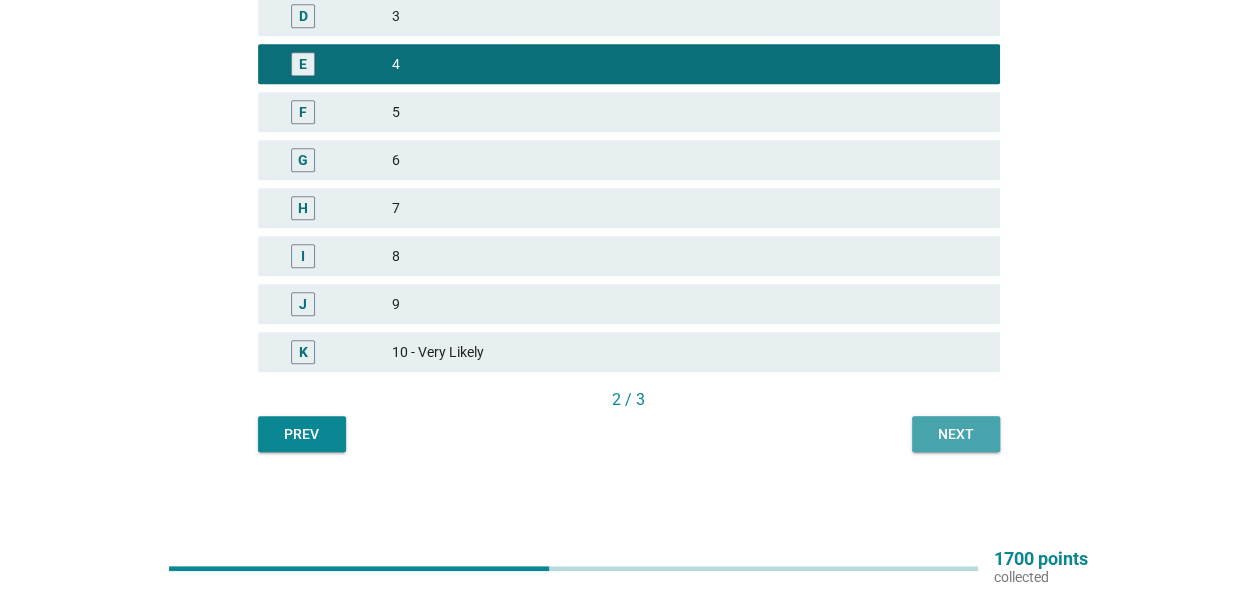 click on "Next" at bounding box center (956, 434) 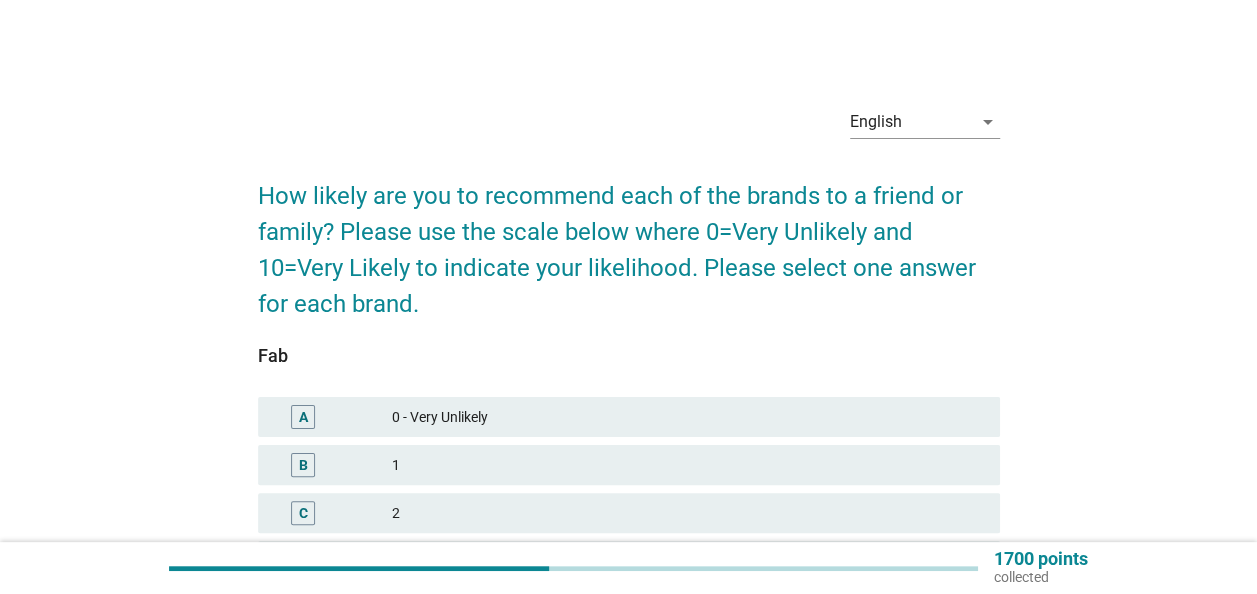 scroll, scrollTop: 100, scrollLeft: 0, axis: vertical 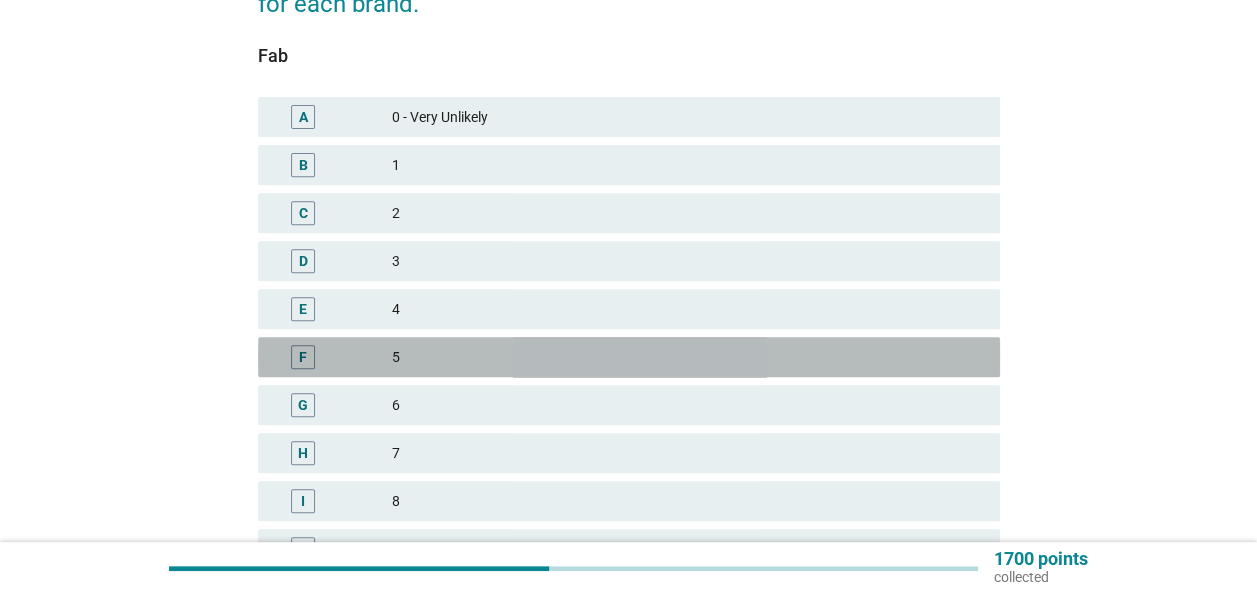 click on "F   5" at bounding box center [629, 357] 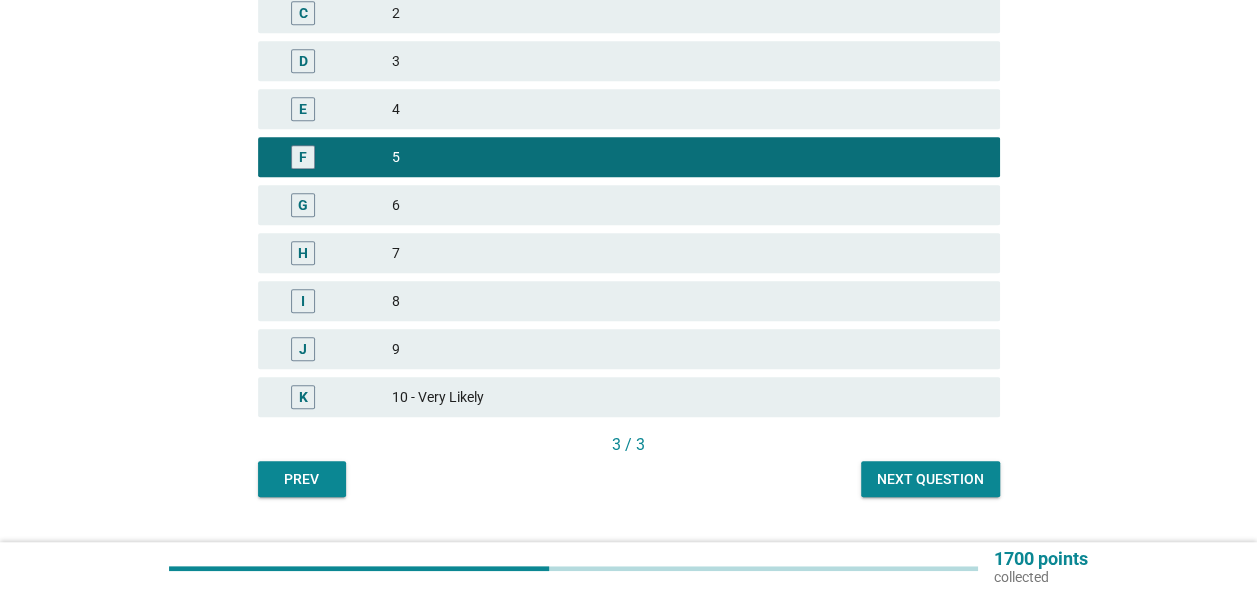 scroll, scrollTop: 545, scrollLeft: 0, axis: vertical 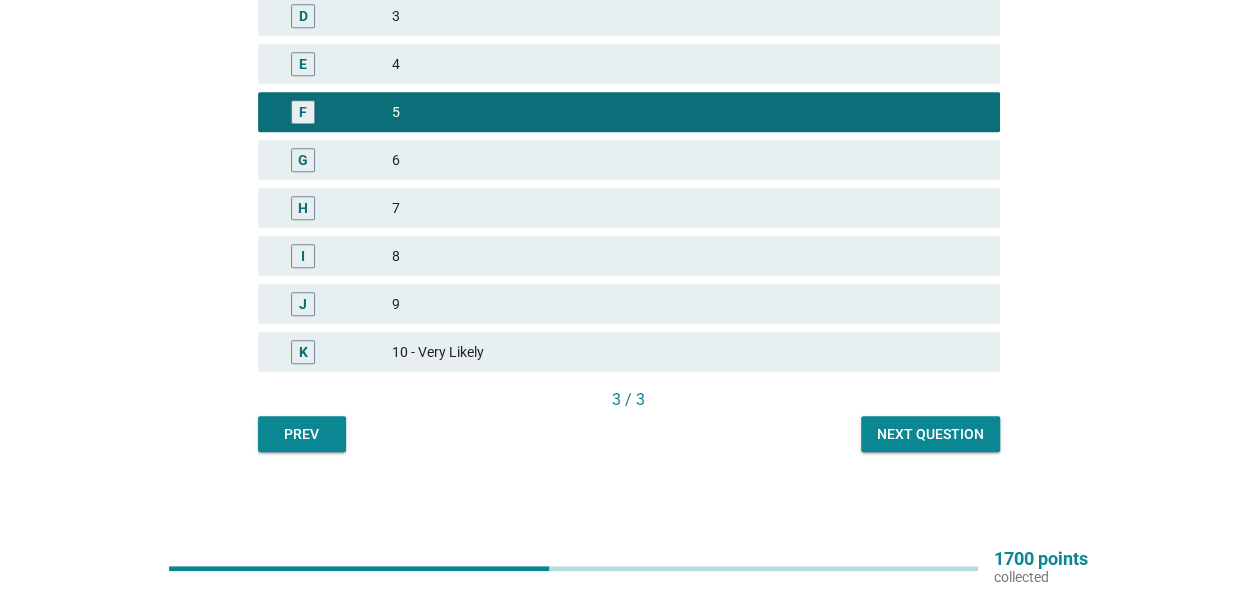 click on "Next question" at bounding box center (930, 434) 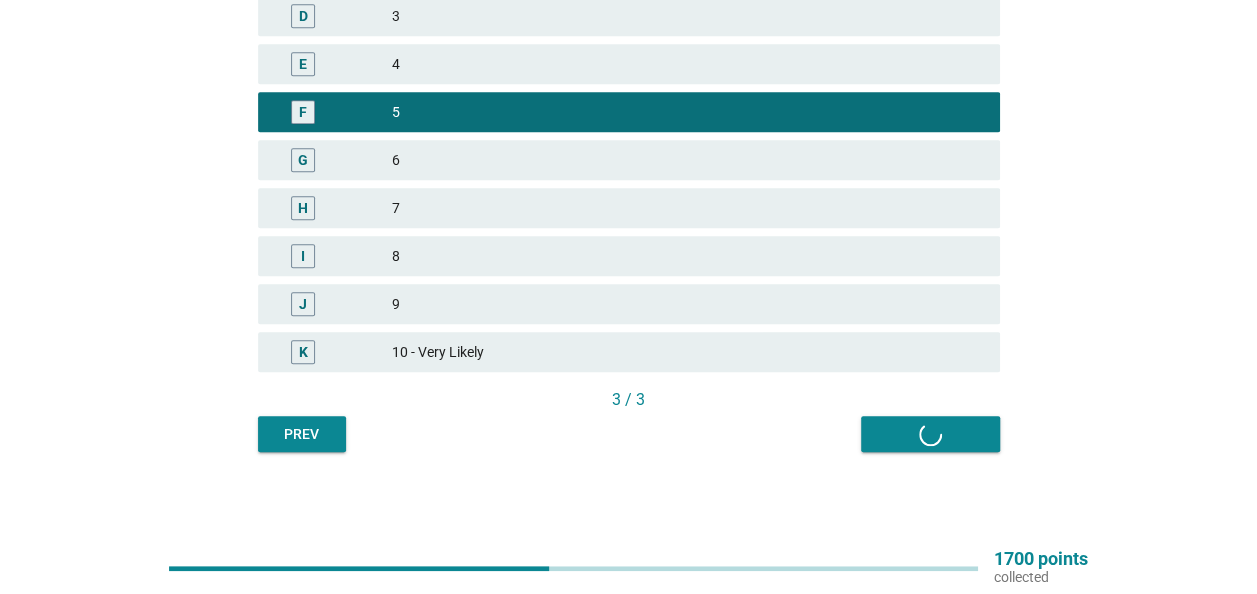 scroll, scrollTop: 0, scrollLeft: 0, axis: both 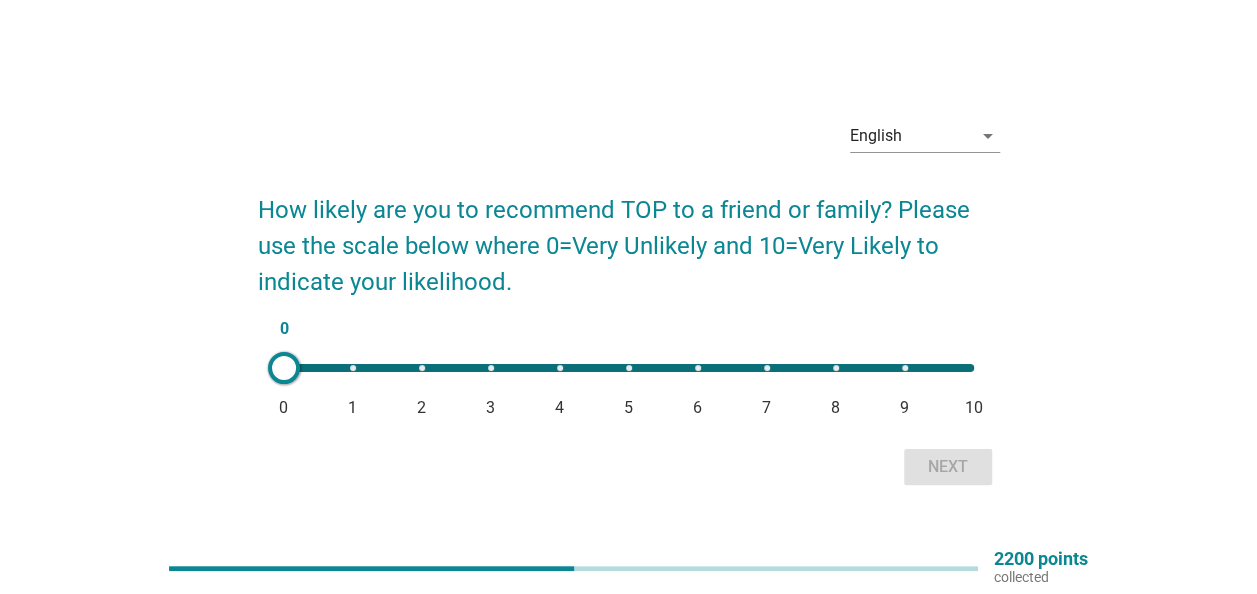 click on "0
0
1
2
3
4
5
6
7
8
9
10" at bounding box center (629, 368) 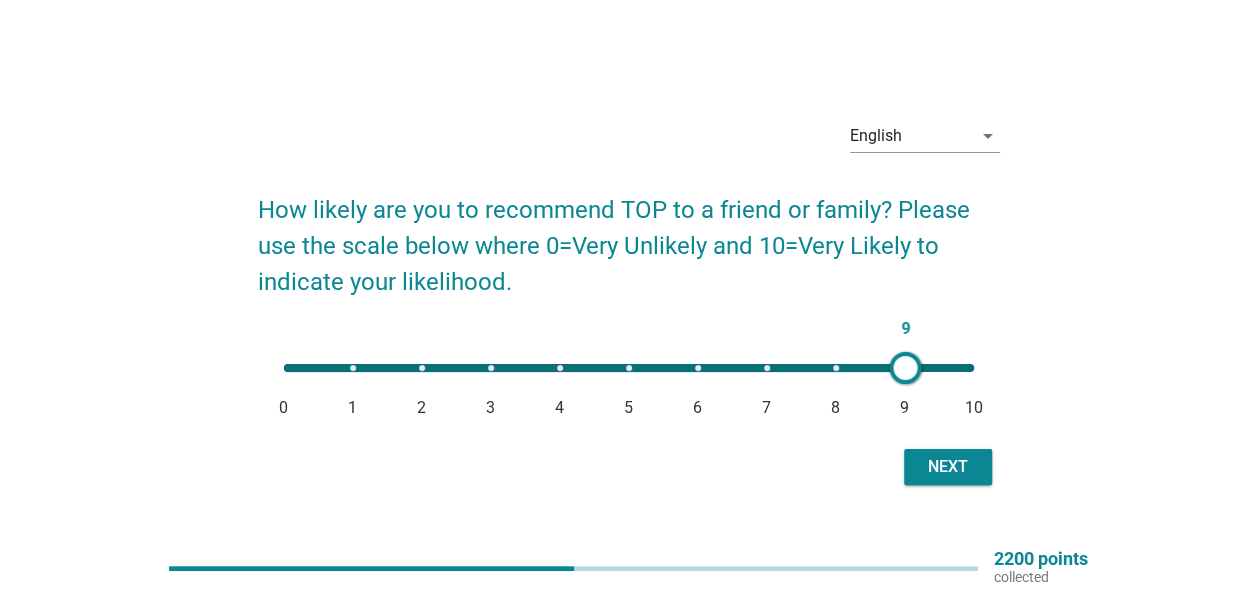 click on "Next" at bounding box center [948, 467] 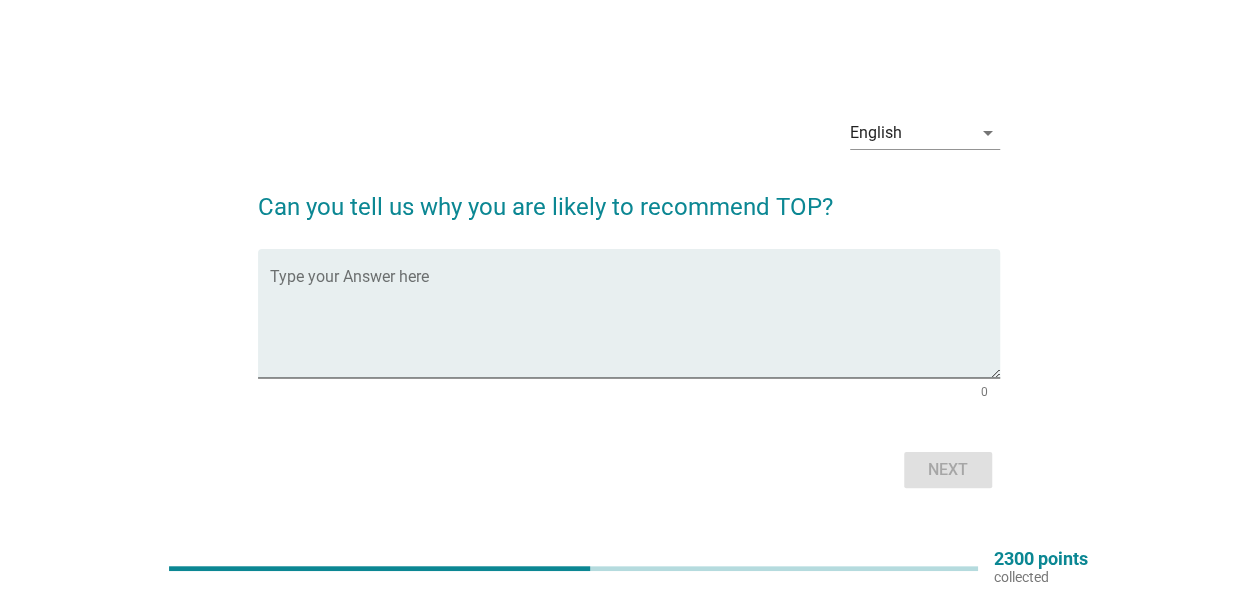 click on "Can you tell us why you are likely to recommend TOP?     Type your Answer here 0   Next" at bounding box center [629, 331] 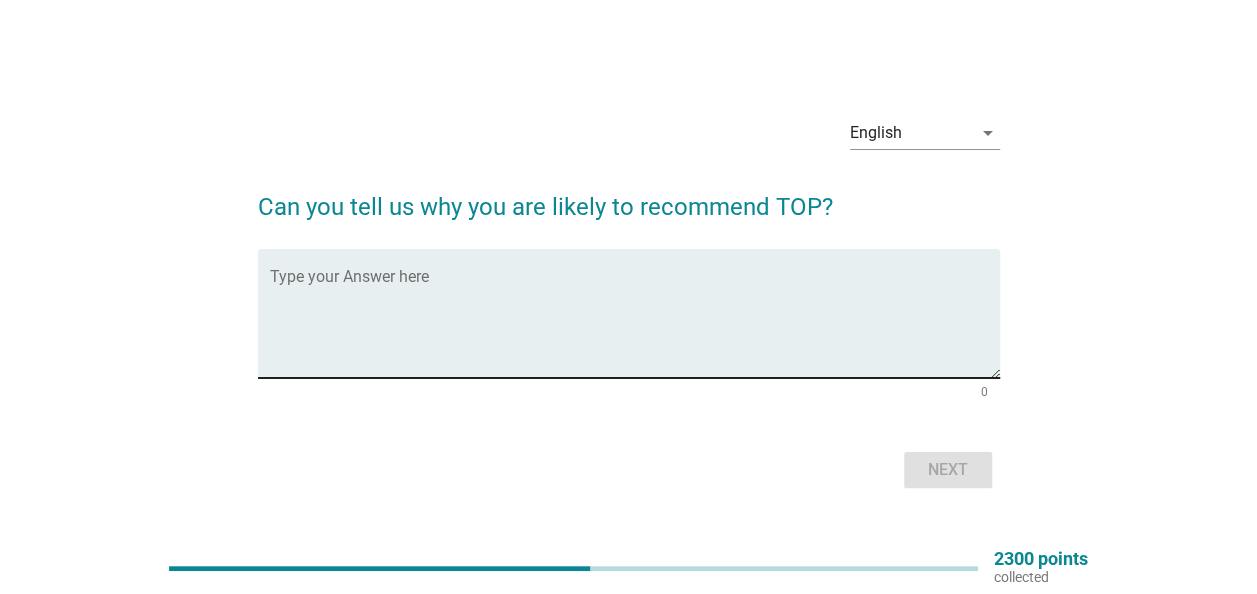 click on "Type your Answer here" at bounding box center [635, 313] 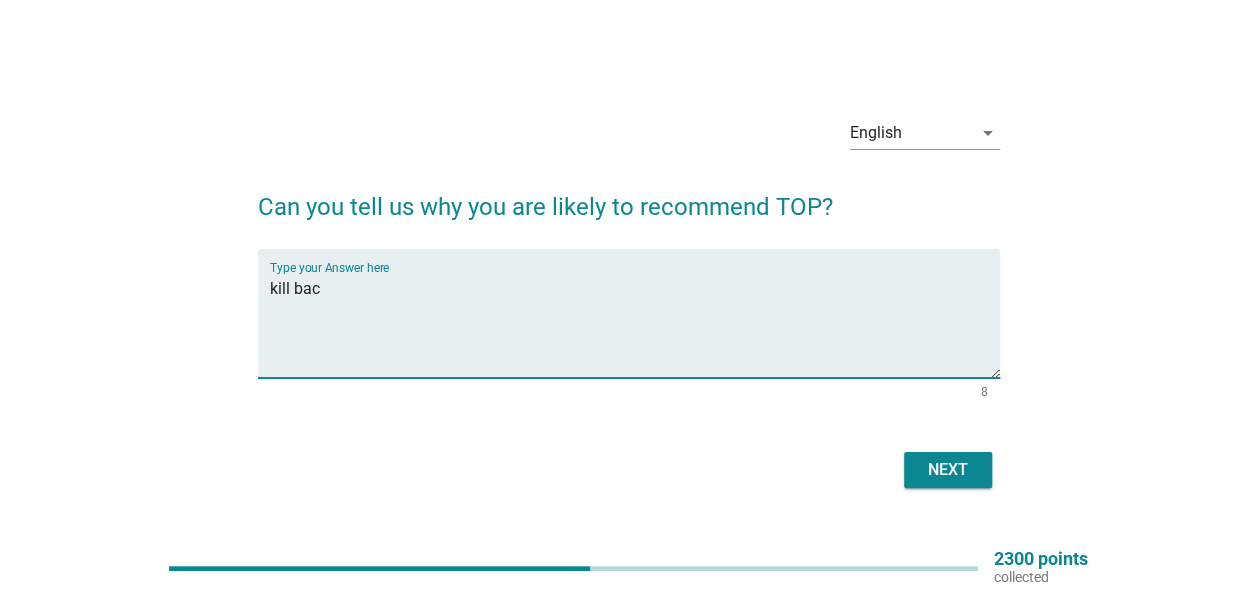 type on "kill bac" 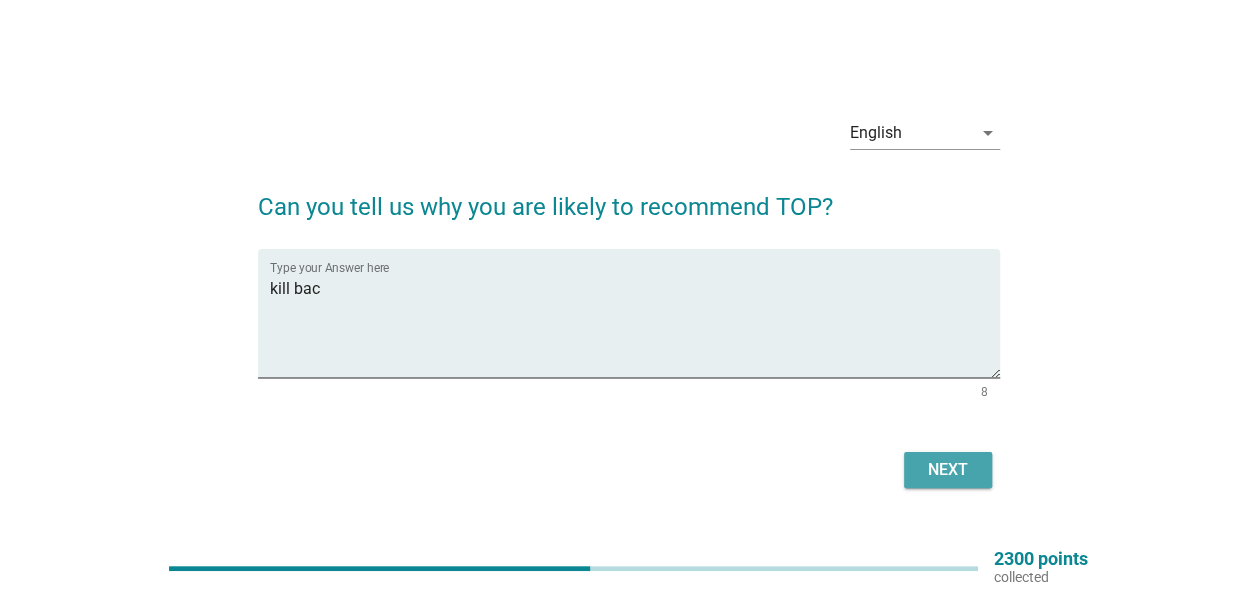 click on "Next" at bounding box center (948, 470) 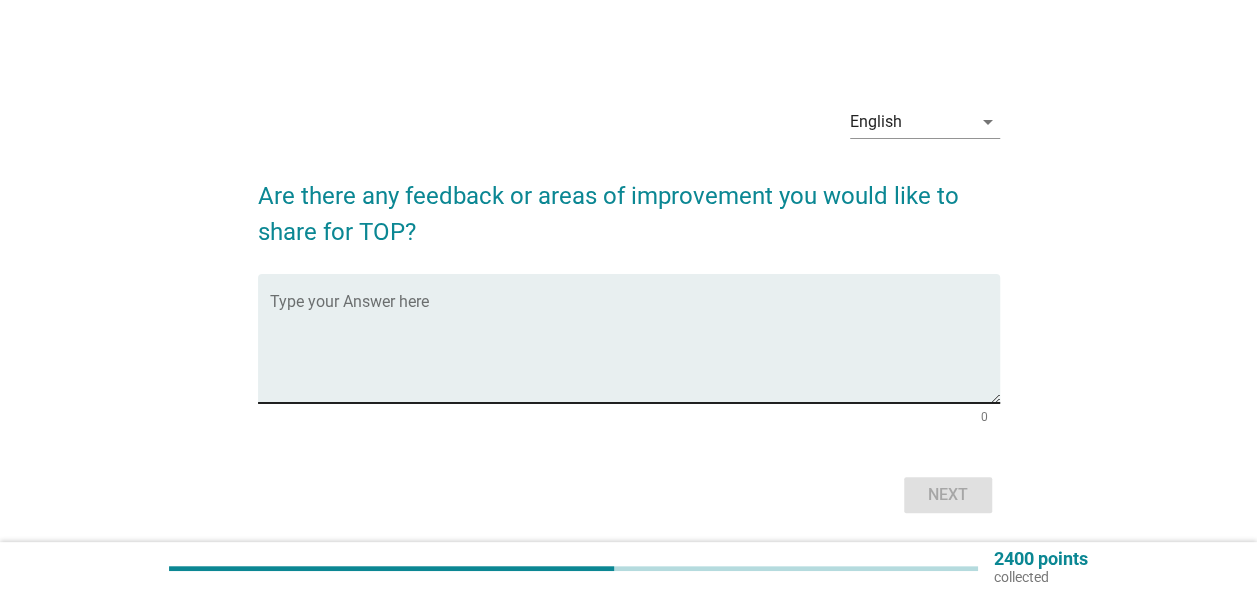 click at bounding box center (635, 350) 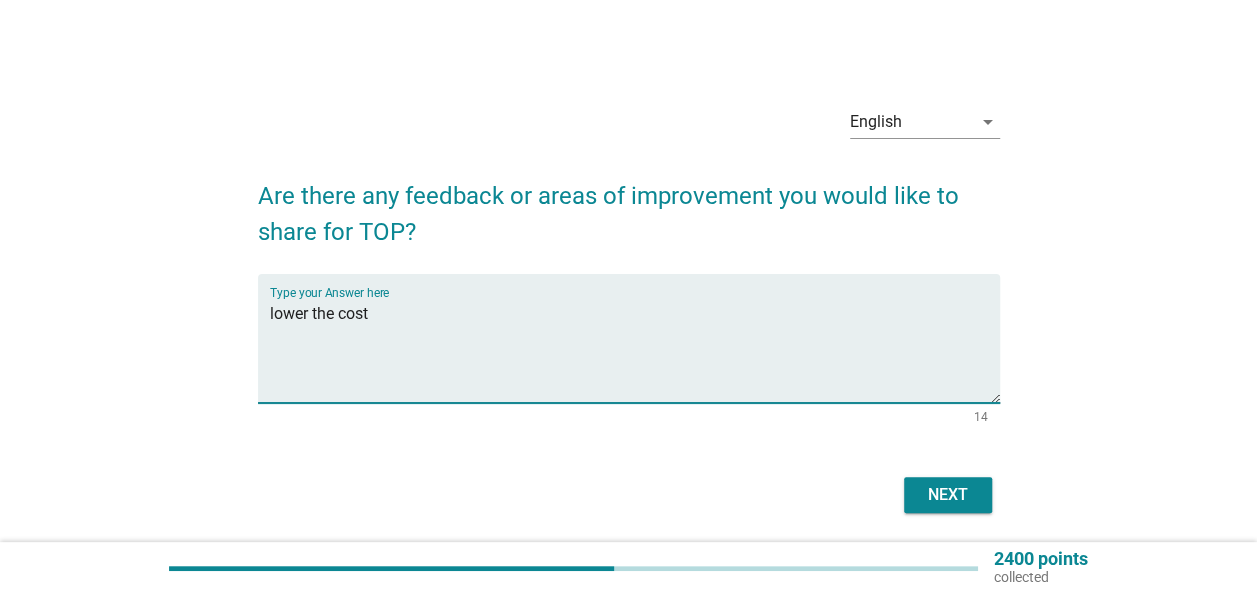 type on "lower the cost" 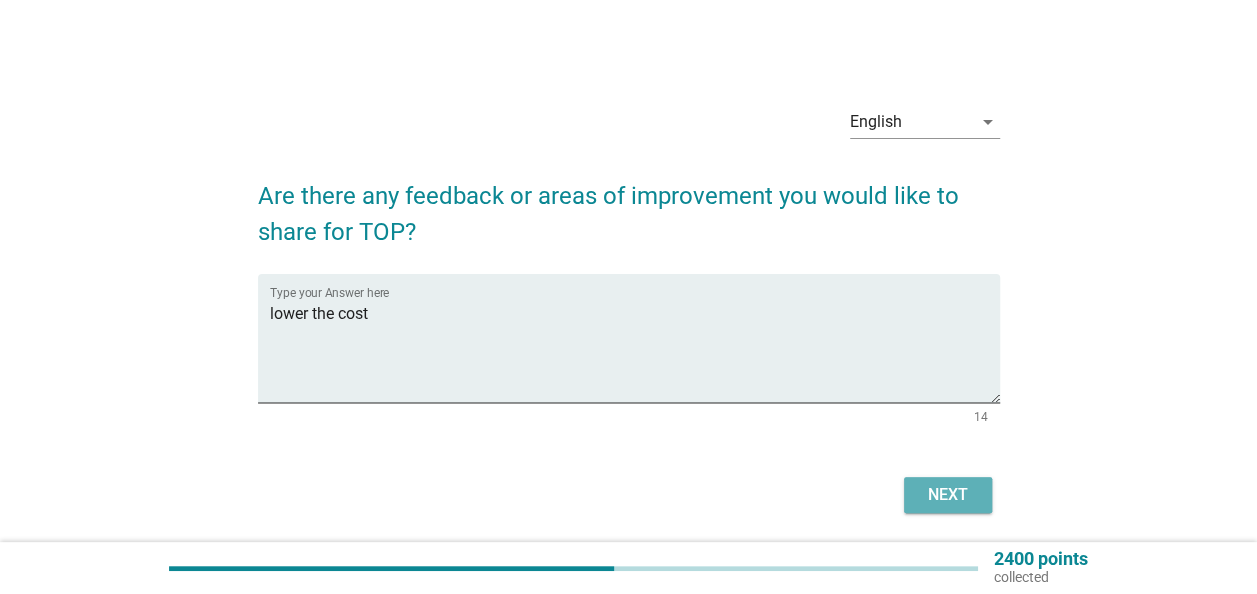 click on "Next" at bounding box center [948, 495] 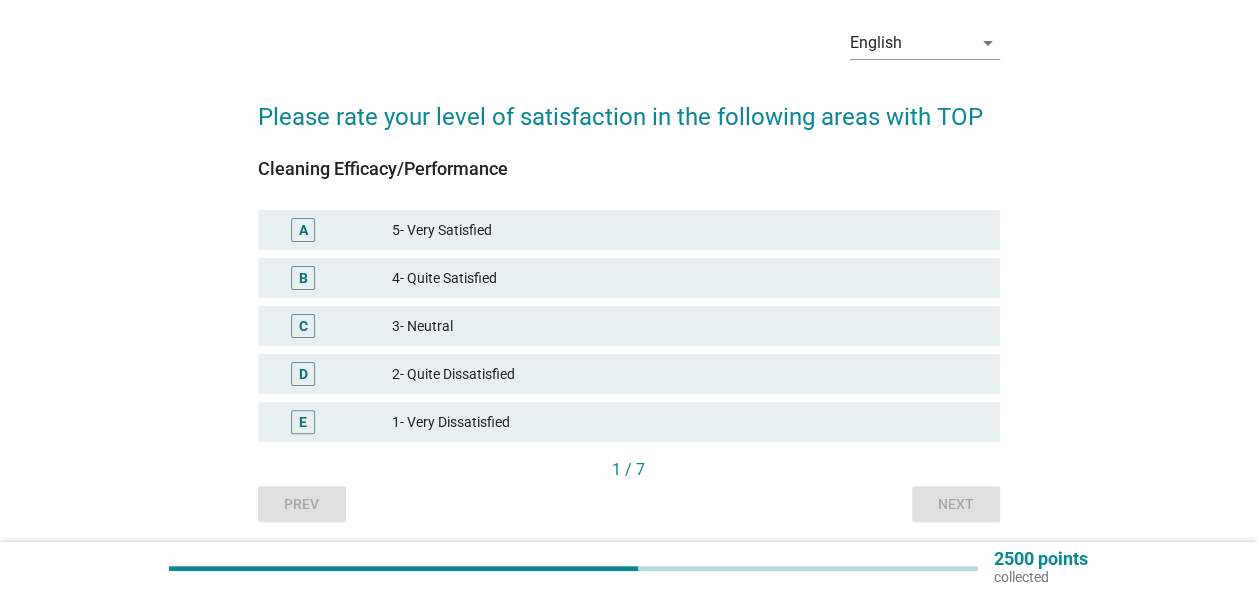 scroll, scrollTop: 149, scrollLeft: 0, axis: vertical 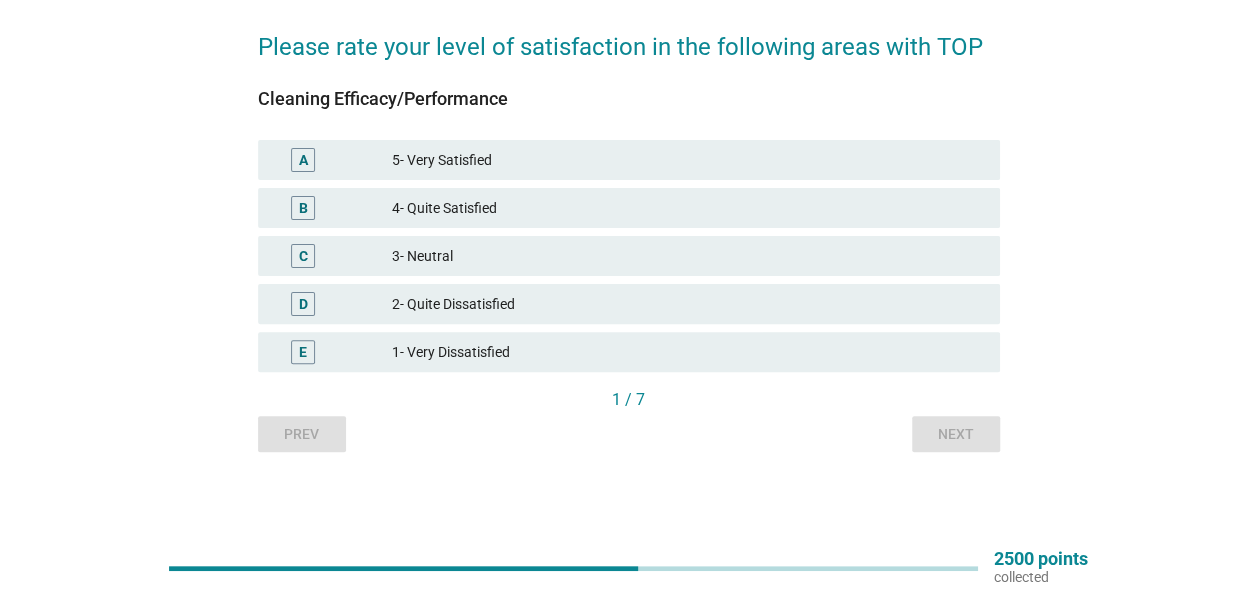 click on "2- Quite Dissatisfied" at bounding box center [688, 304] 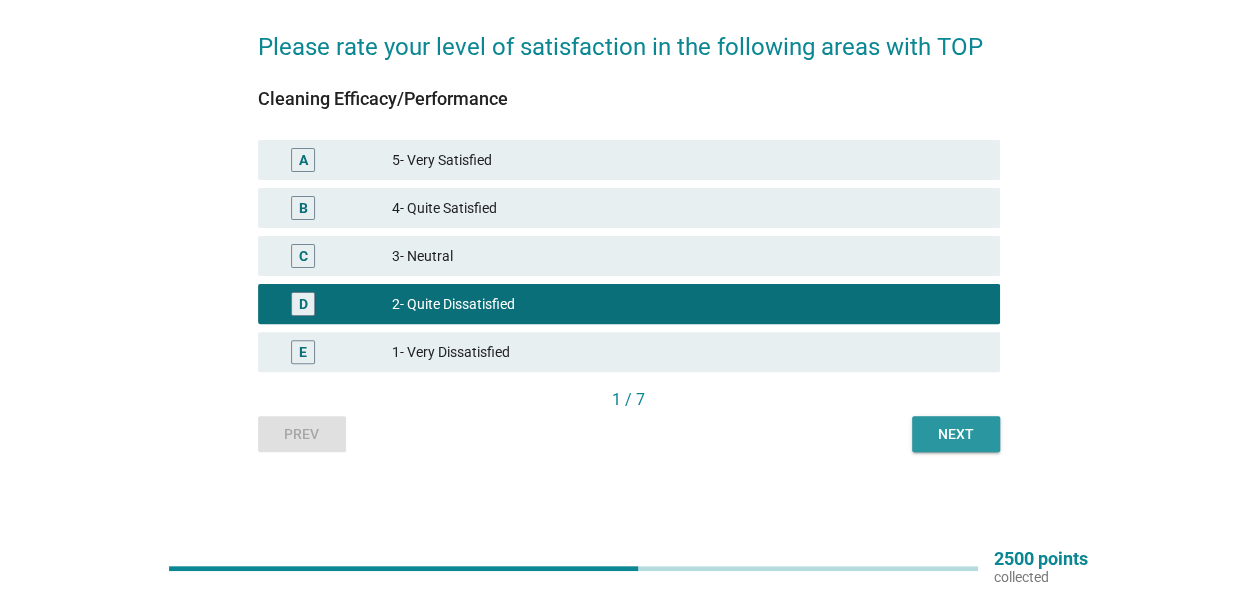 click on "Next" at bounding box center [956, 434] 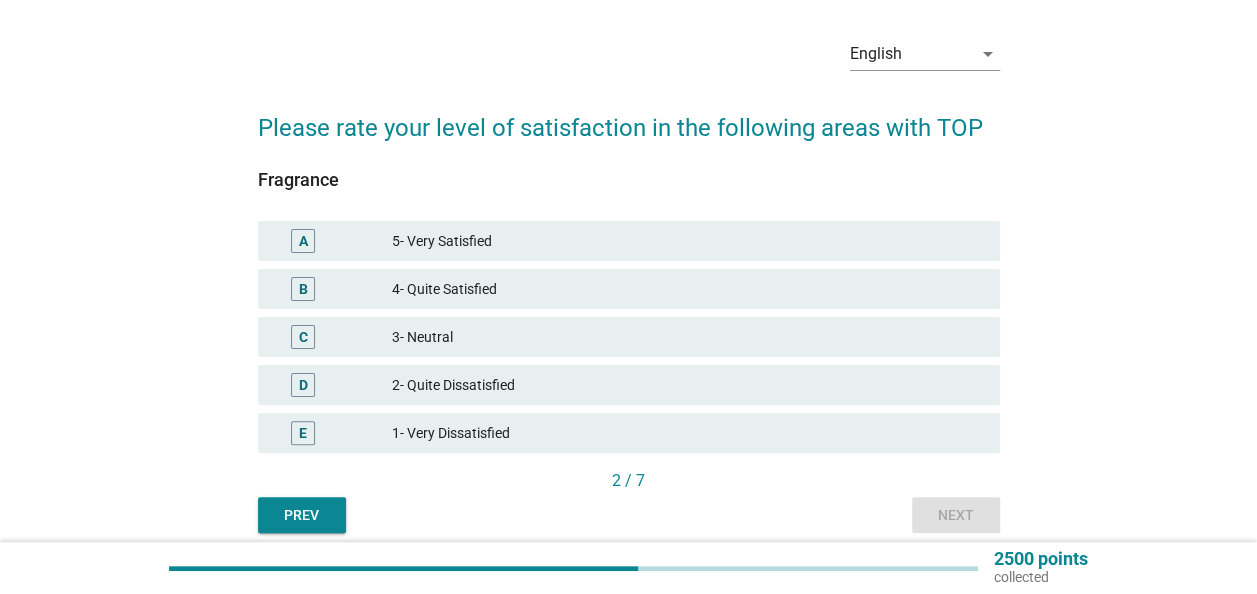 scroll, scrollTop: 100, scrollLeft: 0, axis: vertical 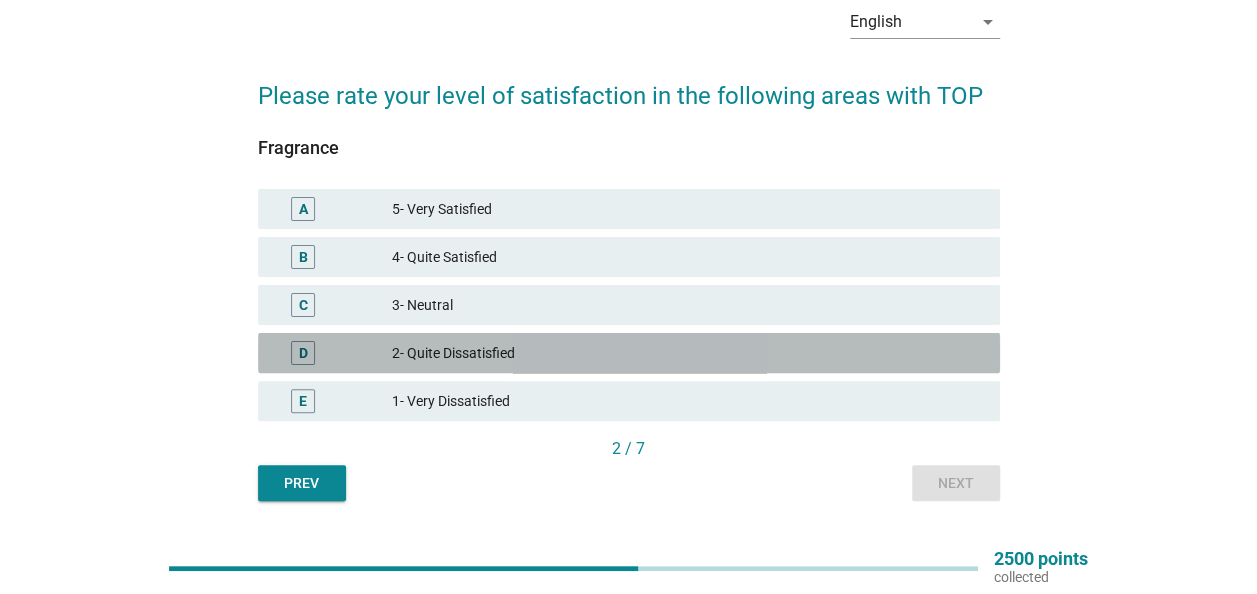 click on "2- Quite Dissatisfied" at bounding box center [688, 353] 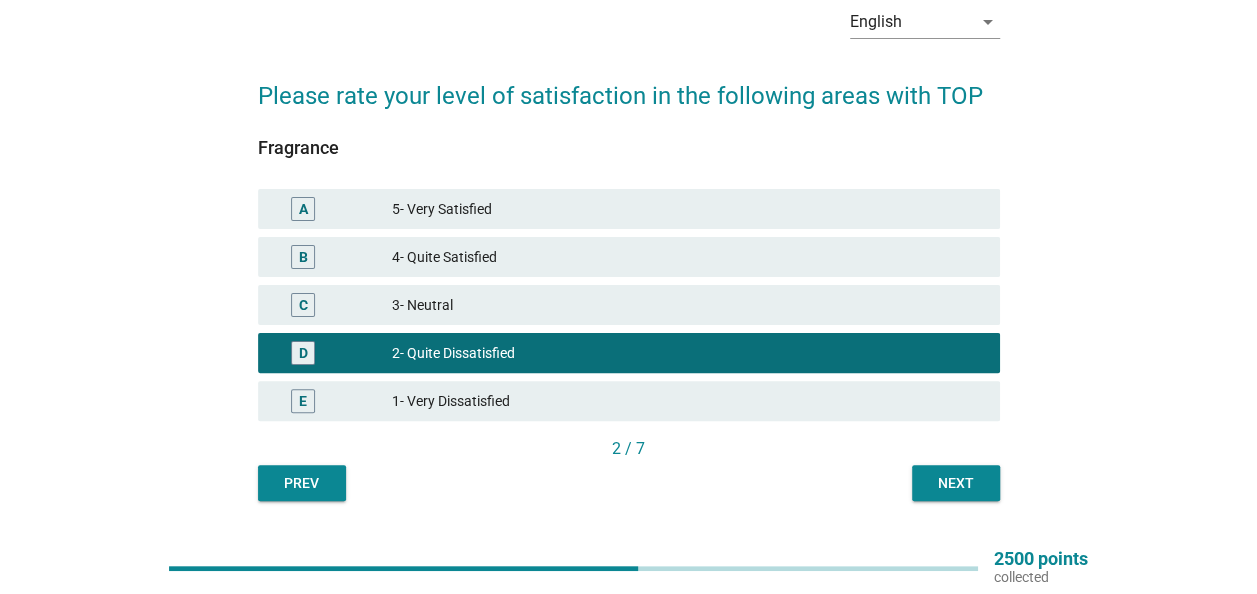 click on "Next" at bounding box center (956, 483) 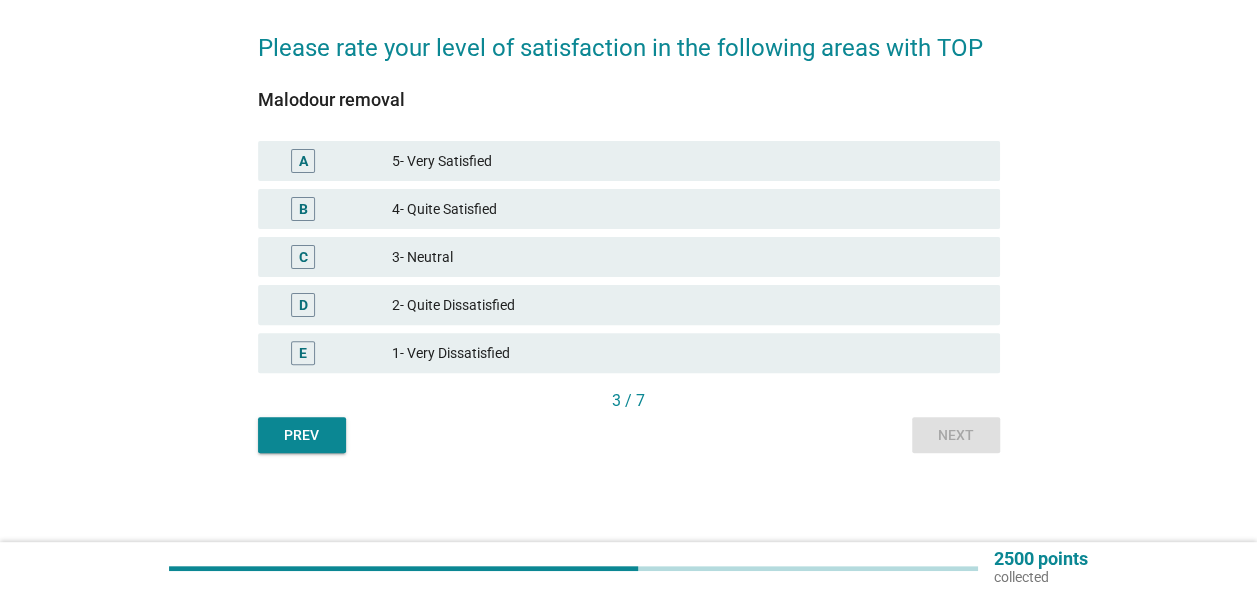 scroll, scrollTop: 149, scrollLeft: 0, axis: vertical 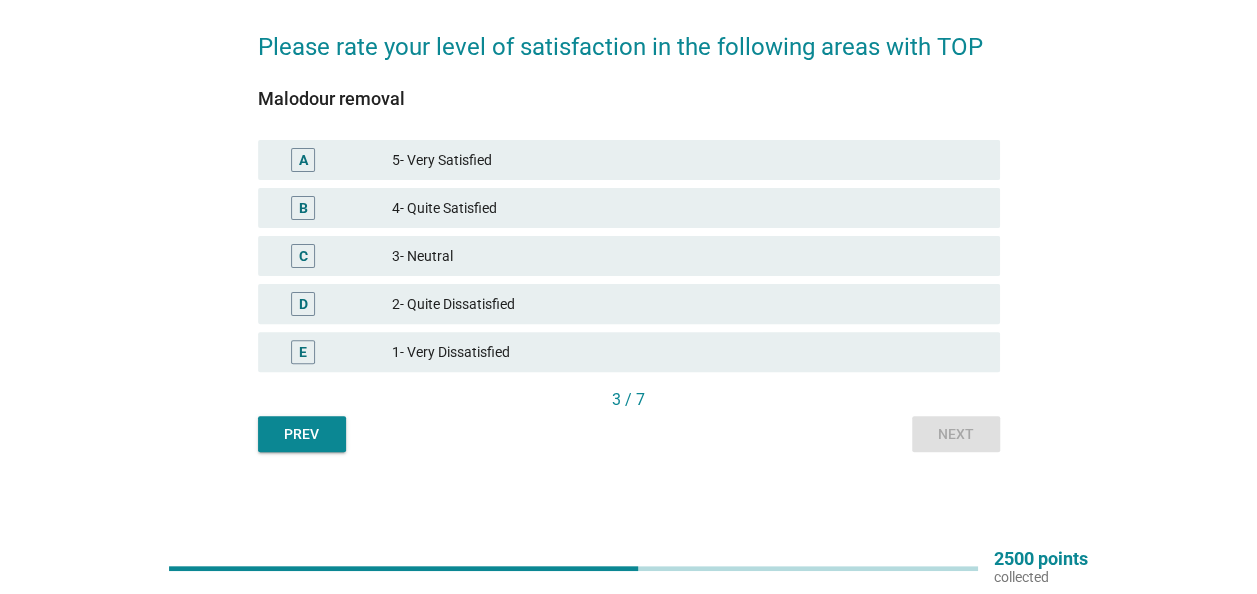 click on "D   2- Quite Dissatisfied" at bounding box center (629, 304) 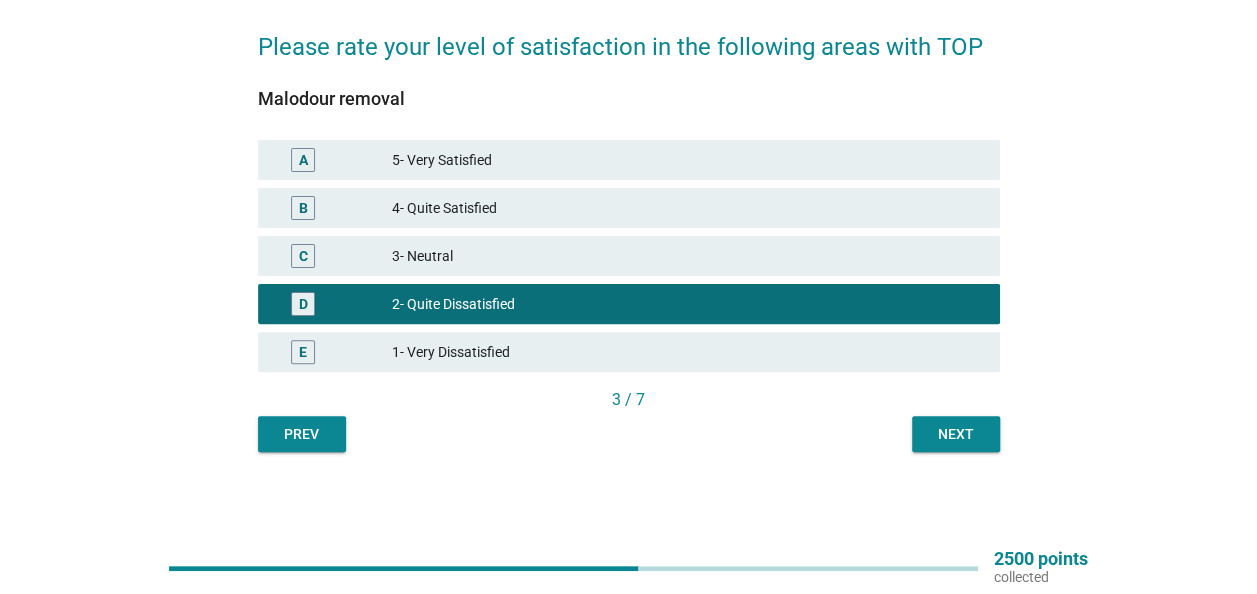 click on "Next" at bounding box center (956, 434) 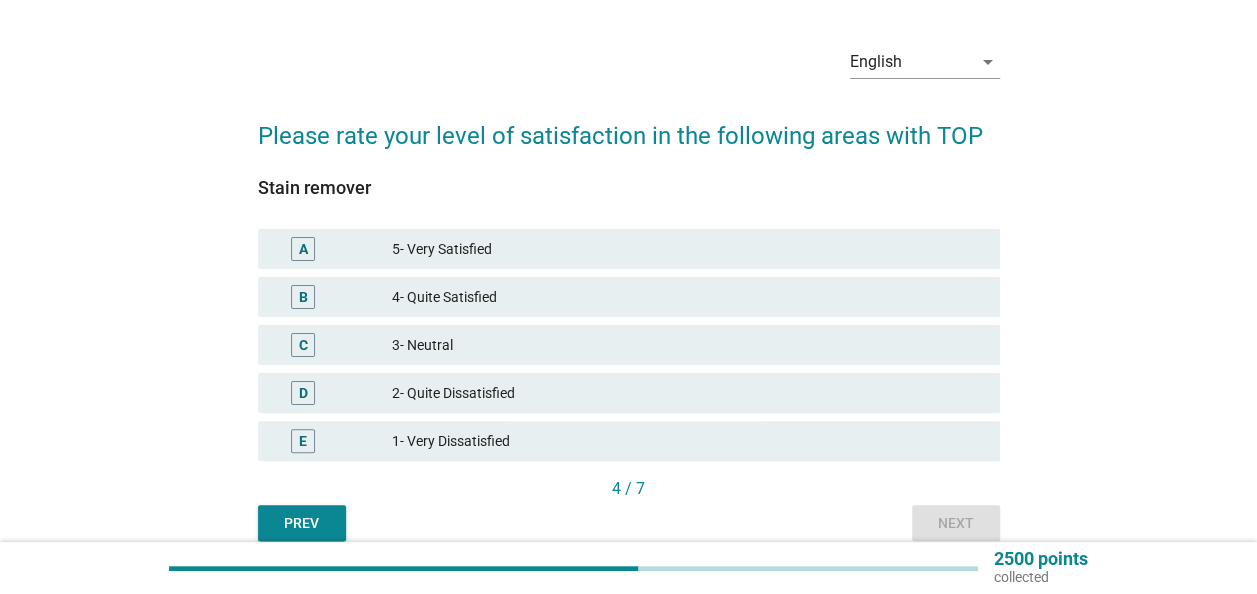 scroll, scrollTop: 100, scrollLeft: 0, axis: vertical 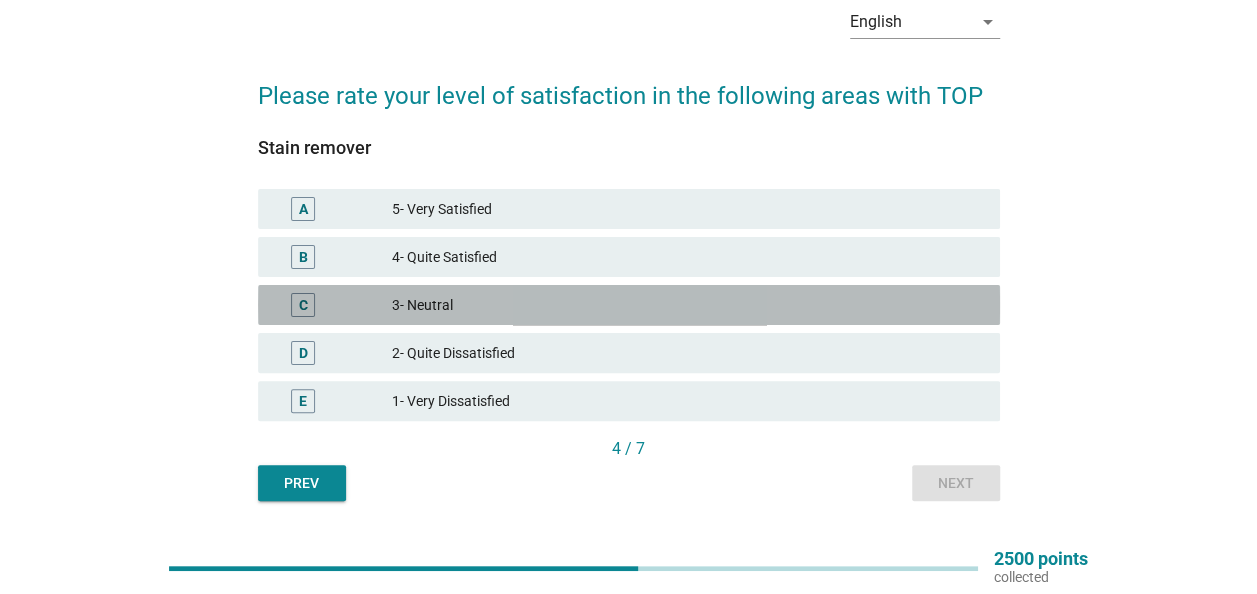click on "3- Neutral" at bounding box center [688, 305] 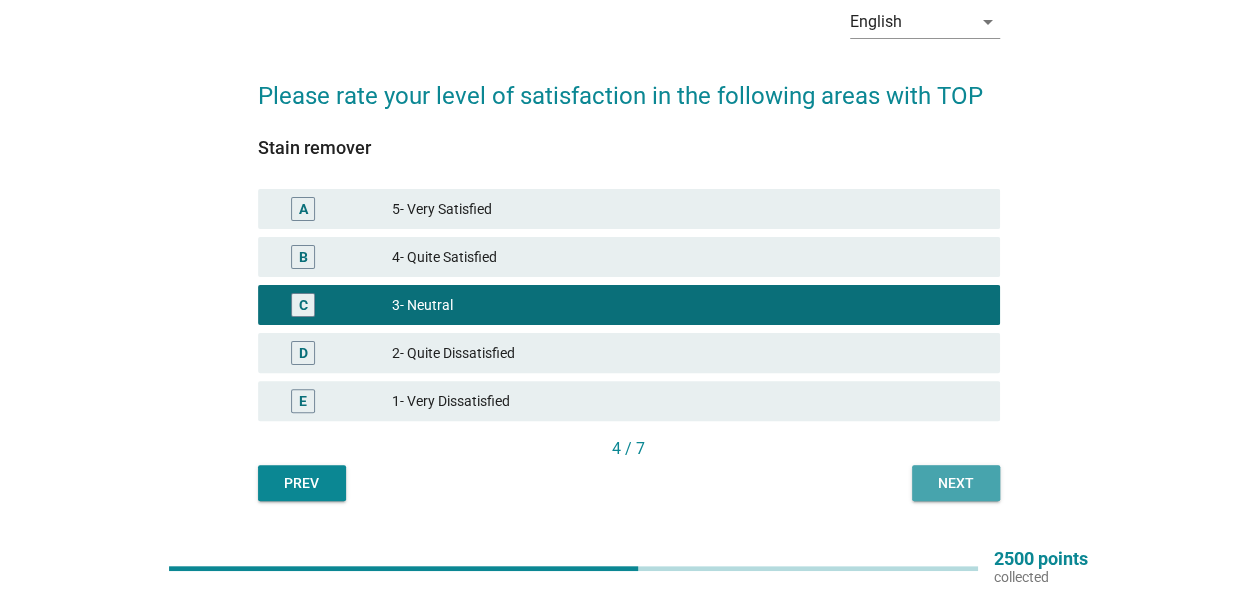 click on "Next" at bounding box center (956, 483) 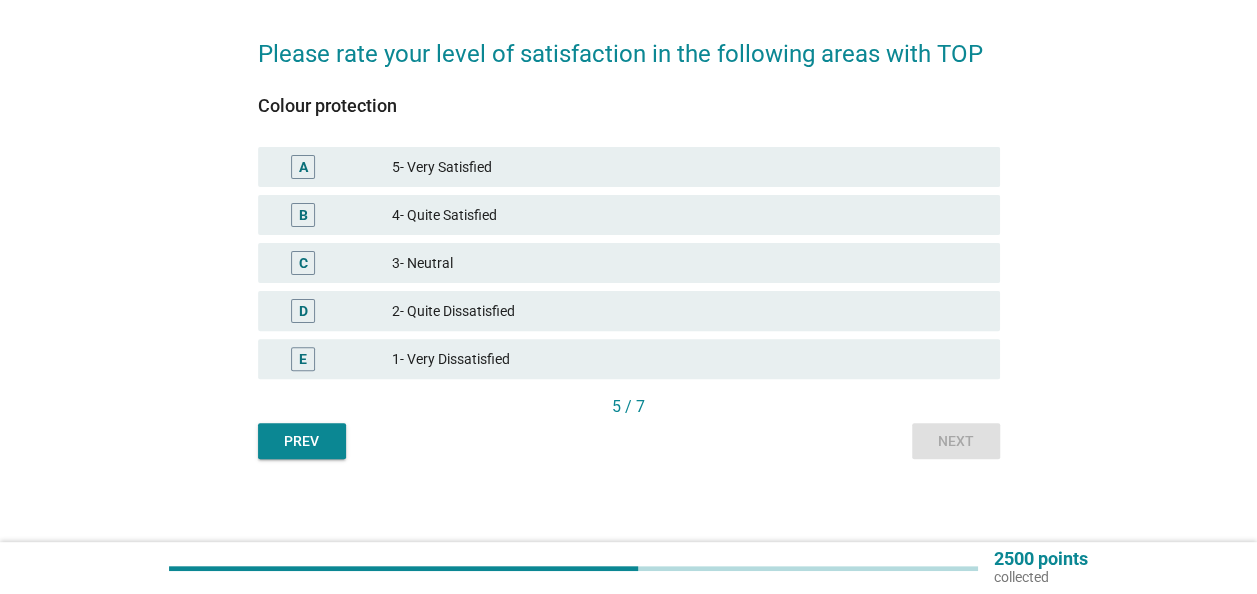 scroll, scrollTop: 149, scrollLeft: 0, axis: vertical 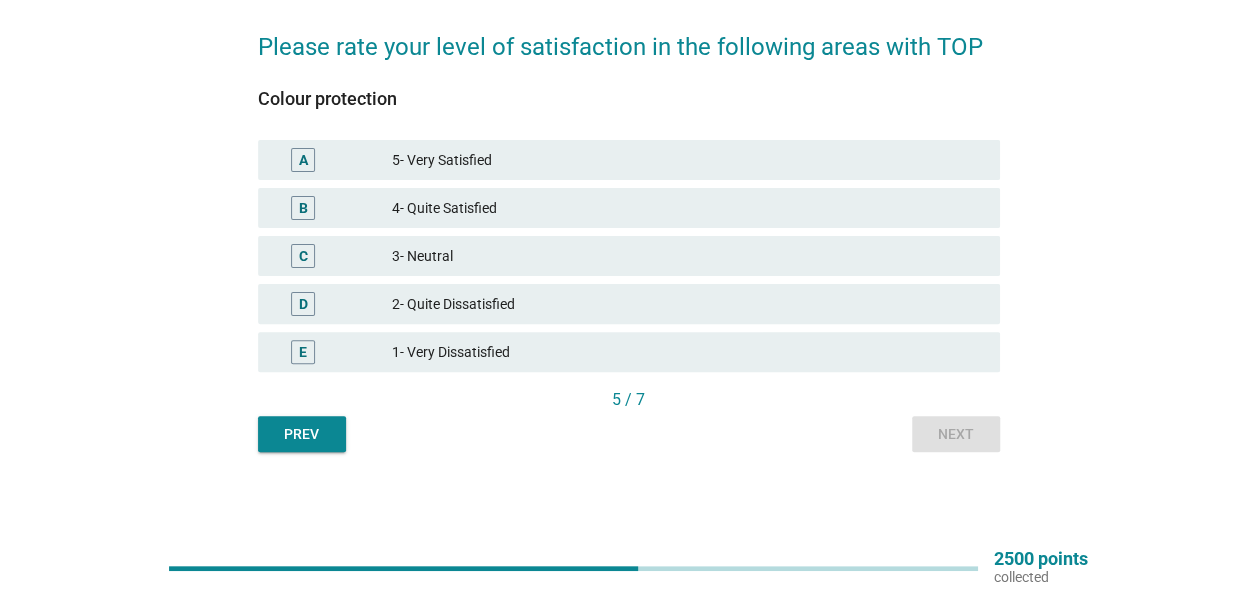 click on "2- Quite Dissatisfied" at bounding box center [688, 304] 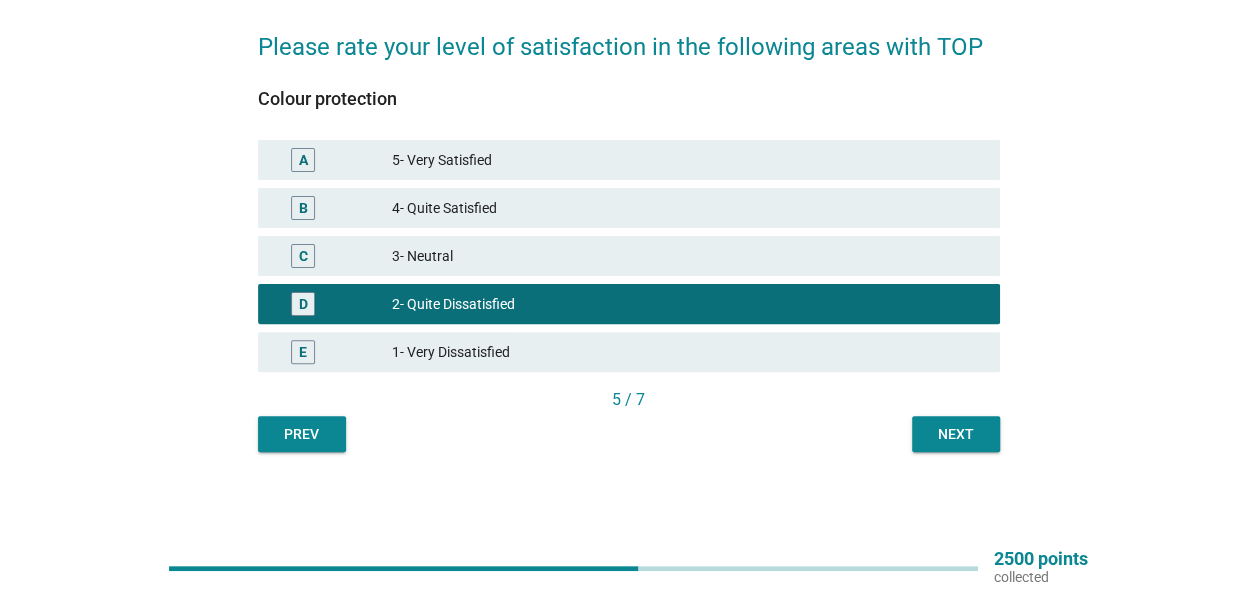click on "Next" at bounding box center [956, 434] 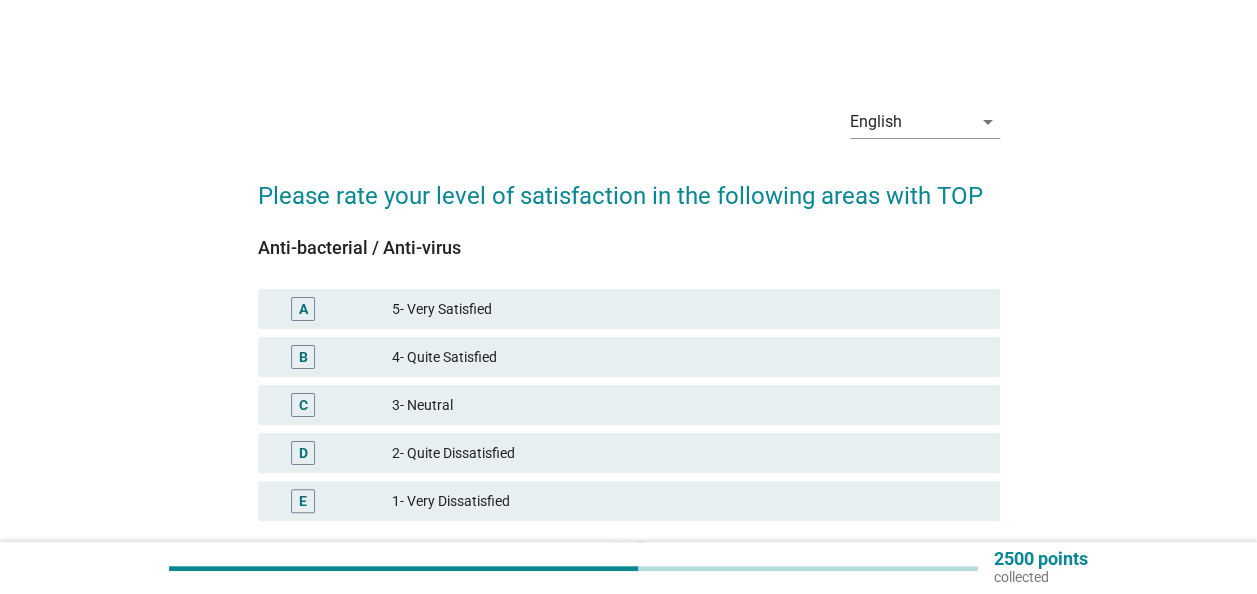 scroll, scrollTop: 100, scrollLeft: 0, axis: vertical 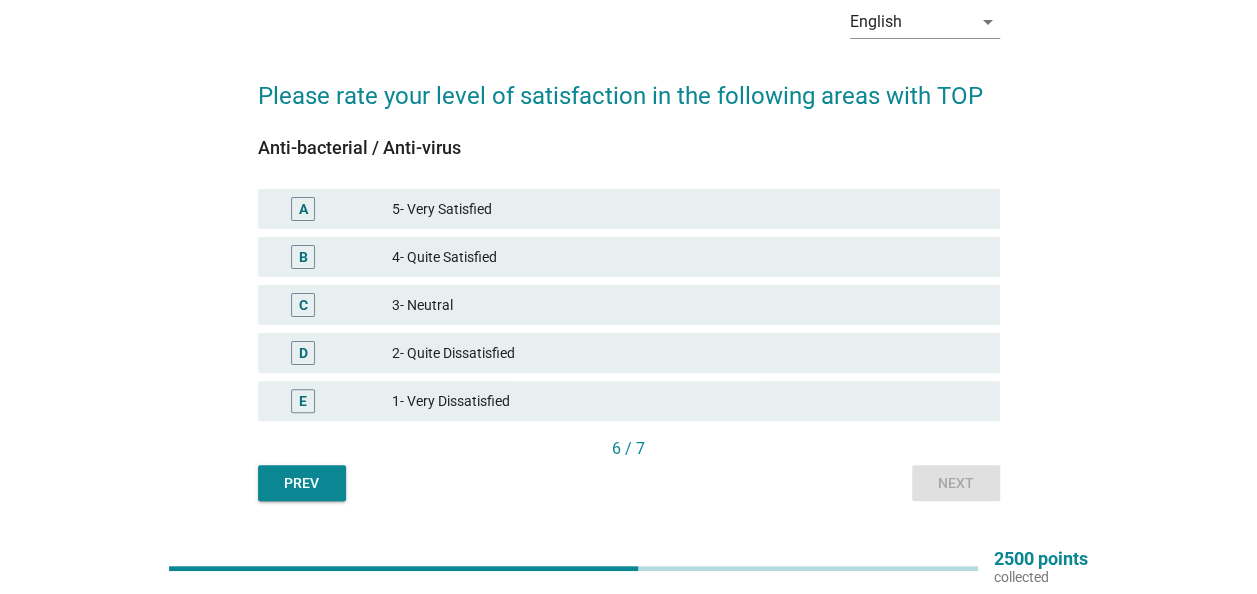 click on "1- Very Dissatisfied" at bounding box center [688, 401] 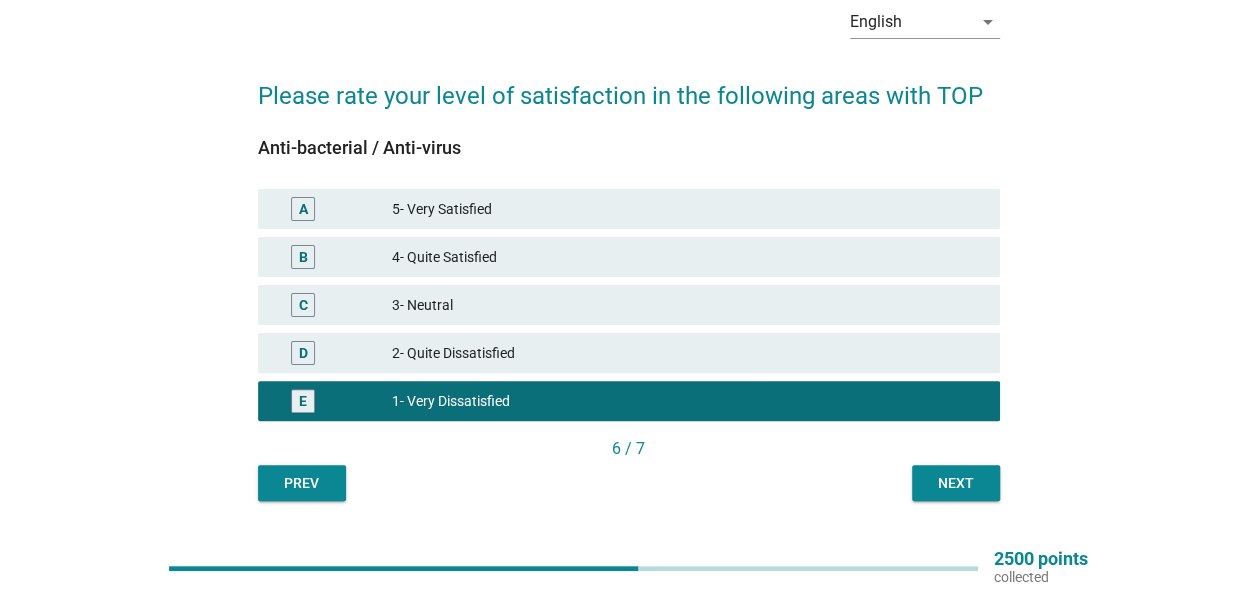 click on "Next" at bounding box center (956, 483) 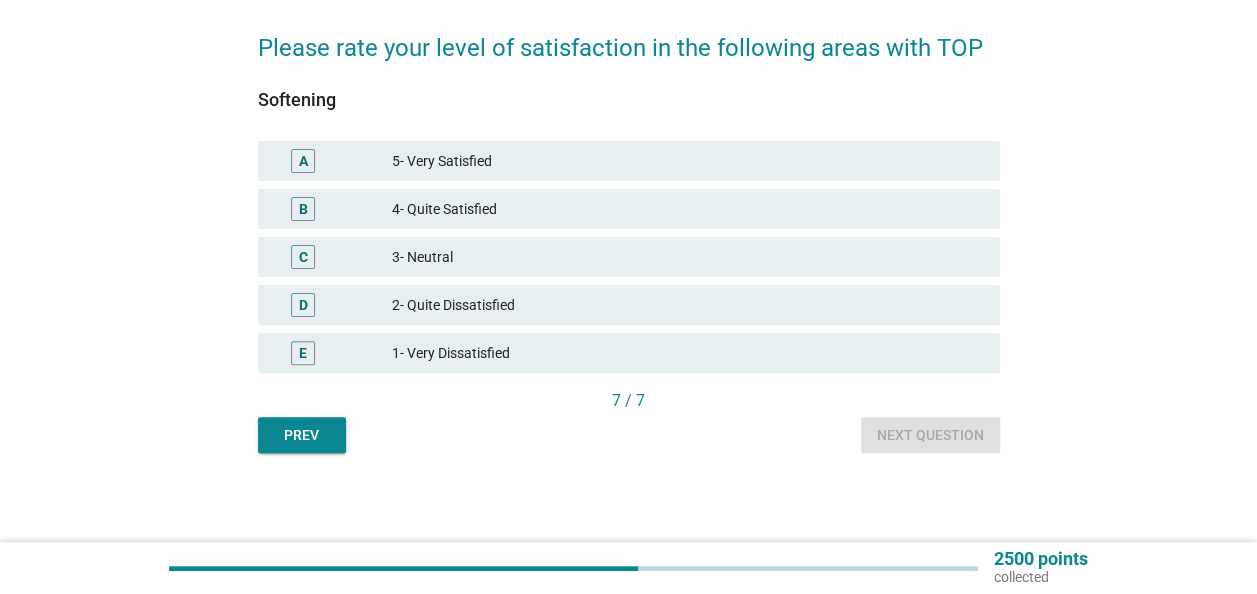 scroll, scrollTop: 149, scrollLeft: 0, axis: vertical 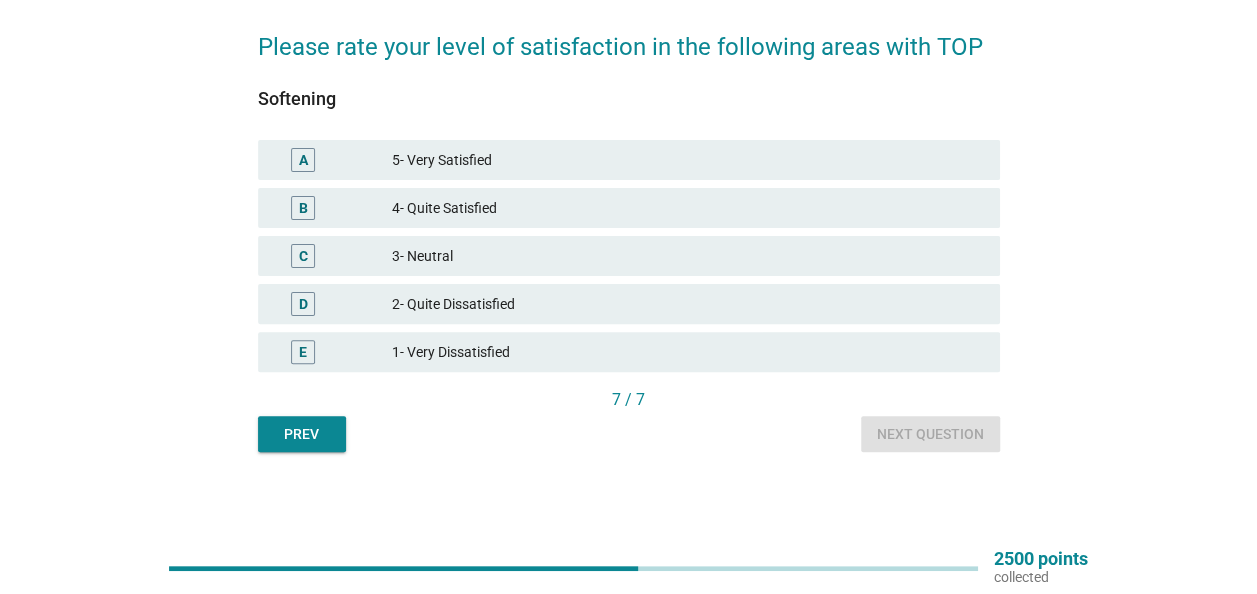click on "2- Quite Dissatisfied" at bounding box center [688, 304] 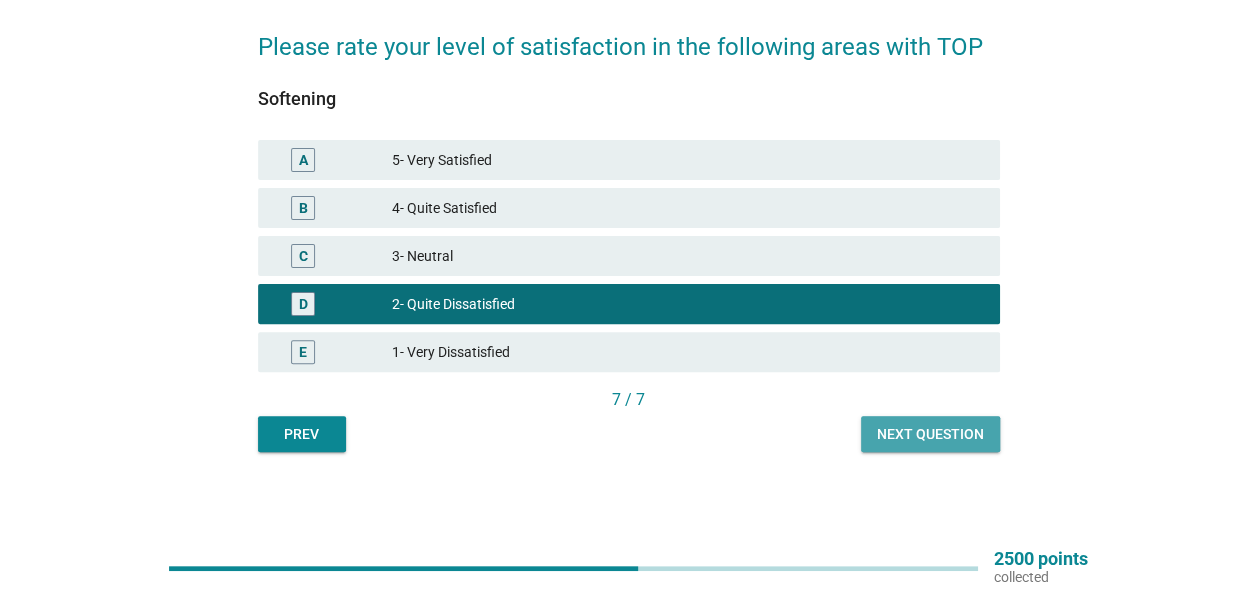 click on "Next question" at bounding box center (930, 434) 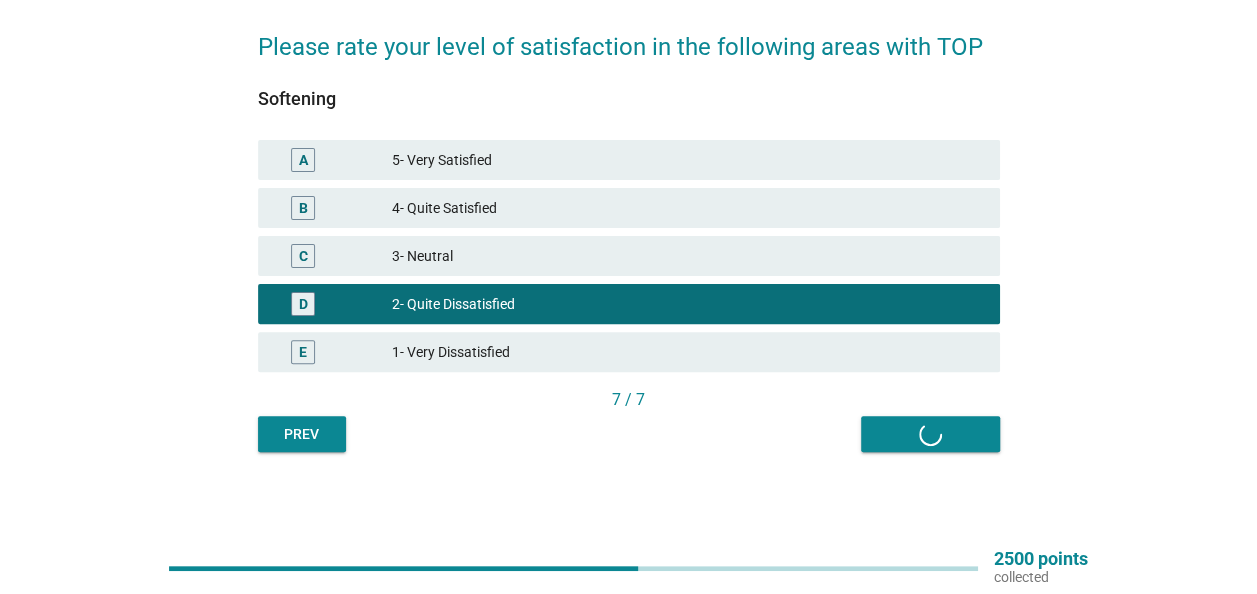 scroll, scrollTop: 0, scrollLeft: 0, axis: both 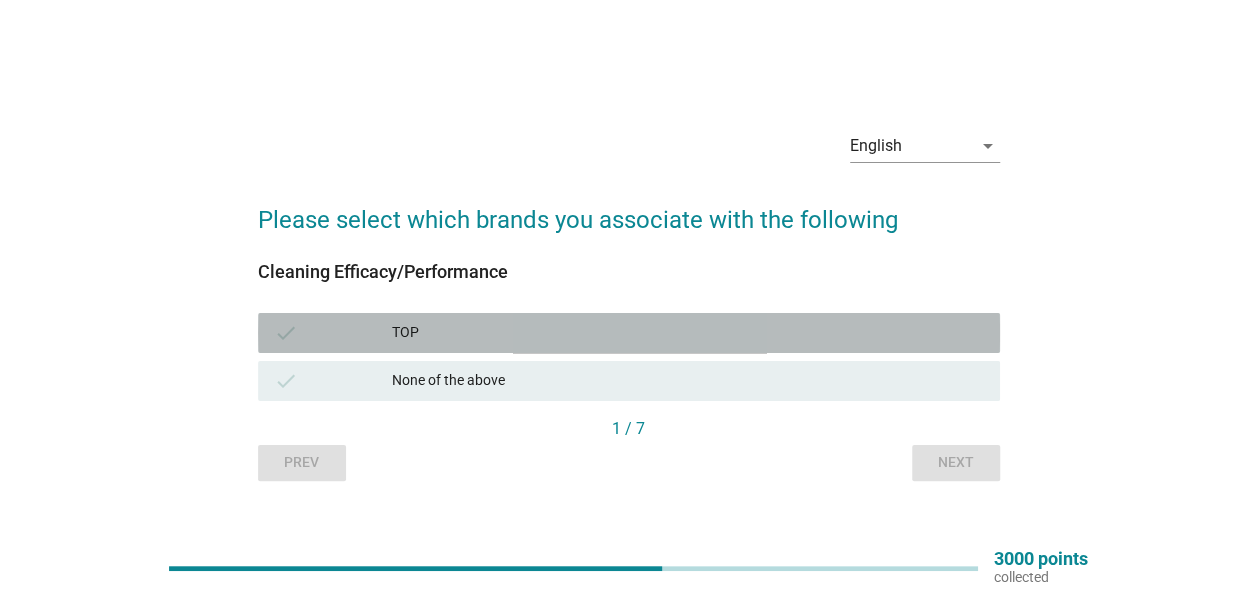 drag, startPoint x: 430, startPoint y: 334, endPoint x: 655, endPoint y: 385, distance: 230.70761 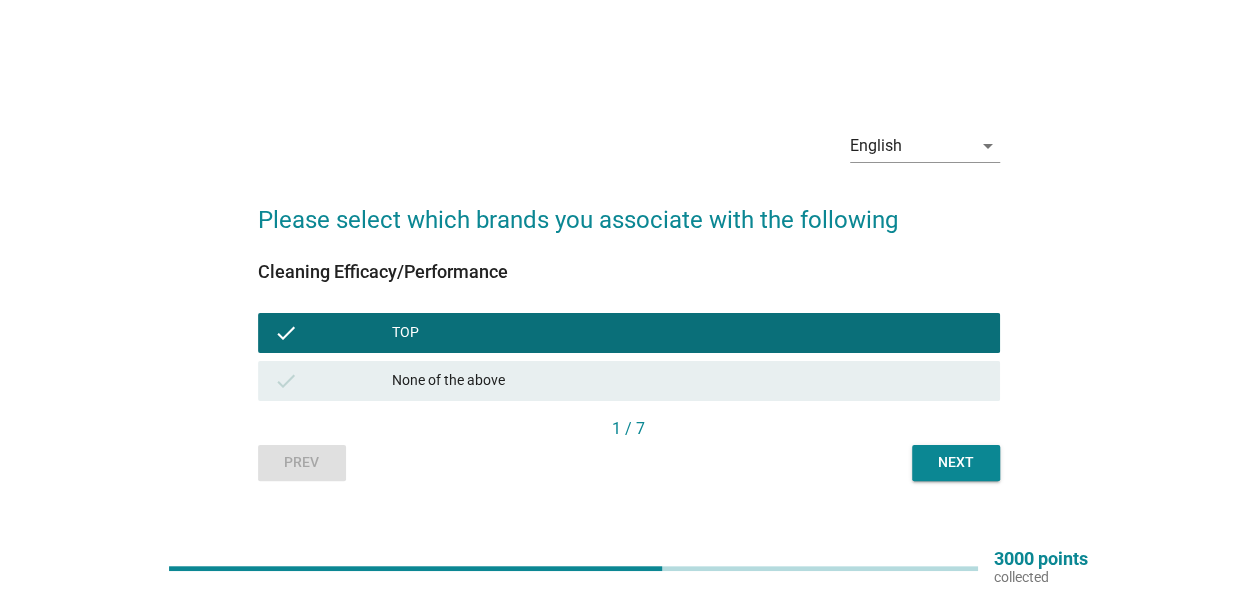 click on "Next" at bounding box center (956, 463) 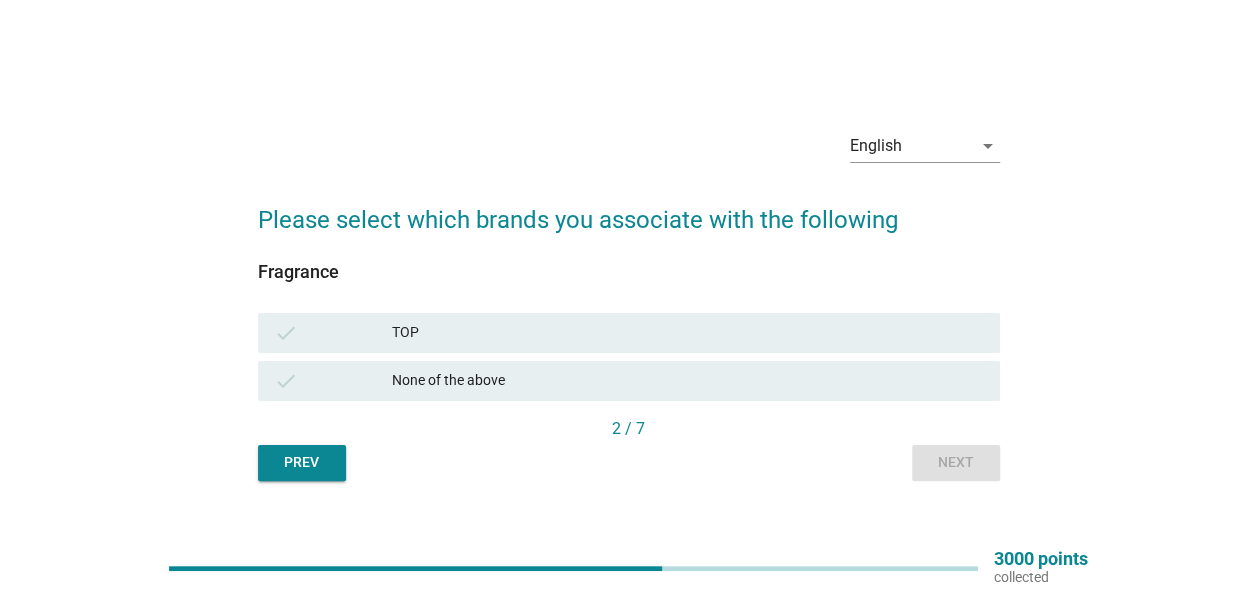 click on "TOP" at bounding box center [688, 333] 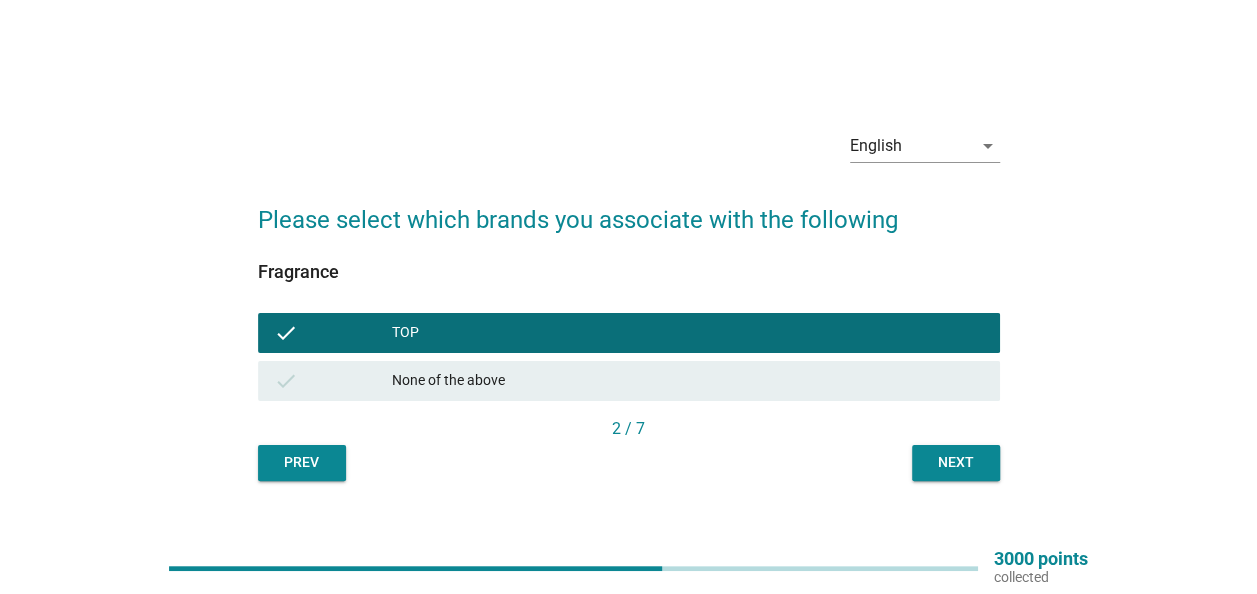 click on "Next" at bounding box center (956, 462) 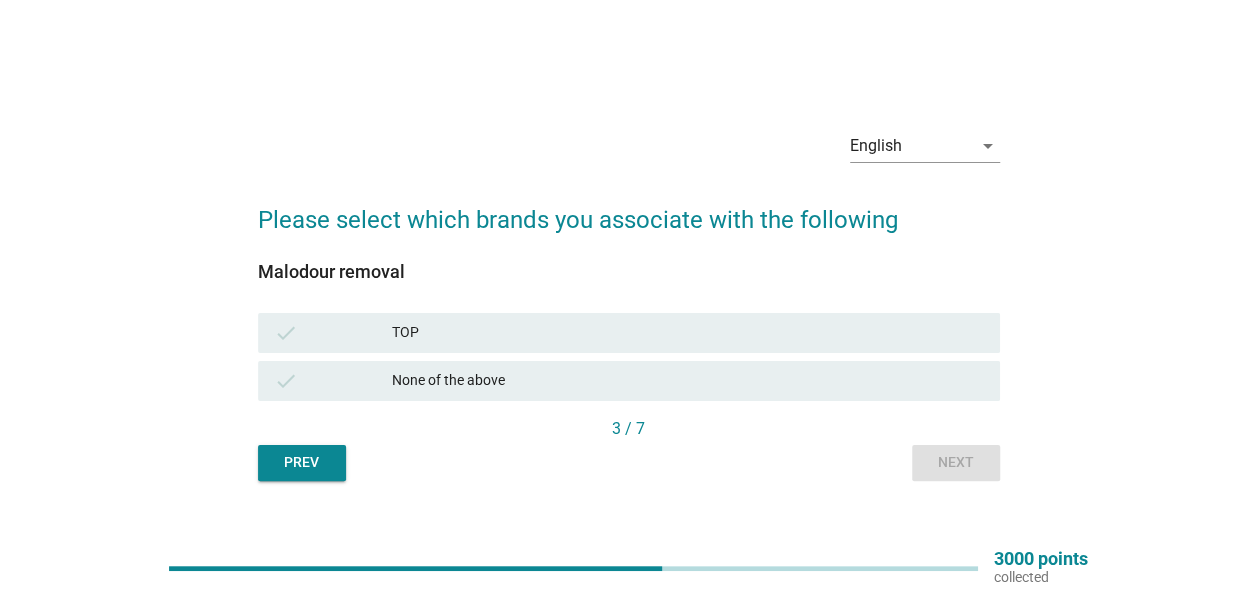 click on "TOP" at bounding box center (688, 333) 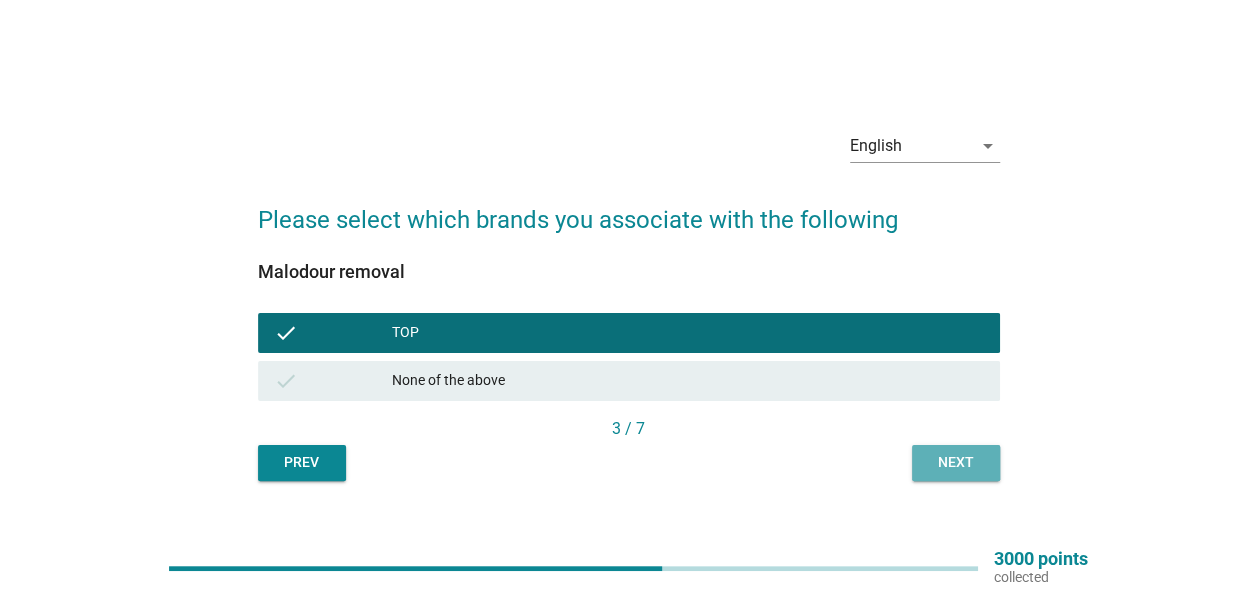 click on "Next" at bounding box center (956, 463) 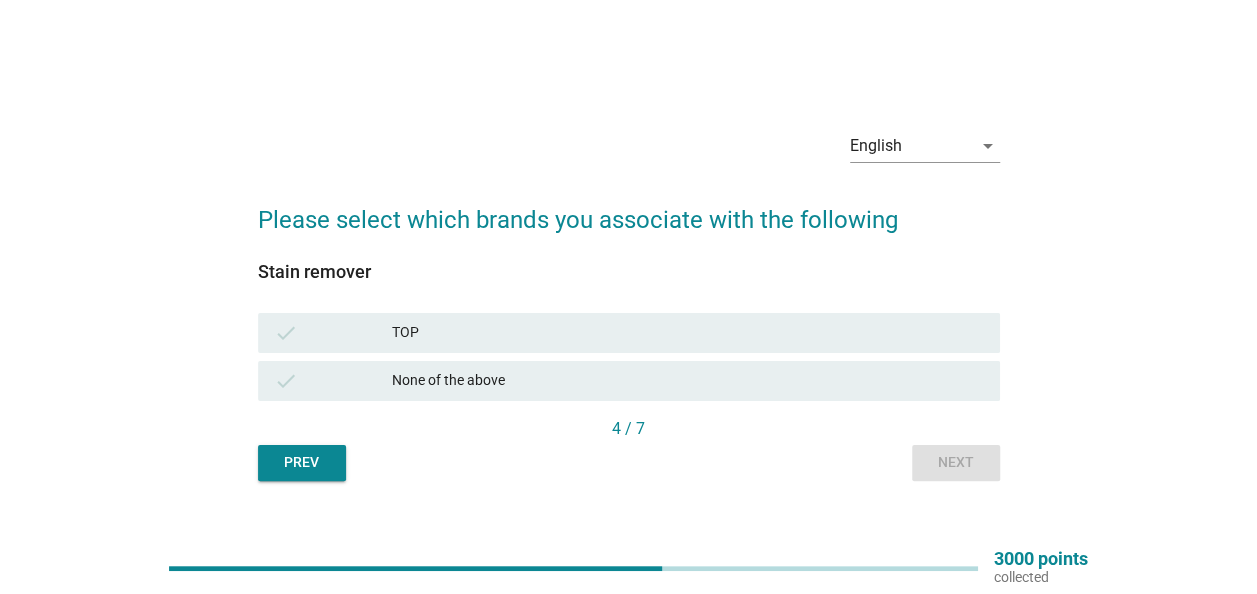 click on "TOP" at bounding box center (688, 333) 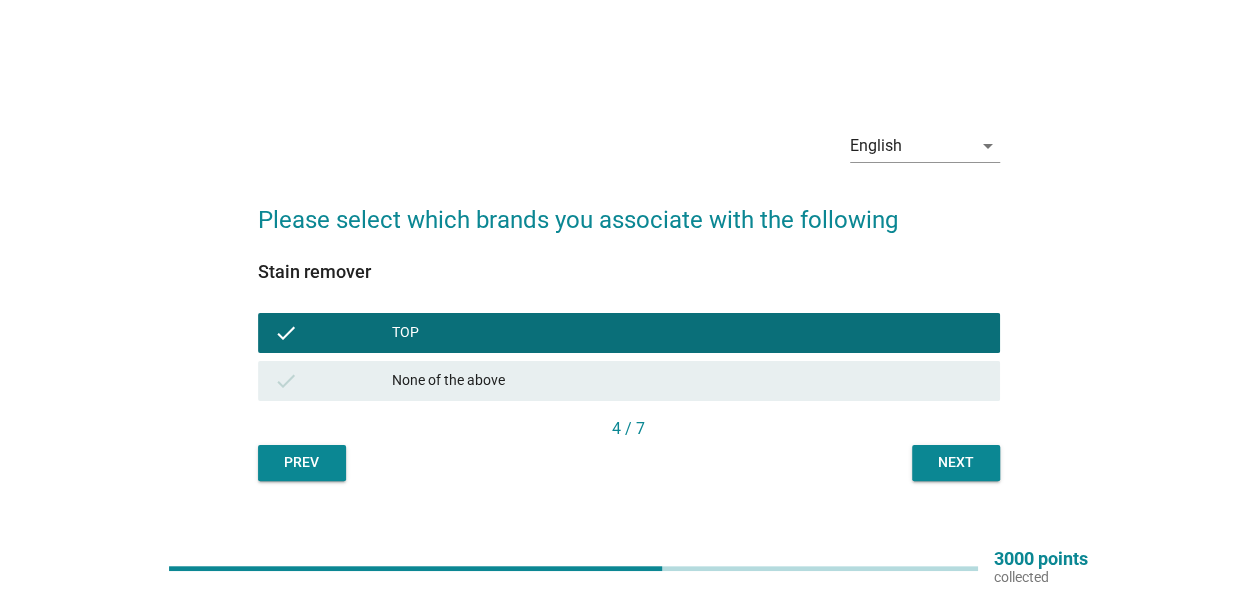 click on "Next" at bounding box center (956, 463) 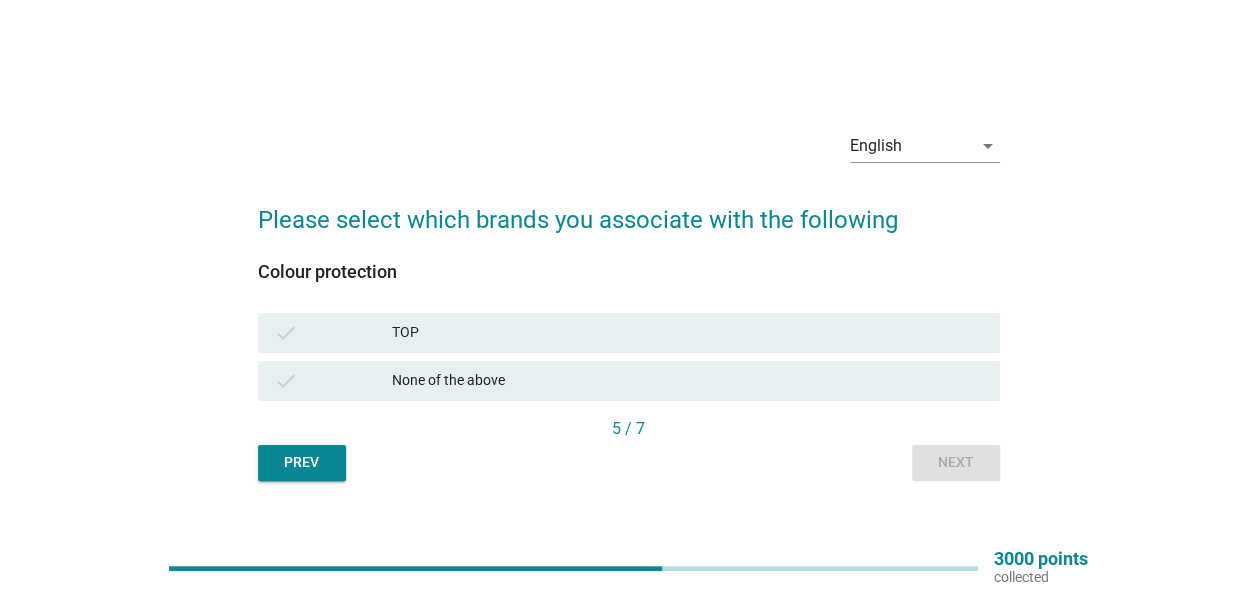 click on "TOP" at bounding box center (688, 333) 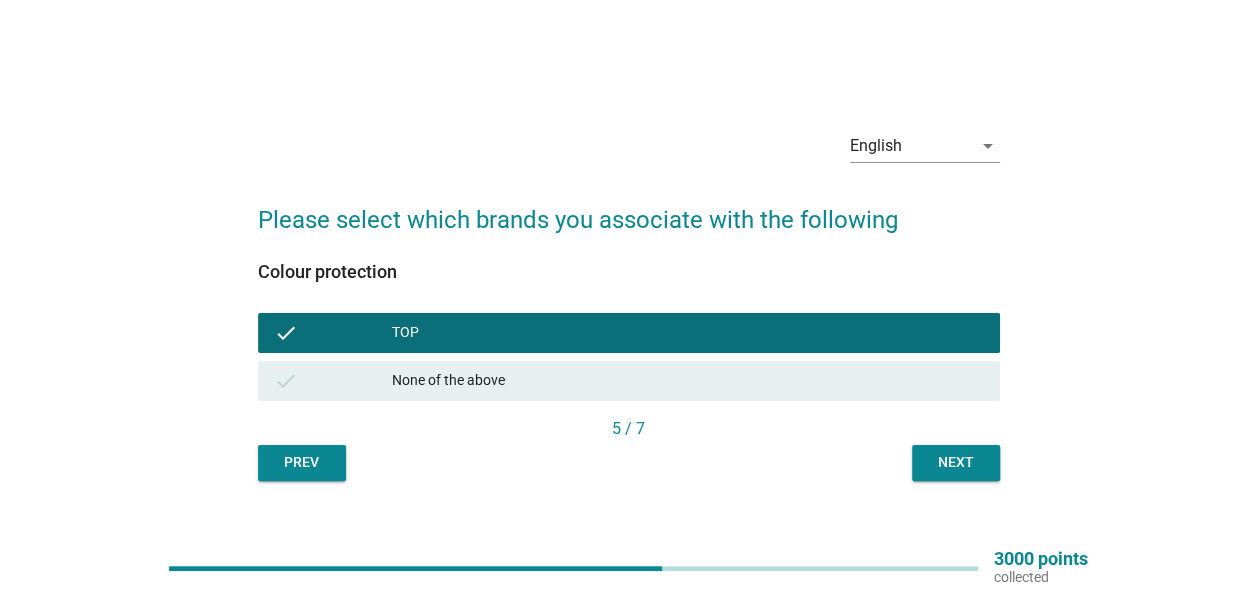 click on "Next" at bounding box center (956, 462) 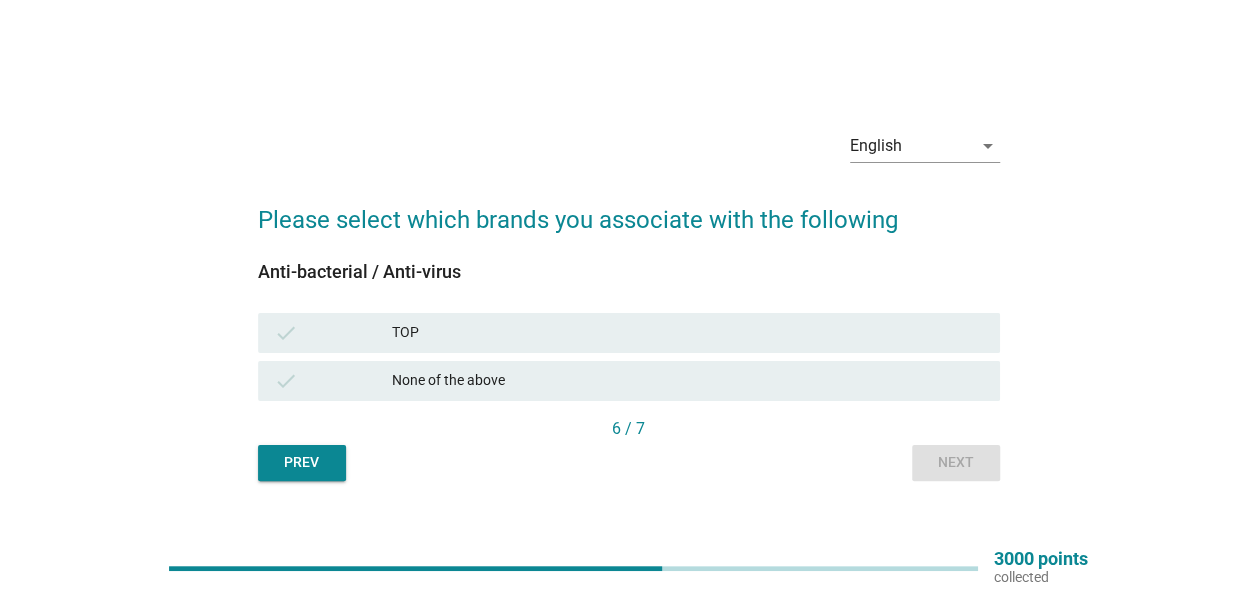 click on "TOP" at bounding box center (688, 333) 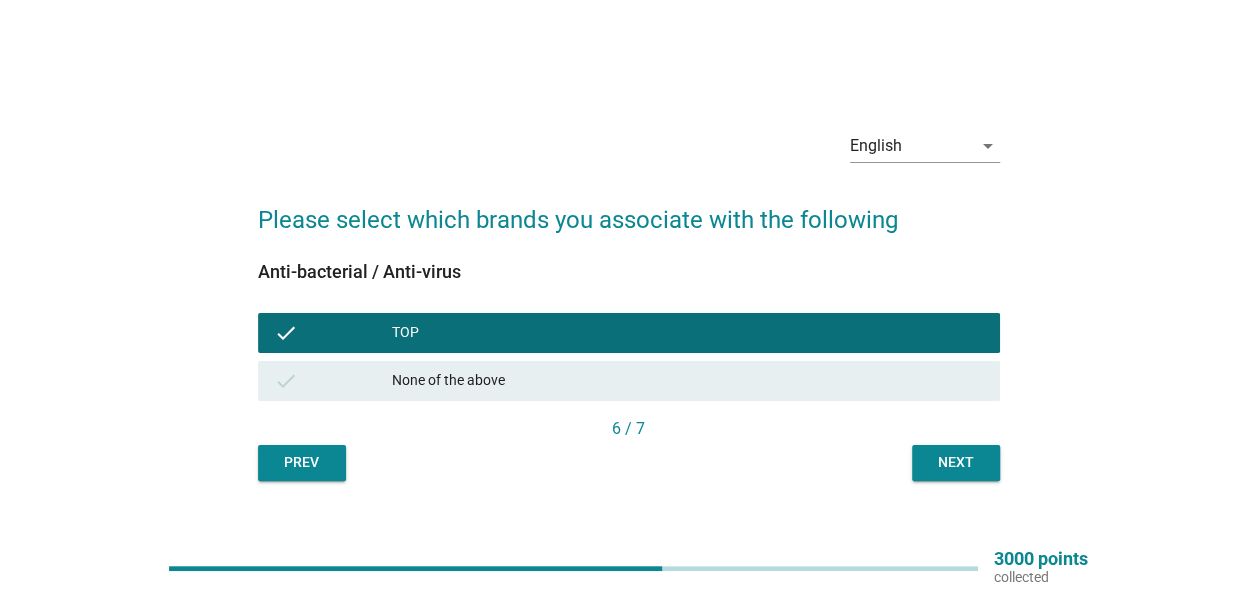 click on "Next" at bounding box center (956, 463) 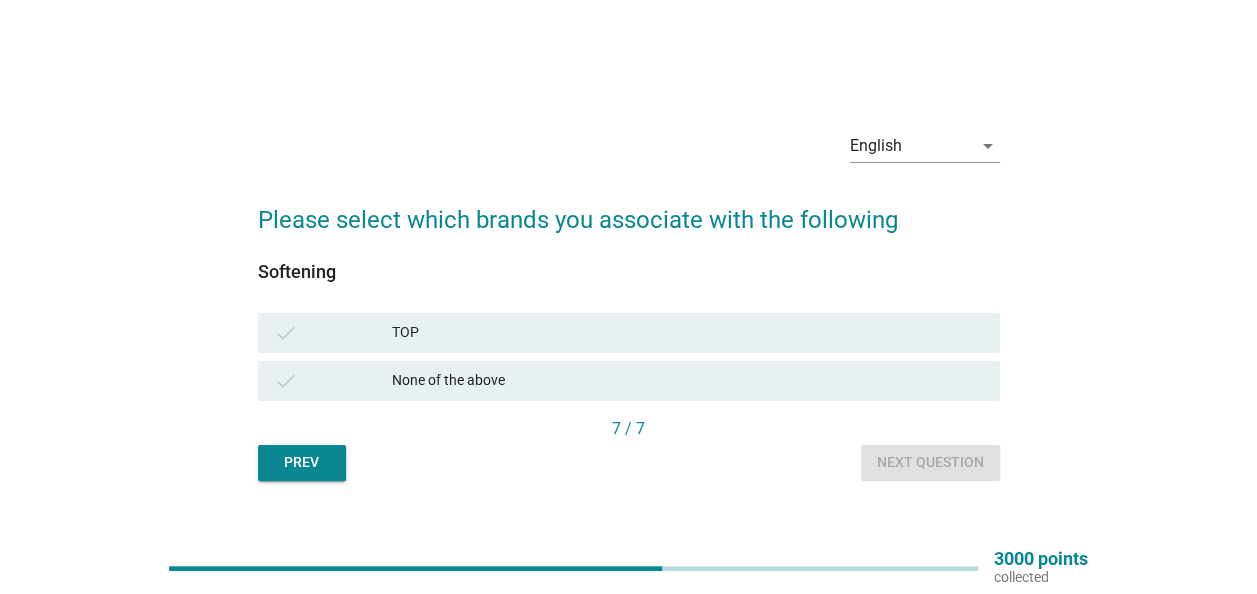 drag, startPoint x: 622, startPoint y: 332, endPoint x: 736, endPoint y: 358, distance: 116.92733 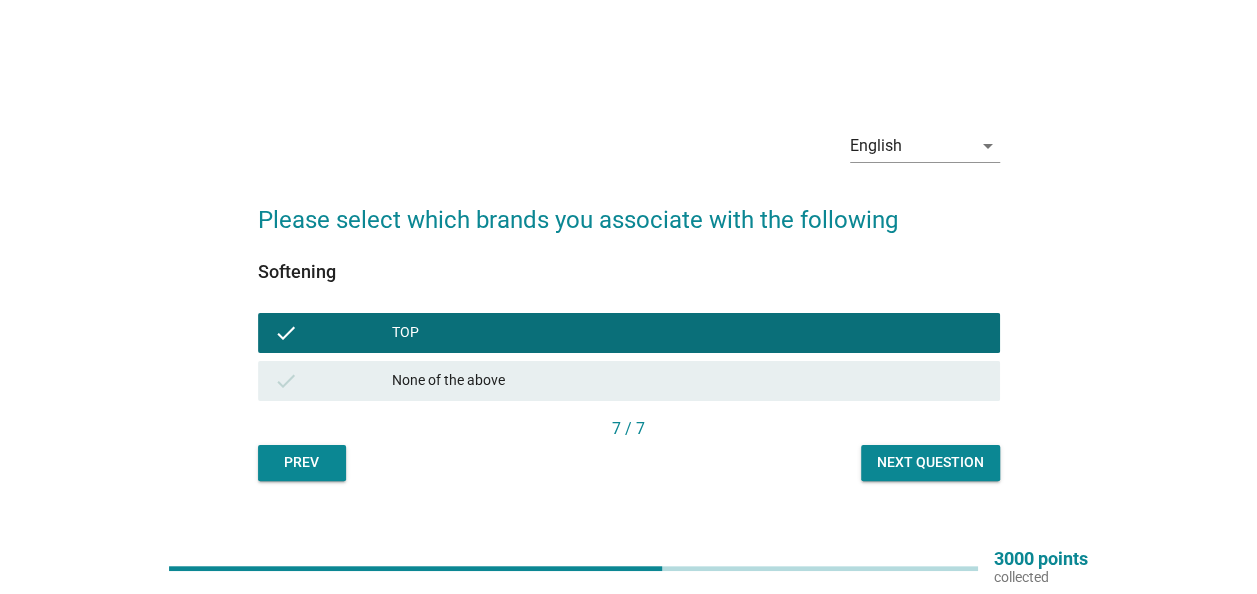 click on "Next question" at bounding box center [930, 462] 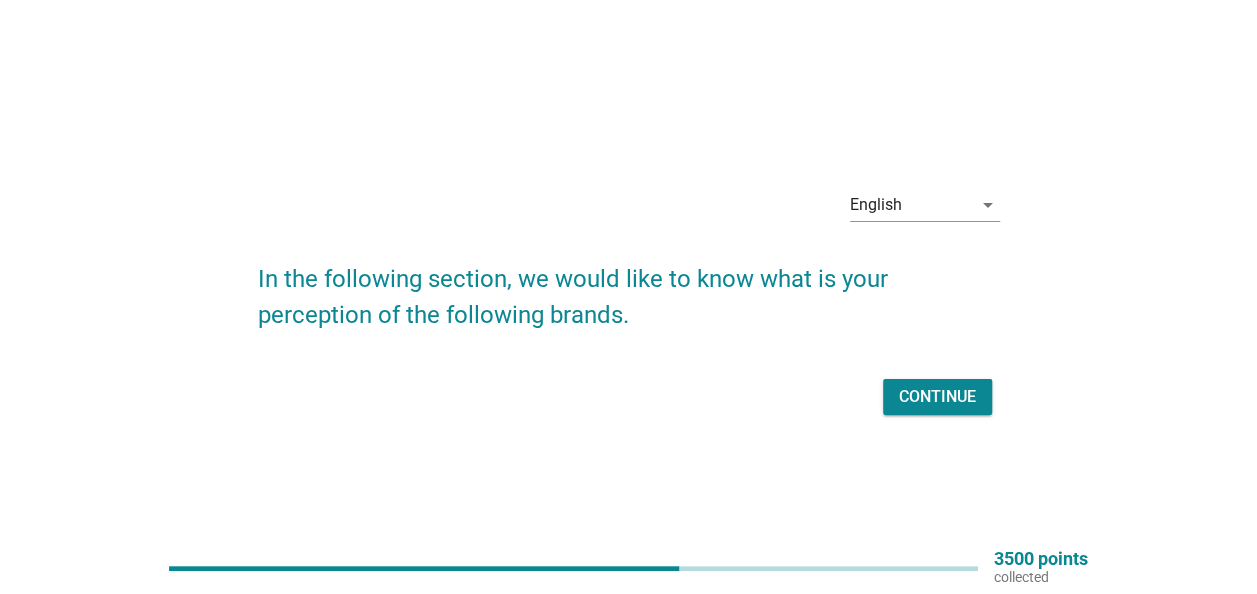 click on "Continue" at bounding box center [937, 397] 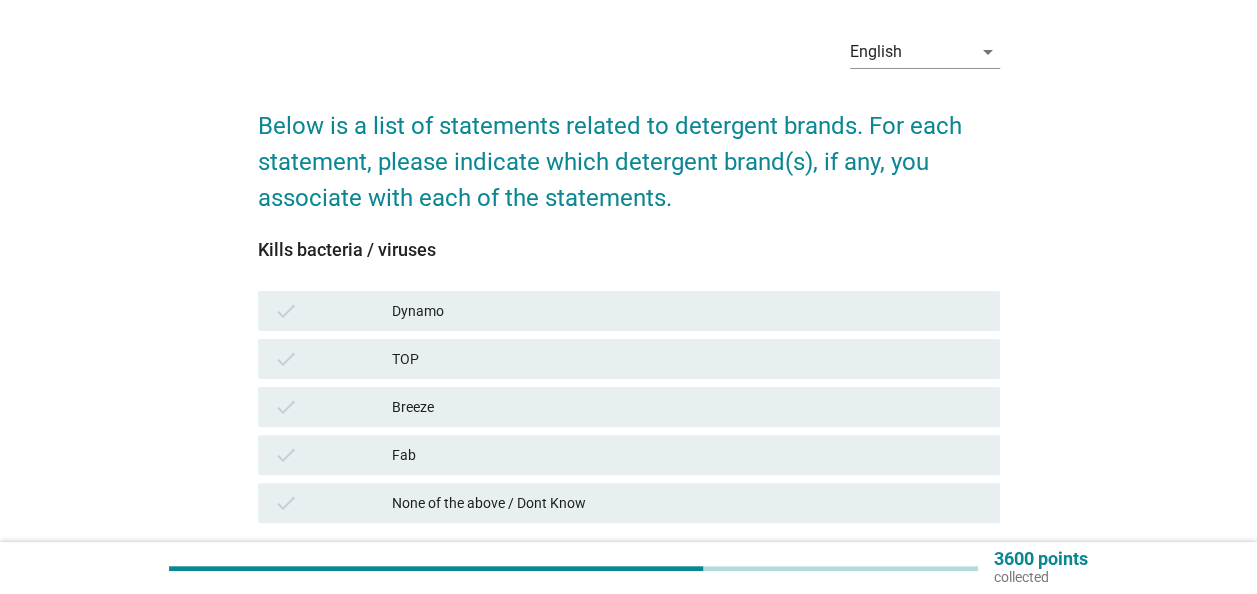 scroll, scrollTop: 100, scrollLeft: 0, axis: vertical 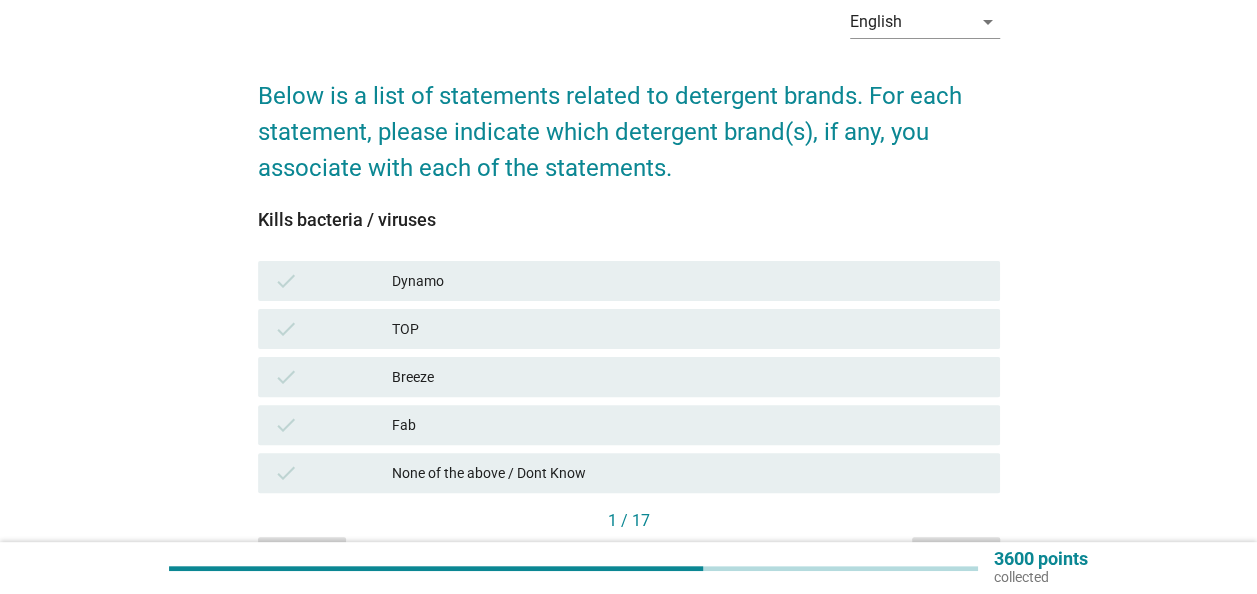 click on "TOP" at bounding box center (688, 329) 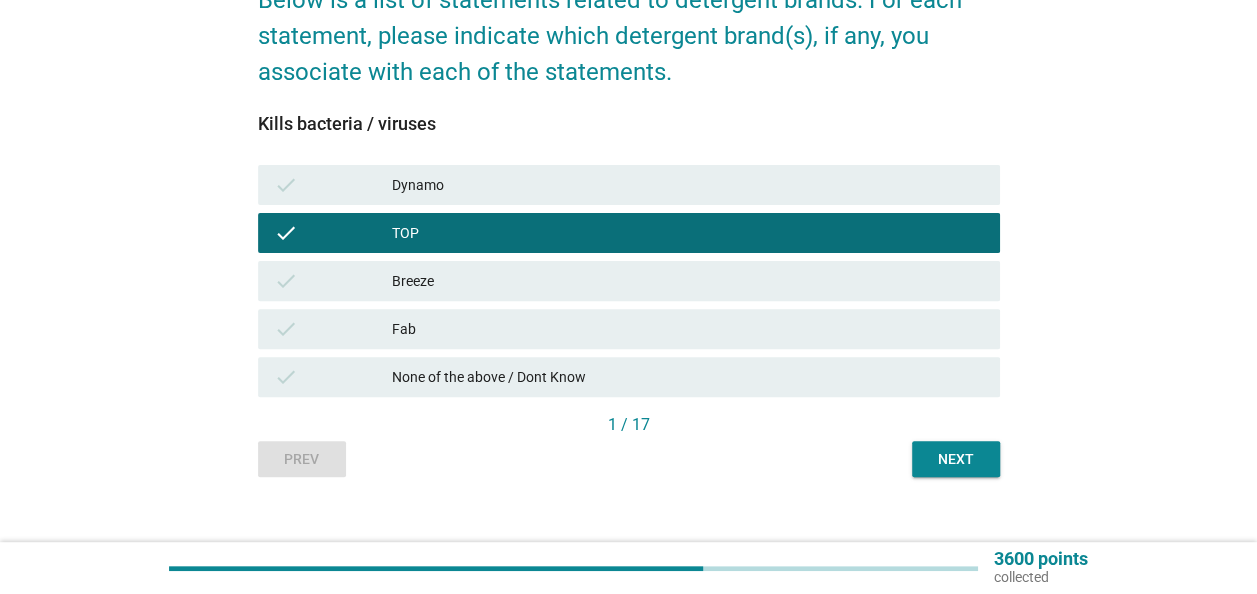 scroll, scrollTop: 221, scrollLeft: 0, axis: vertical 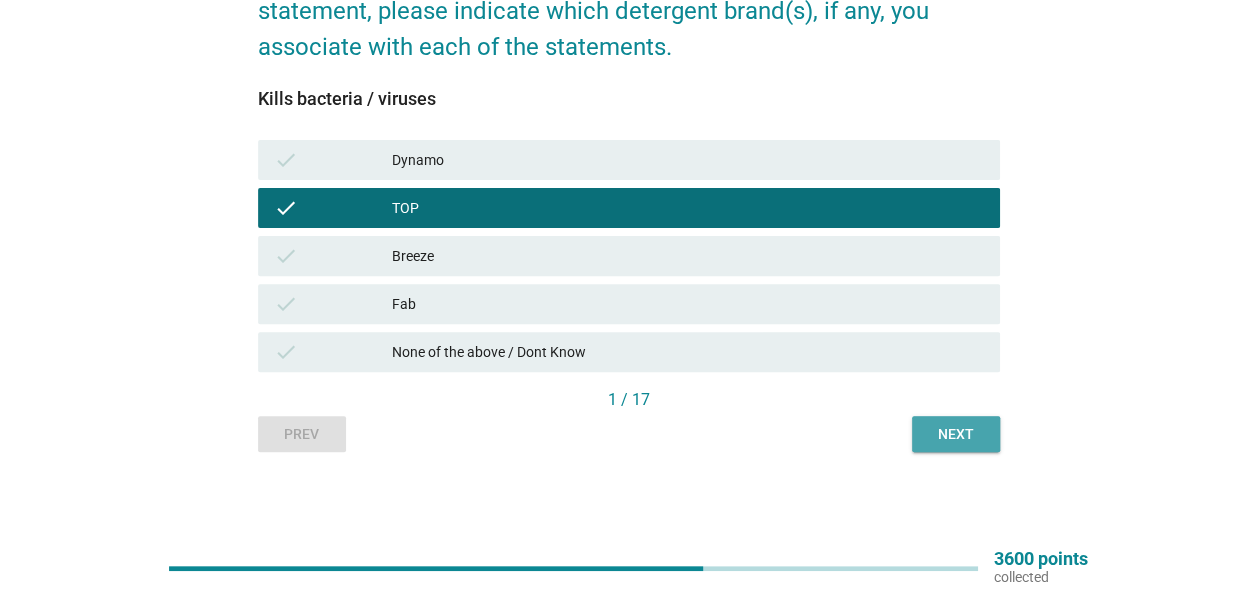 click on "Next" at bounding box center (956, 434) 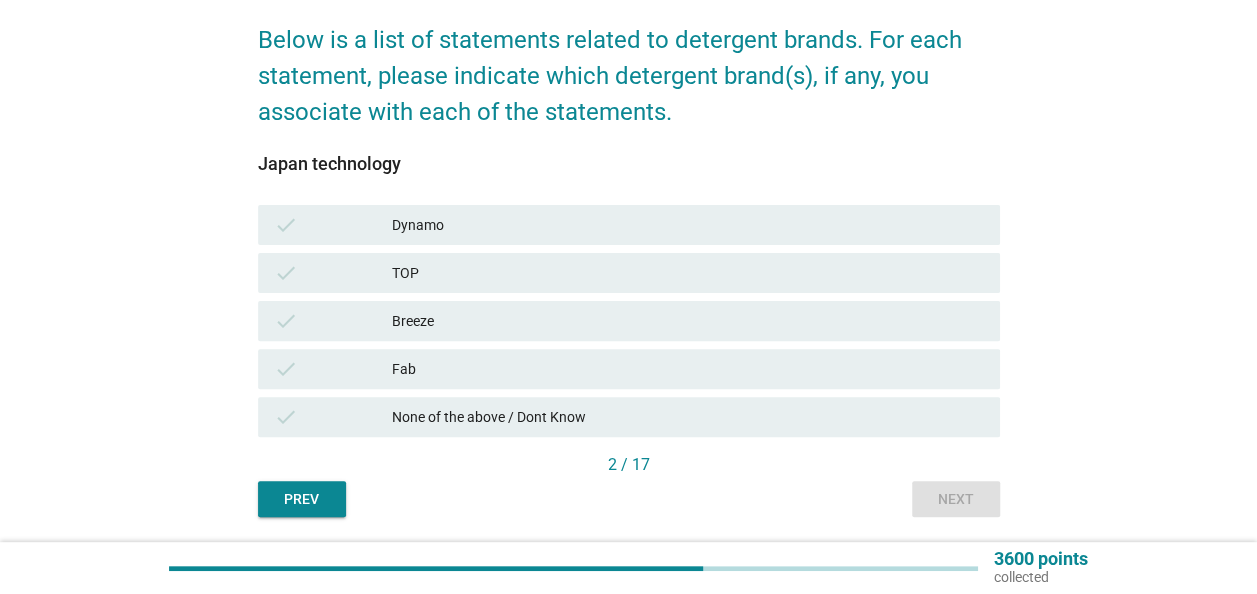 scroll, scrollTop: 200, scrollLeft: 0, axis: vertical 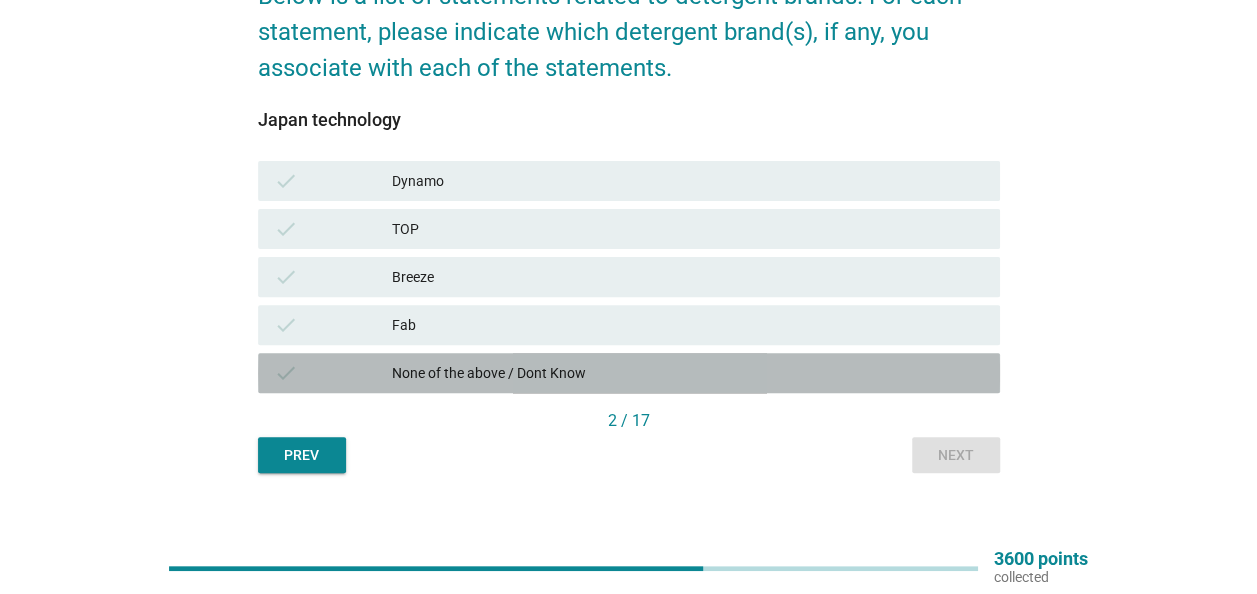 click on "None of the above / Dont Know" at bounding box center (688, 373) 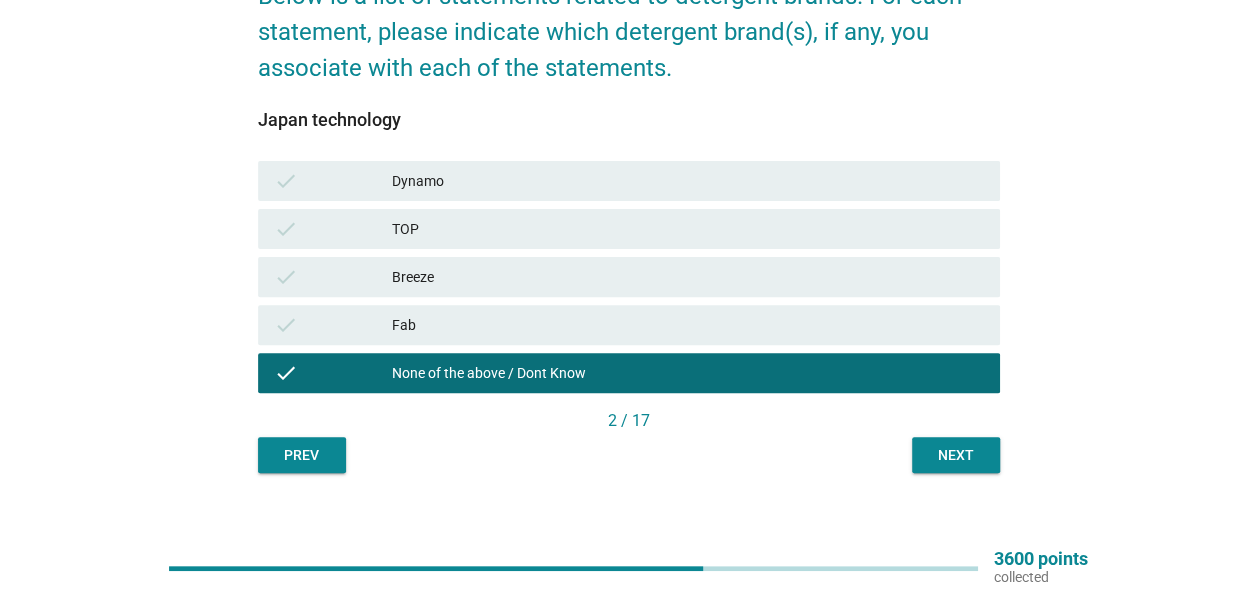 click on "Next" at bounding box center [956, 455] 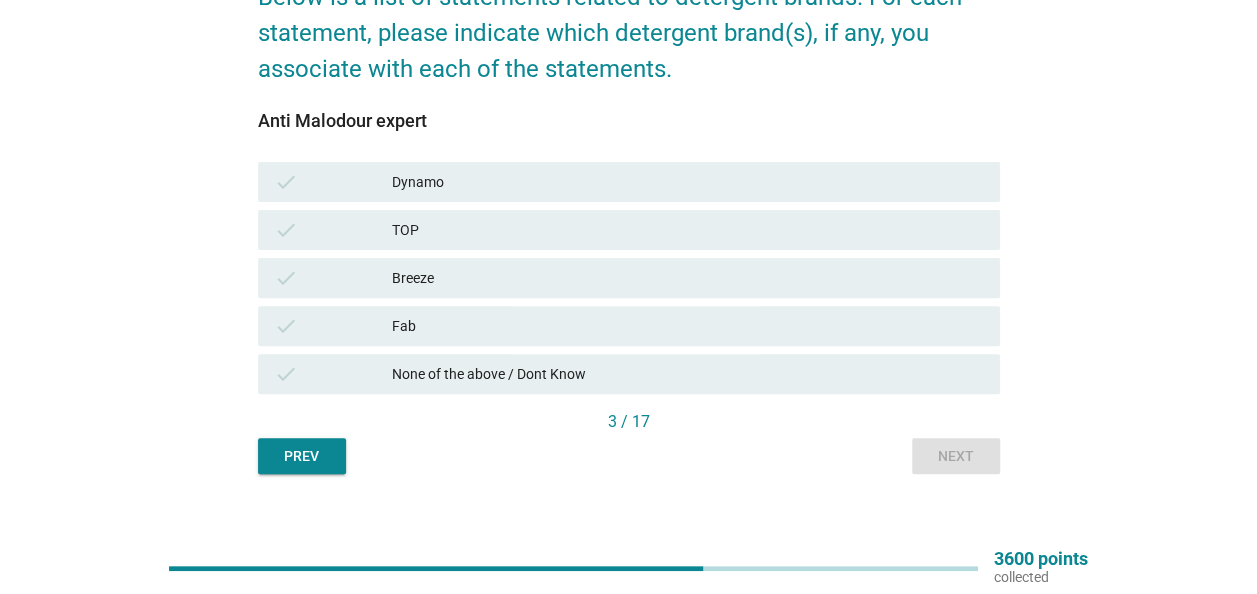 scroll, scrollTop: 200, scrollLeft: 0, axis: vertical 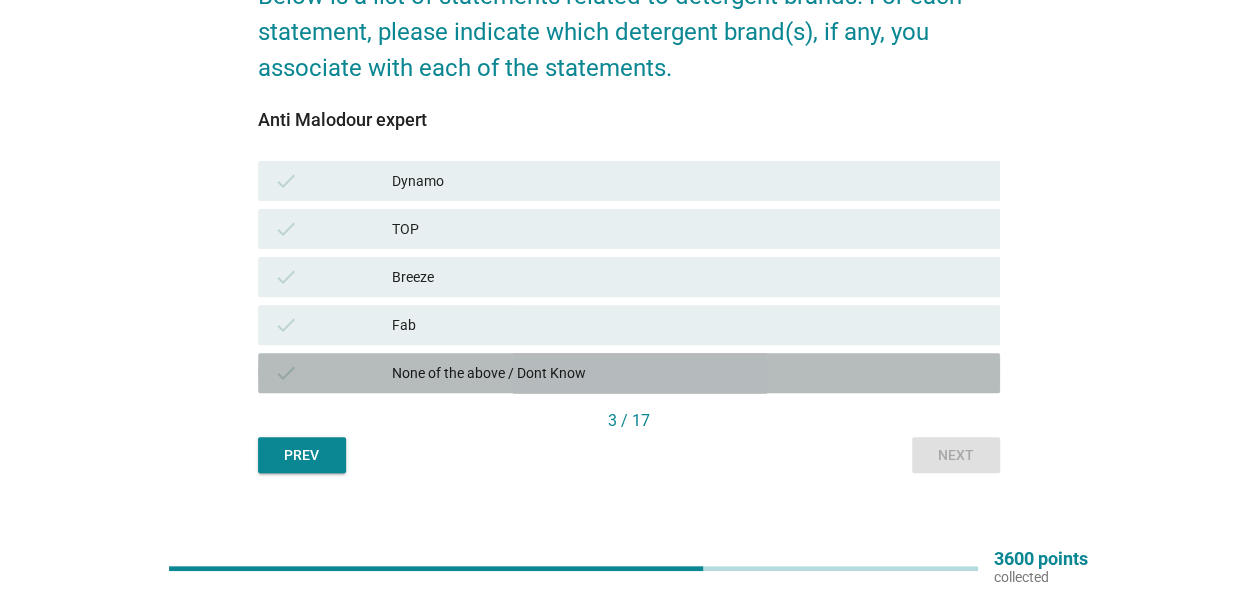 click on "None of the above / Dont Know" at bounding box center (688, 373) 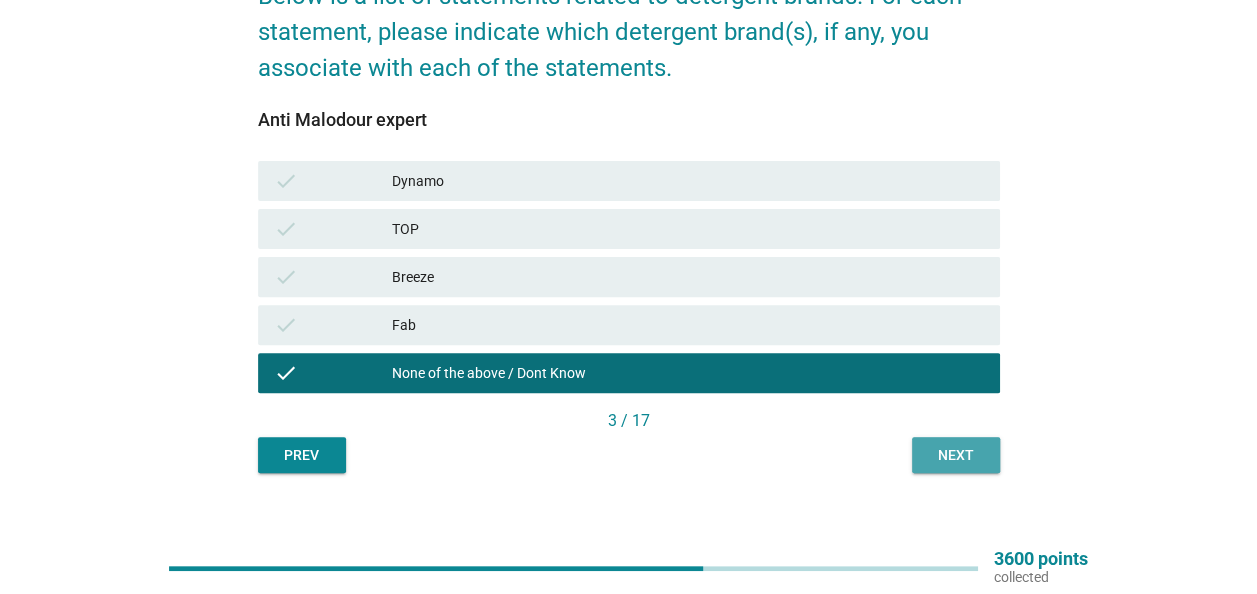click on "Next" at bounding box center (956, 455) 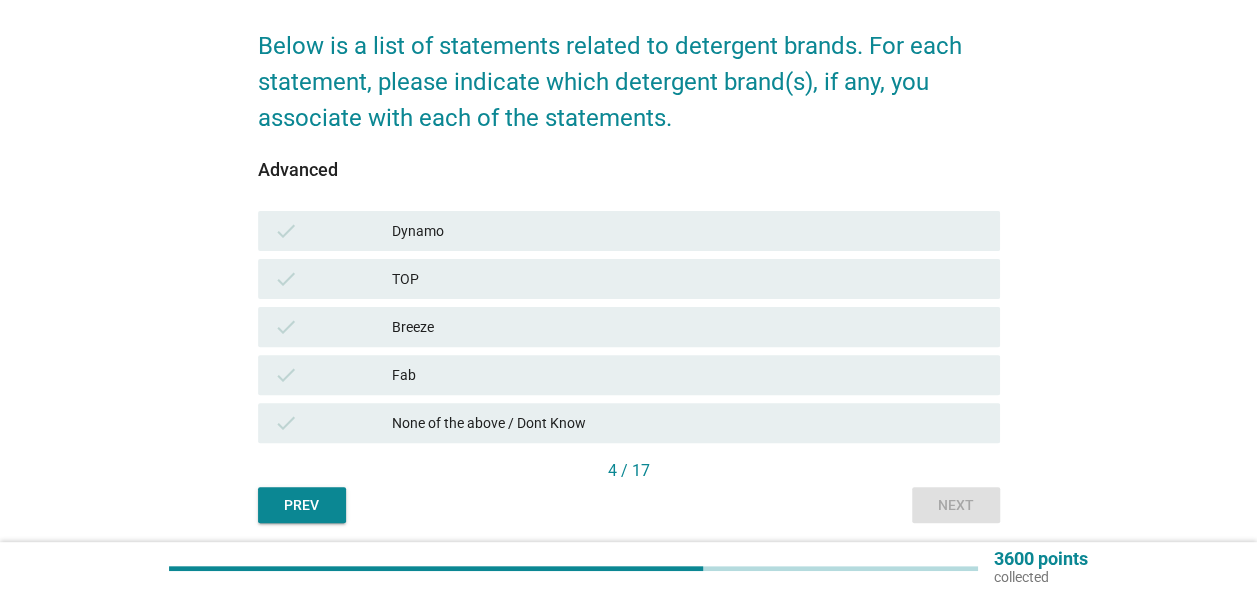 scroll, scrollTop: 200, scrollLeft: 0, axis: vertical 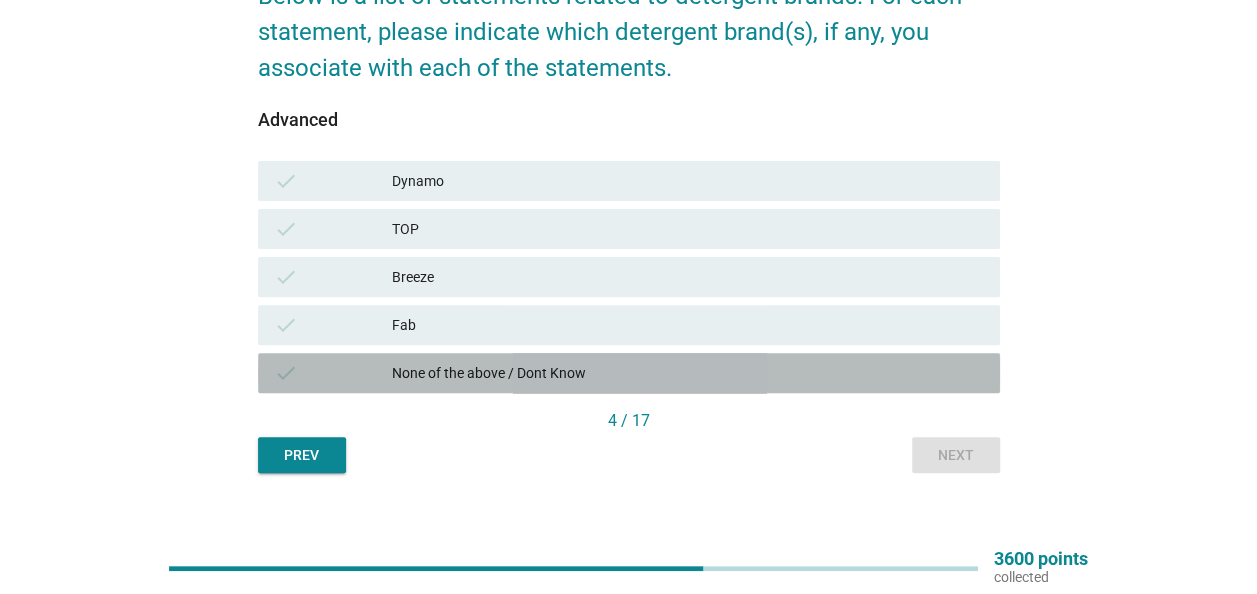 click on "None of the above / Dont Know" at bounding box center (688, 373) 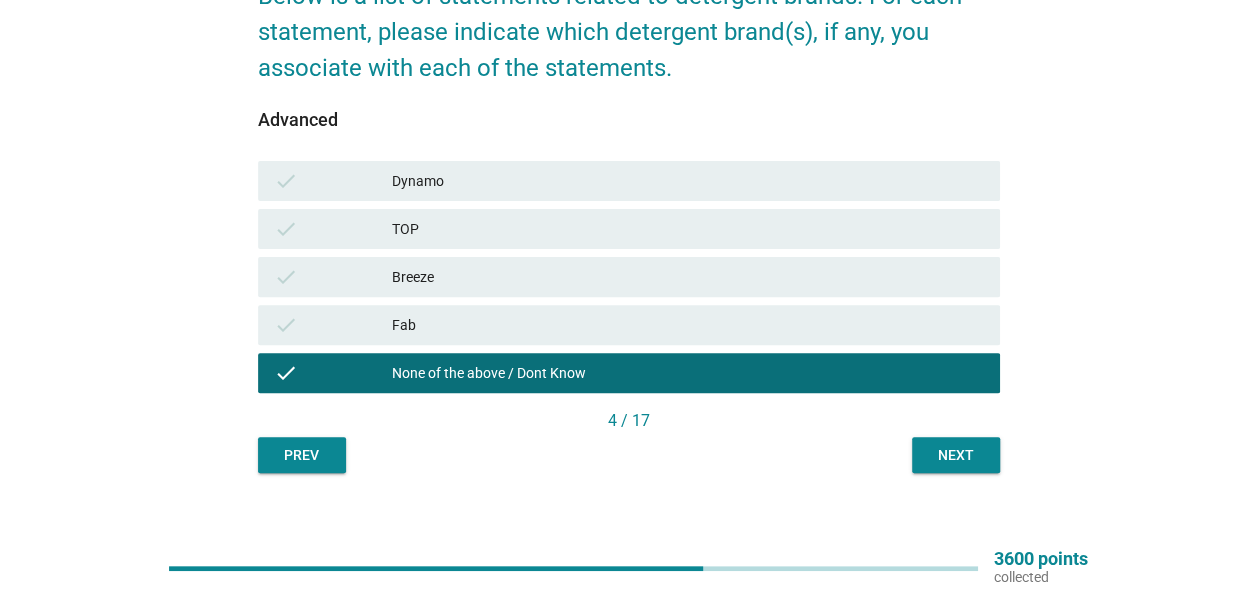 click on "Next" at bounding box center (956, 455) 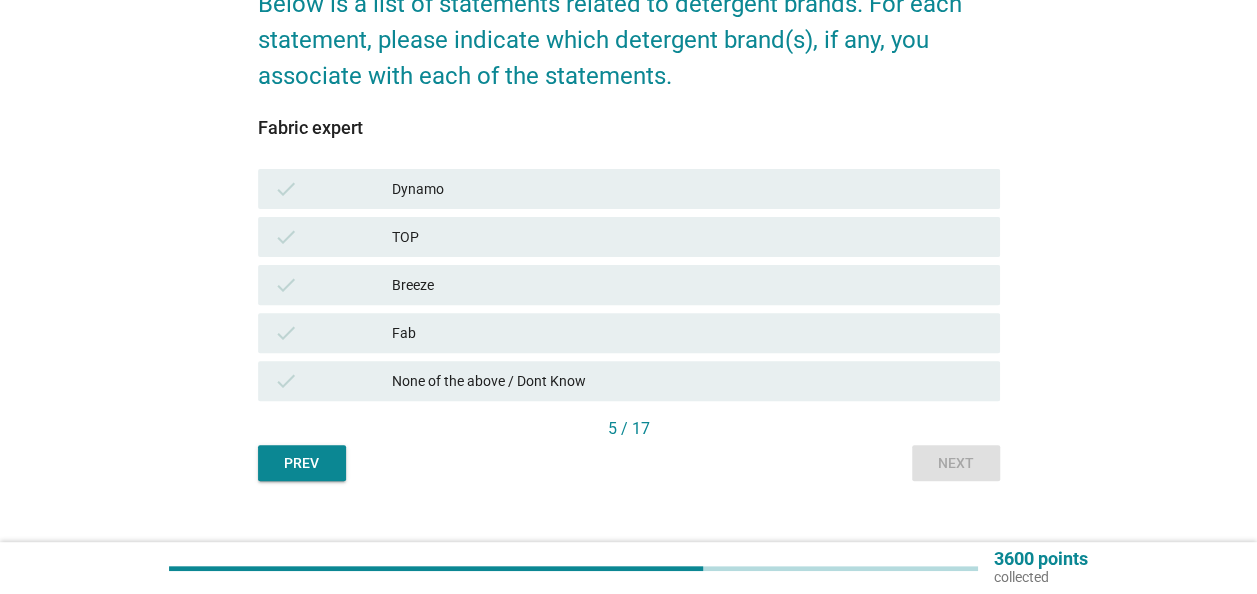 scroll, scrollTop: 200, scrollLeft: 0, axis: vertical 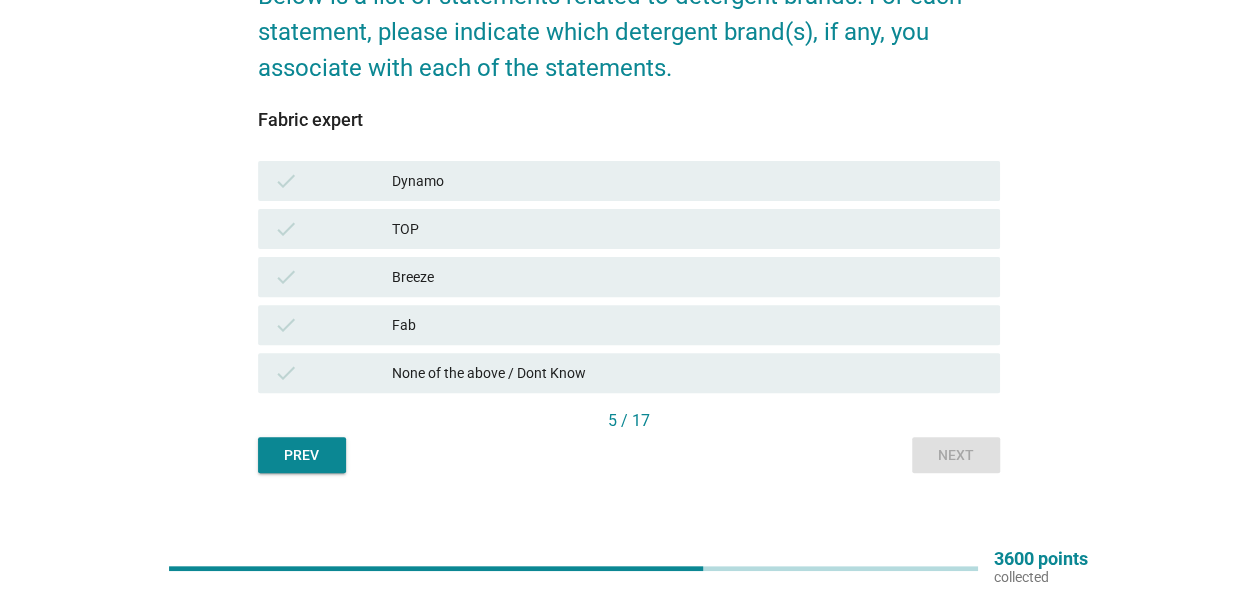 click on "Fab" at bounding box center (688, 325) 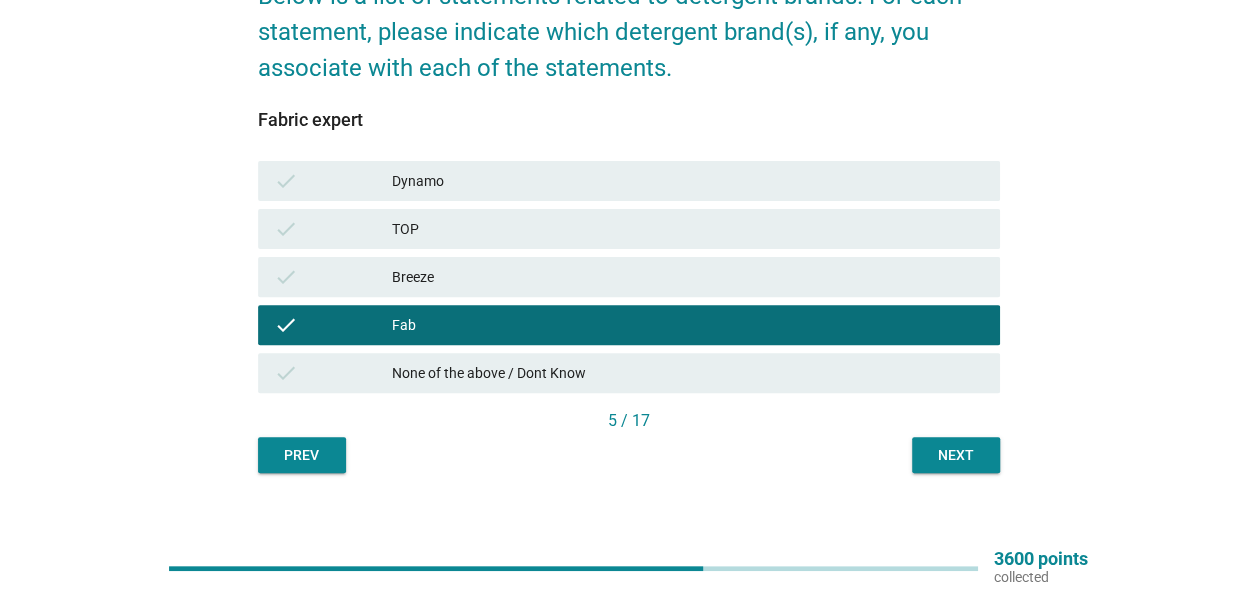 click on "Next" at bounding box center (956, 455) 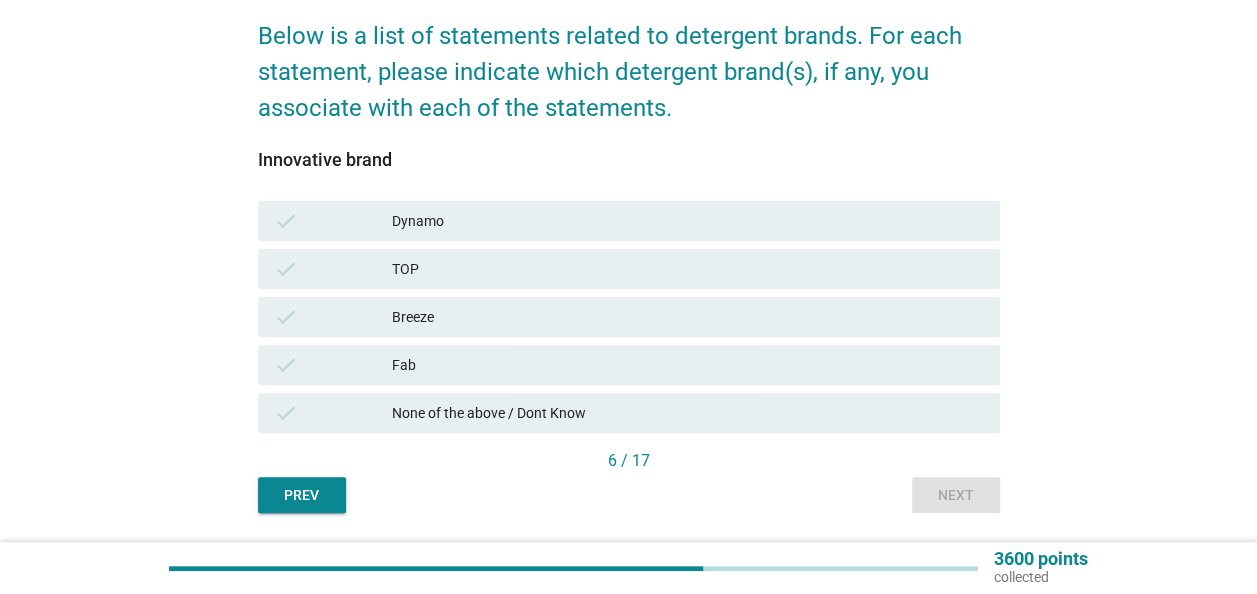 scroll, scrollTop: 200, scrollLeft: 0, axis: vertical 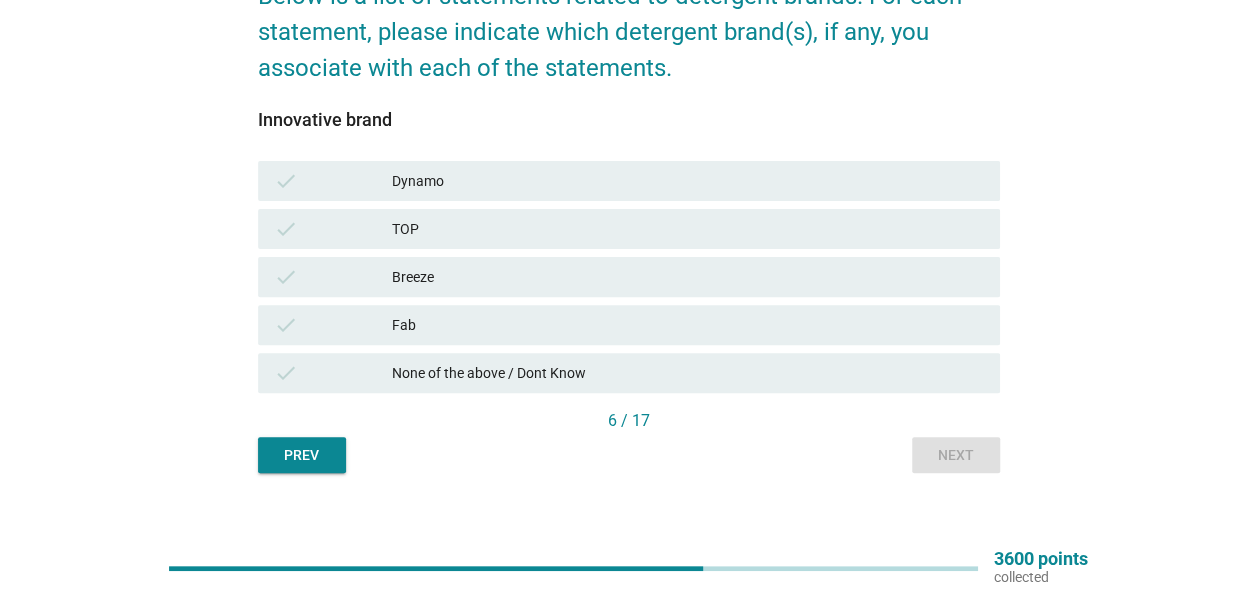 click on "check   None of the above / Dont Know" at bounding box center (629, 373) 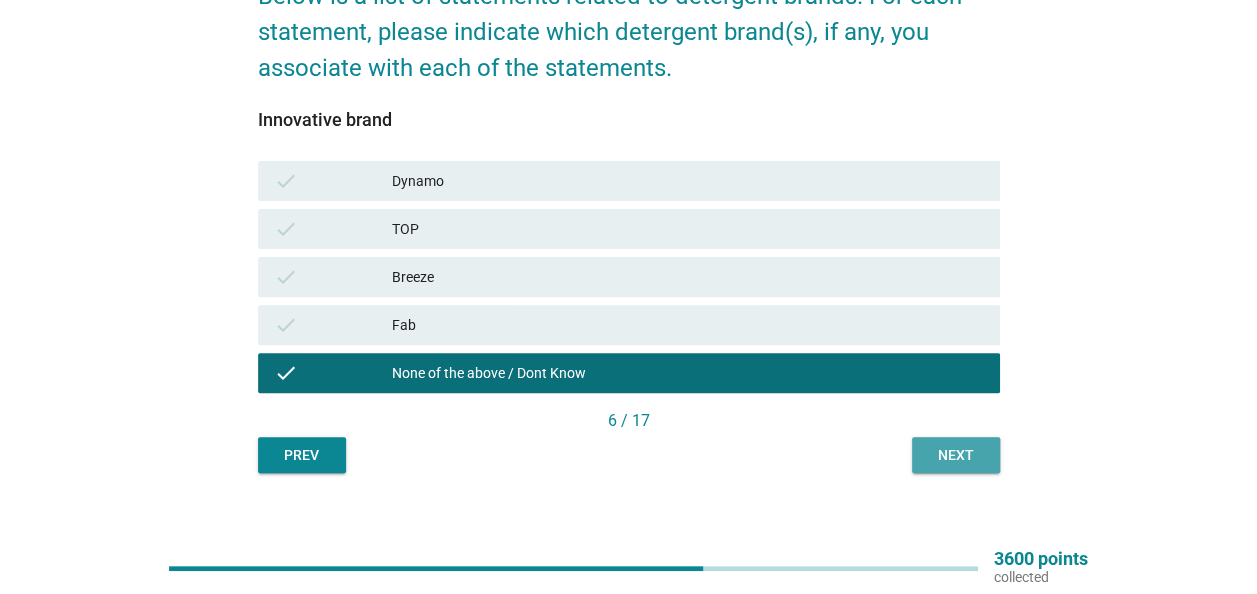 click on "Next" at bounding box center [956, 455] 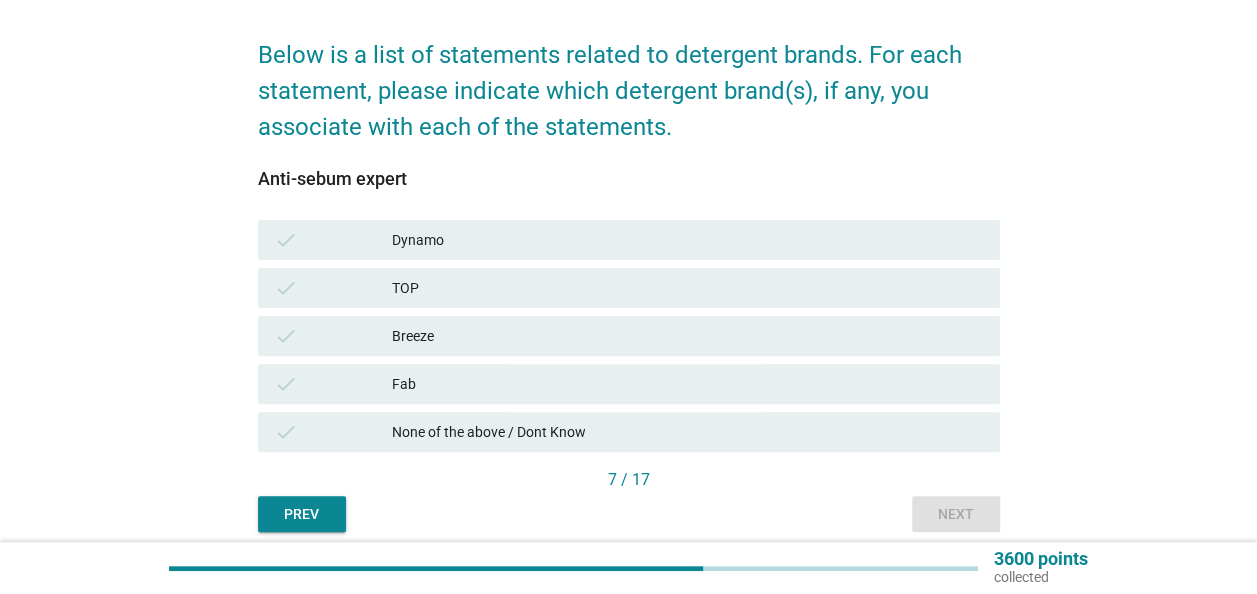 scroll, scrollTop: 200, scrollLeft: 0, axis: vertical 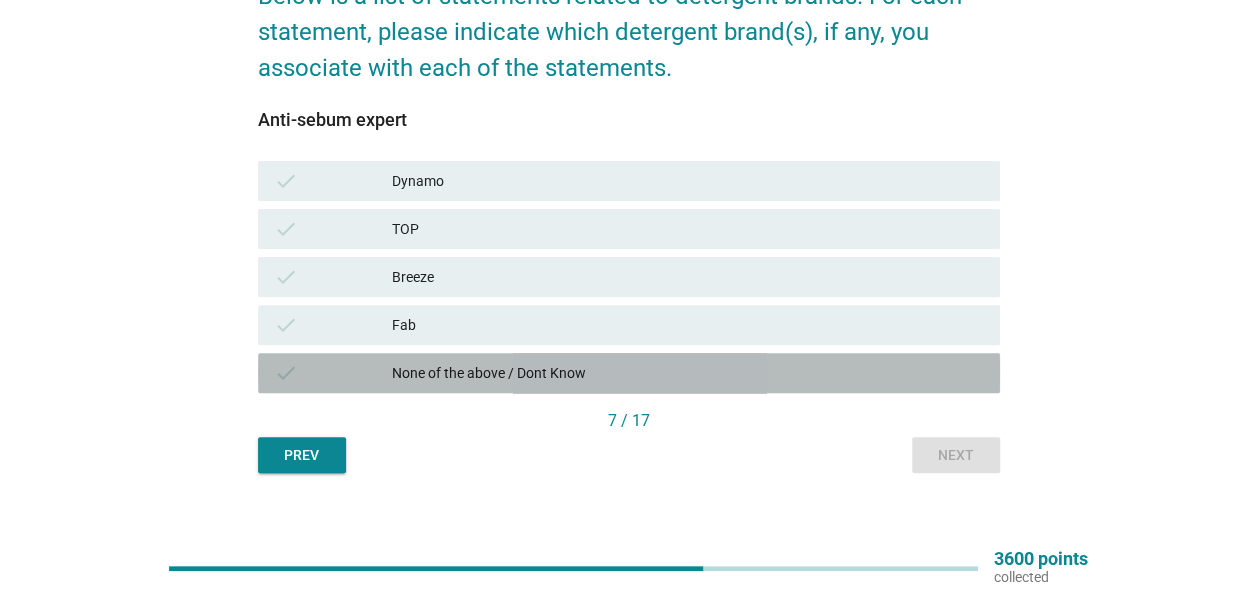 click on "None of the above / Dont Know" at bounding box center (688, 373) 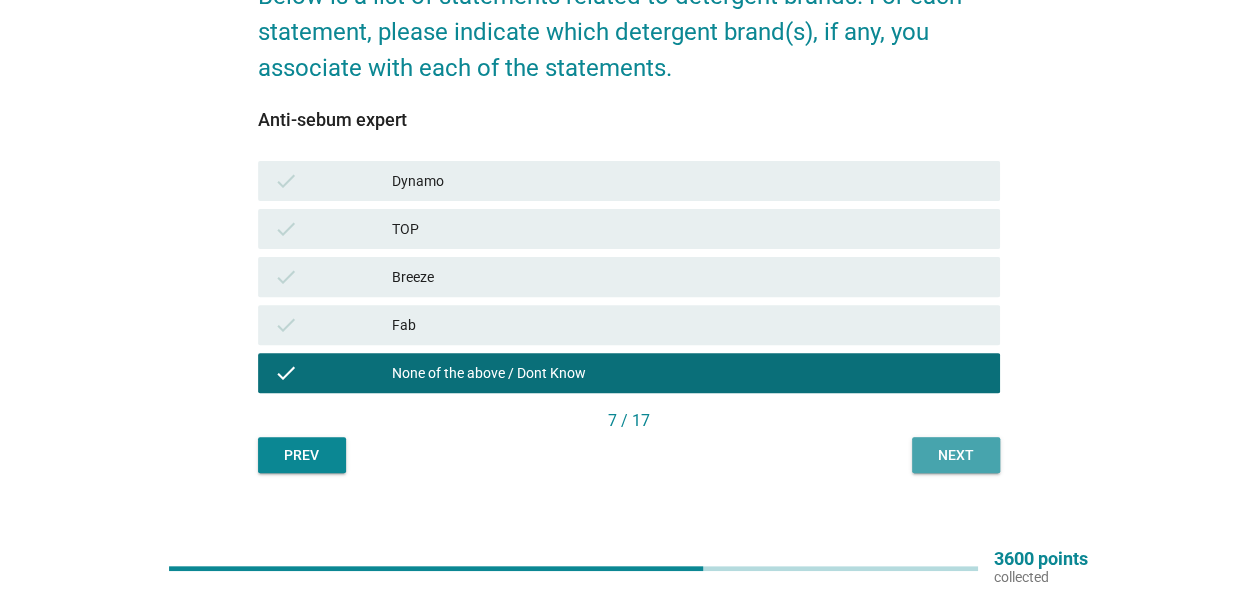 click on "Next" at bounding box center [956, 455] 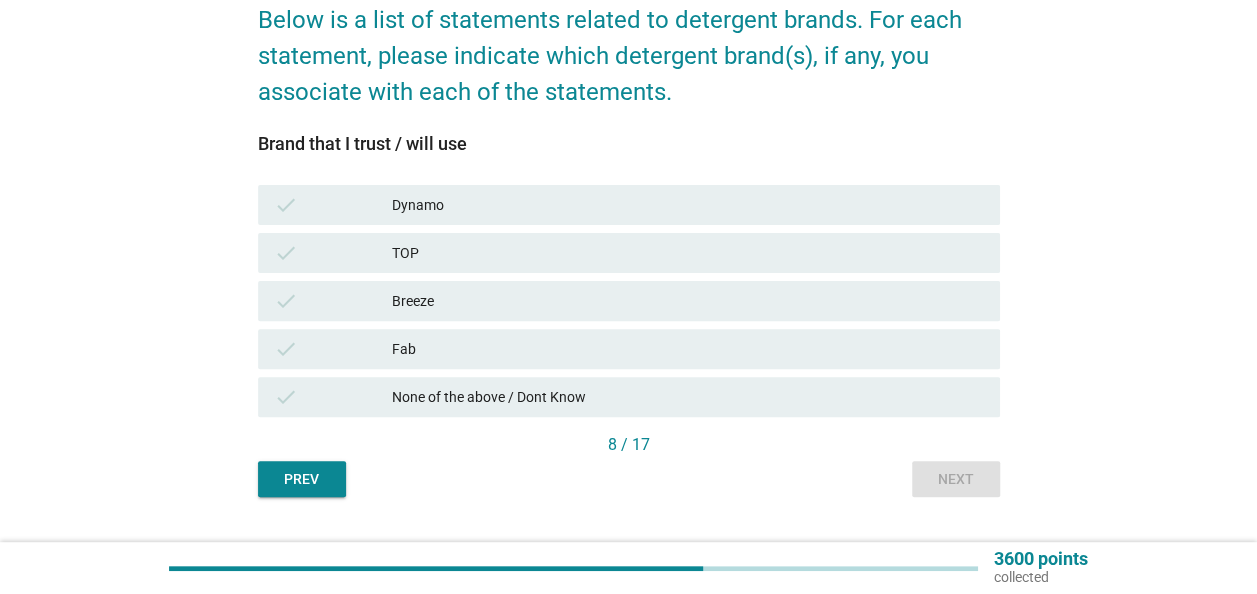 scroll, scrollTop: 200, scrollLeft: 0, axis: vertical 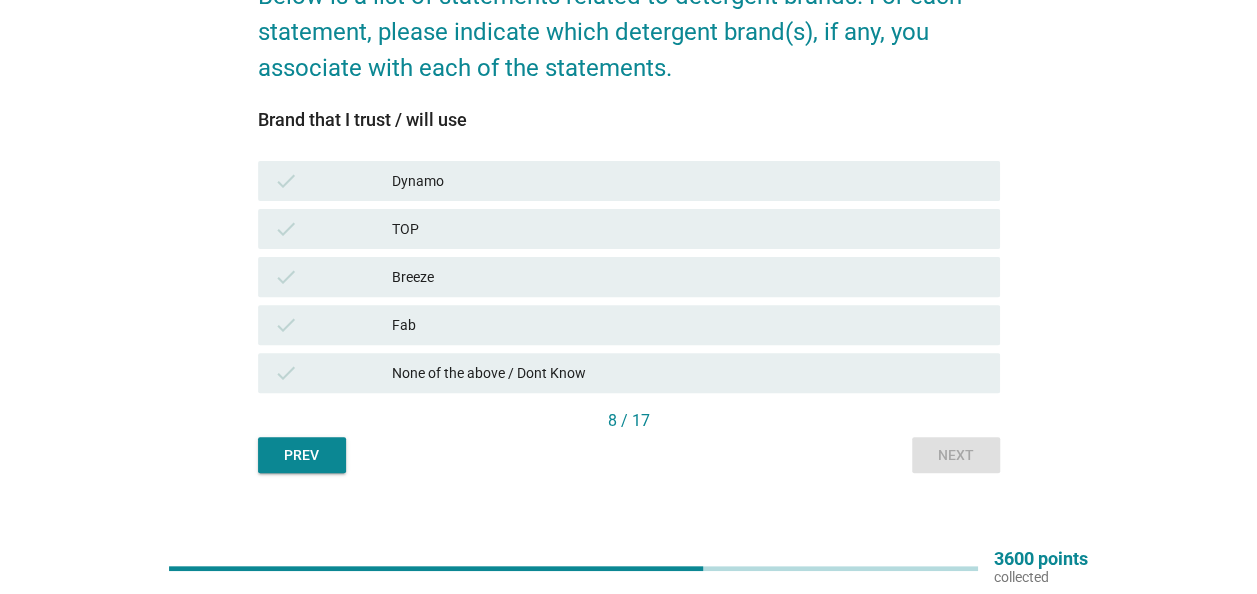 click on "TOP" at bounding box center (688, 229) 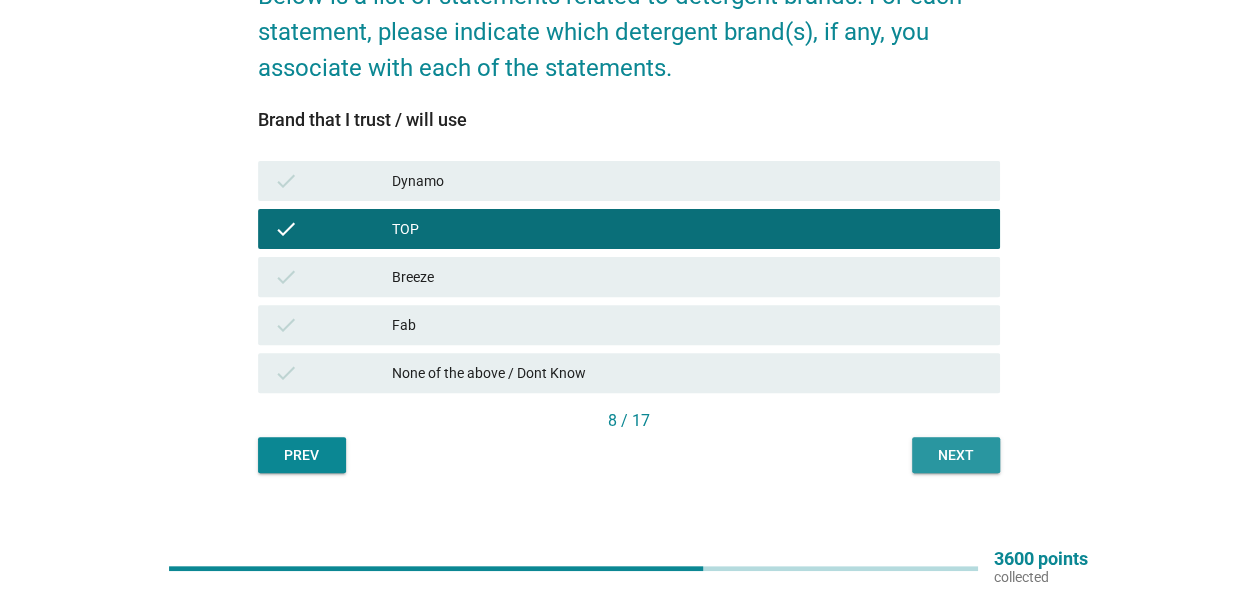 click on "Next" at bounding box center [956, 455] 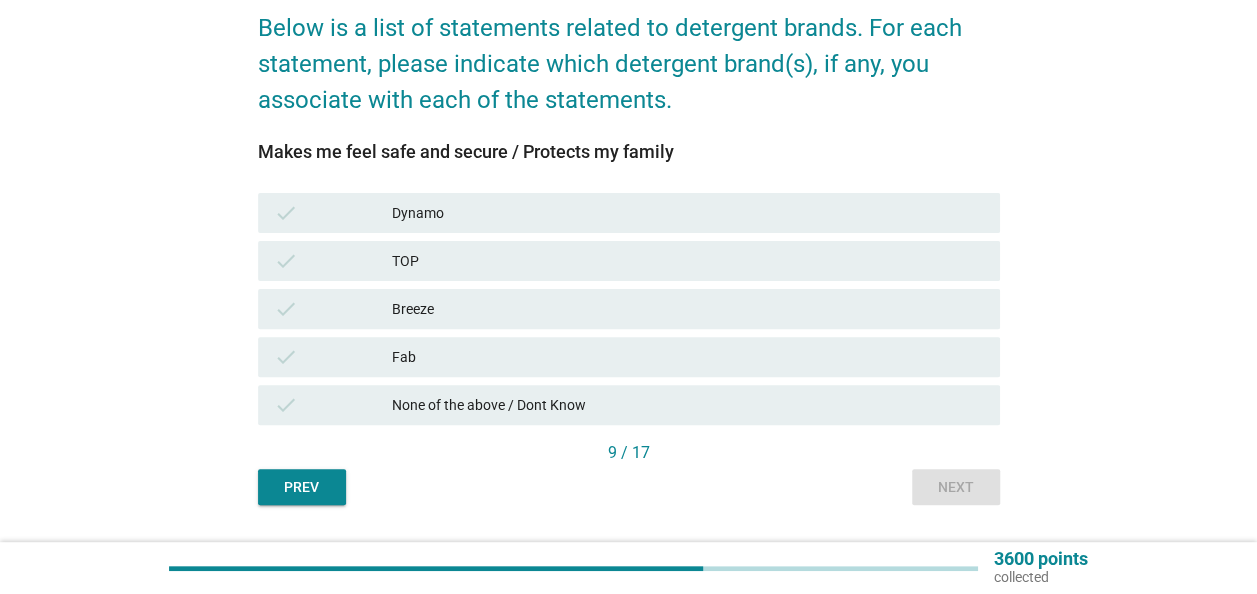 scroll, scrollTop: 200, scrollLeft: 0, axis: vertical 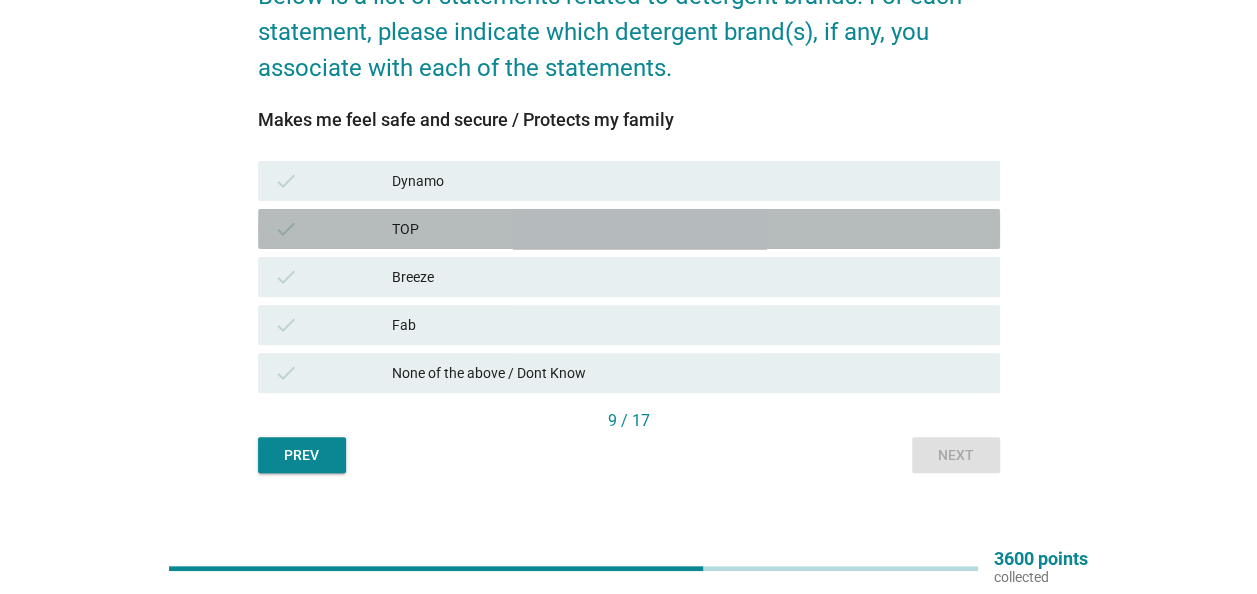 click on "TOP" at bounding box center (688, 229) 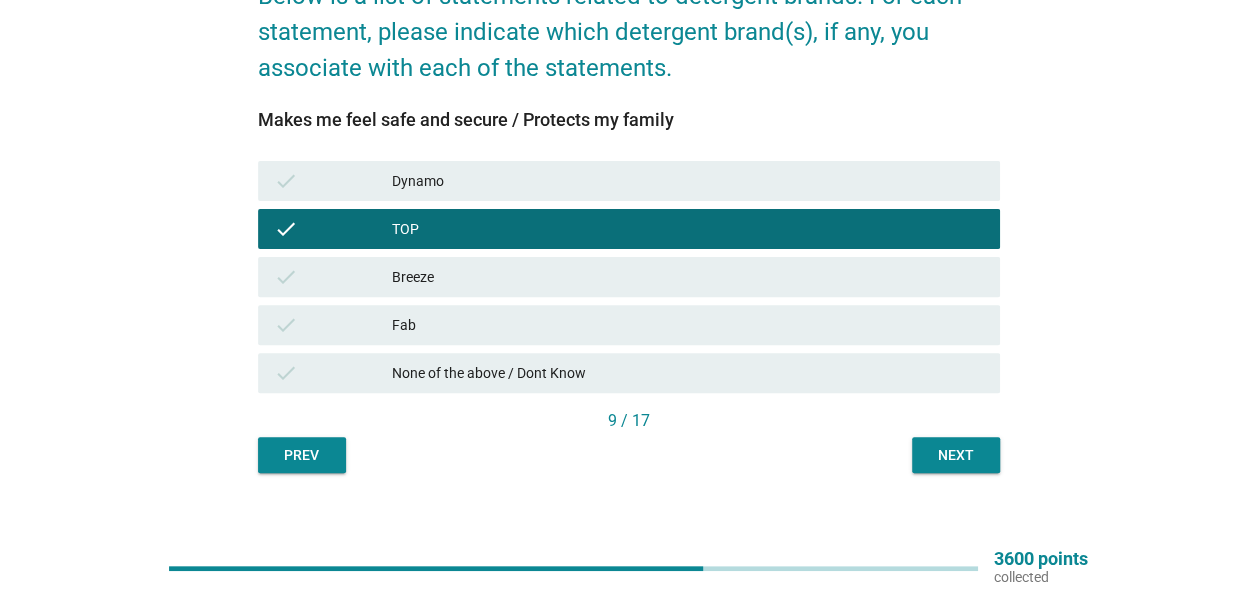 click on "Next" at bounding box center (956, 455) 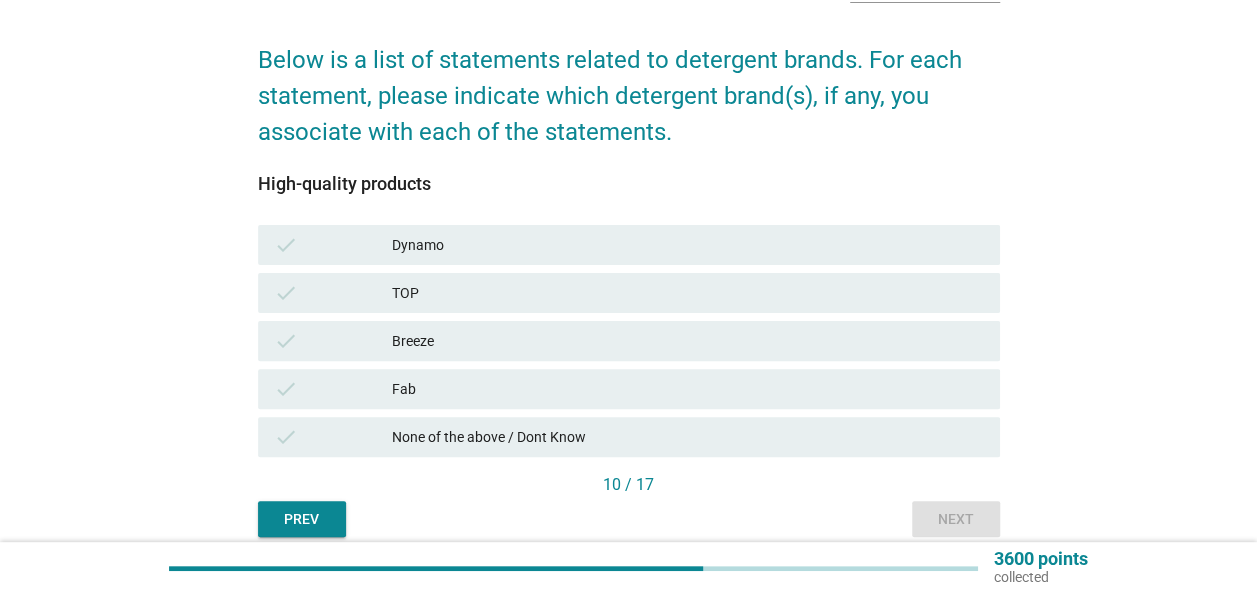 scroll, scrollTop: 200, scrollLeft: 0, axis: vertical 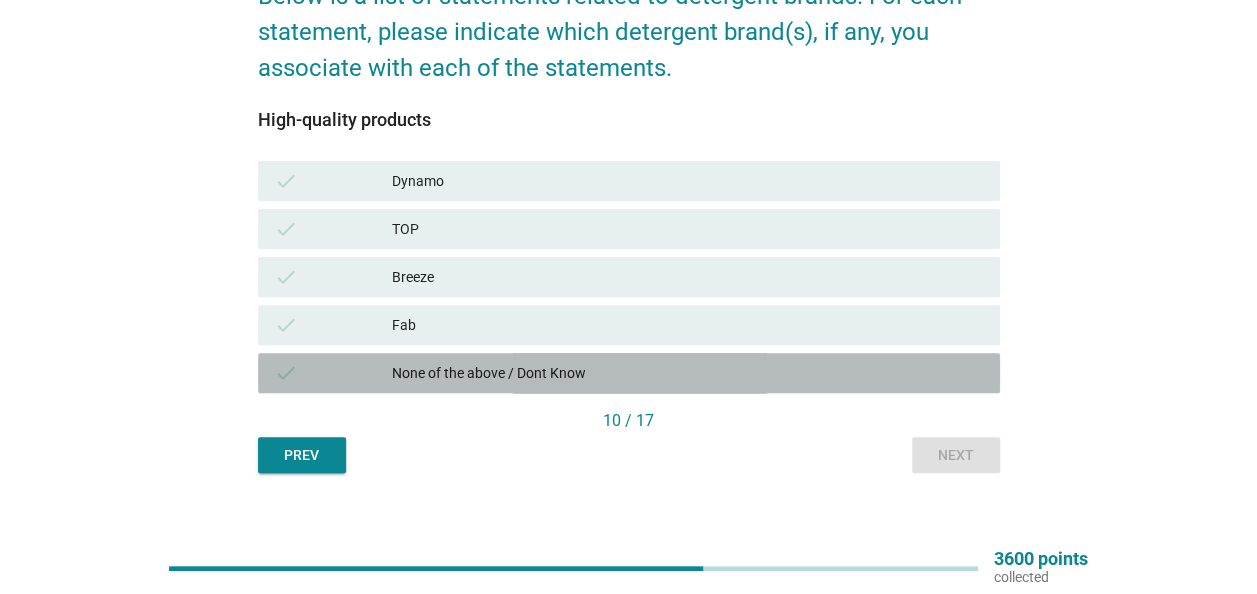 click on "None of the above / Dont Know" at bounding box center [688, 373] 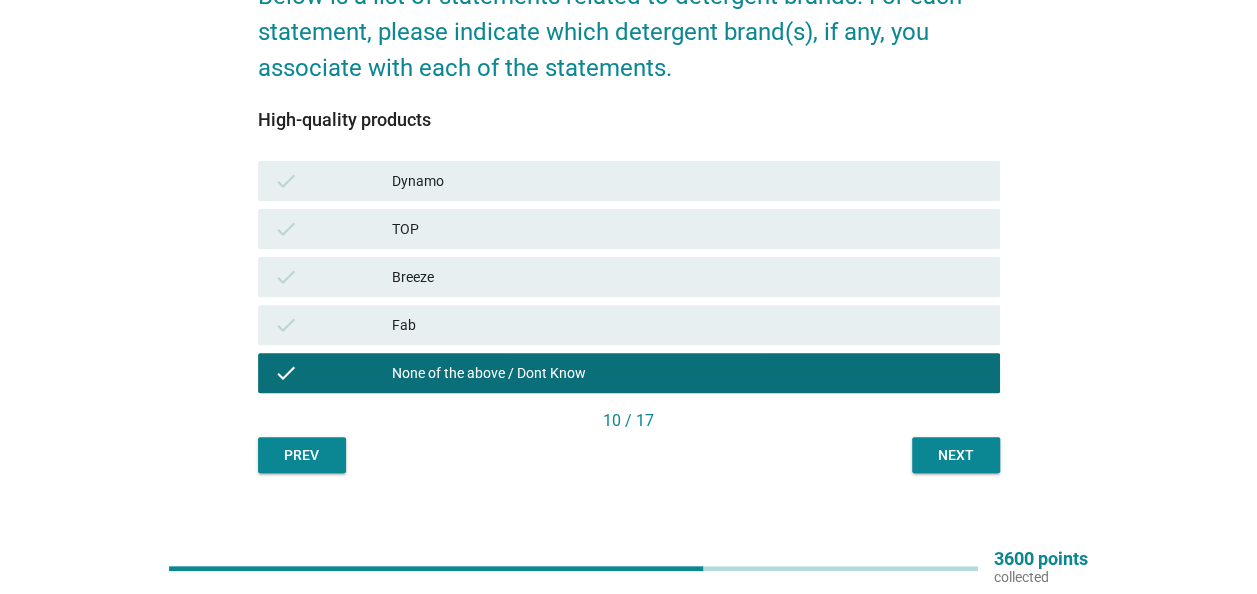 click on "Next" at bounding box center (956, 455) 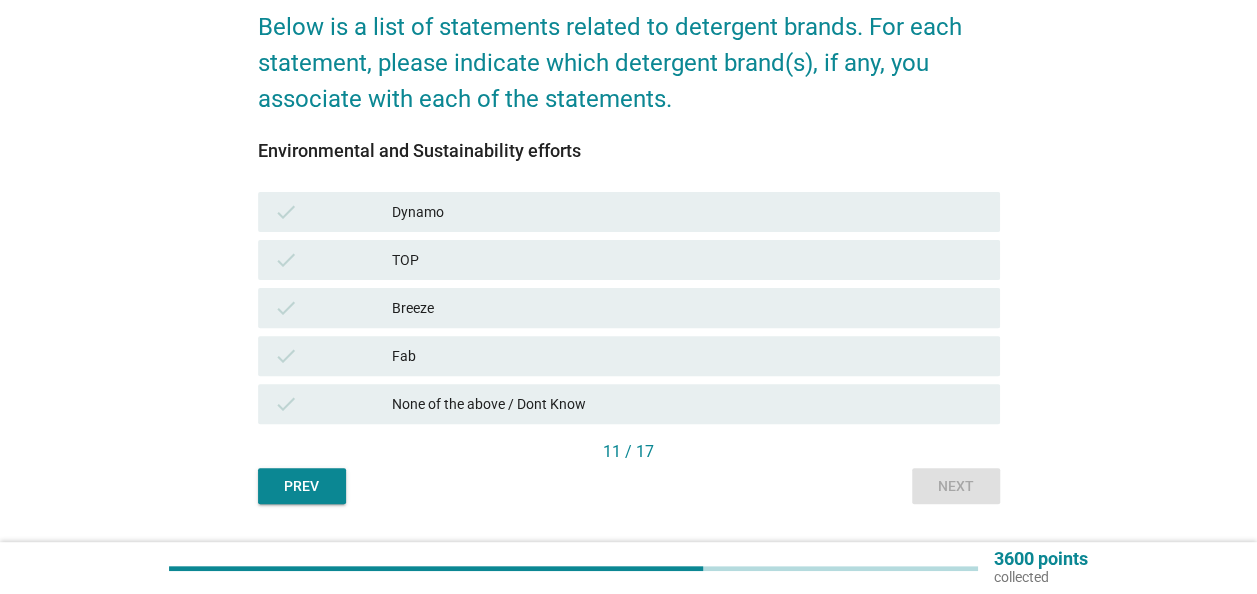 scroll, scrollTop: 200, scrollLeft: 0, axis: vertical 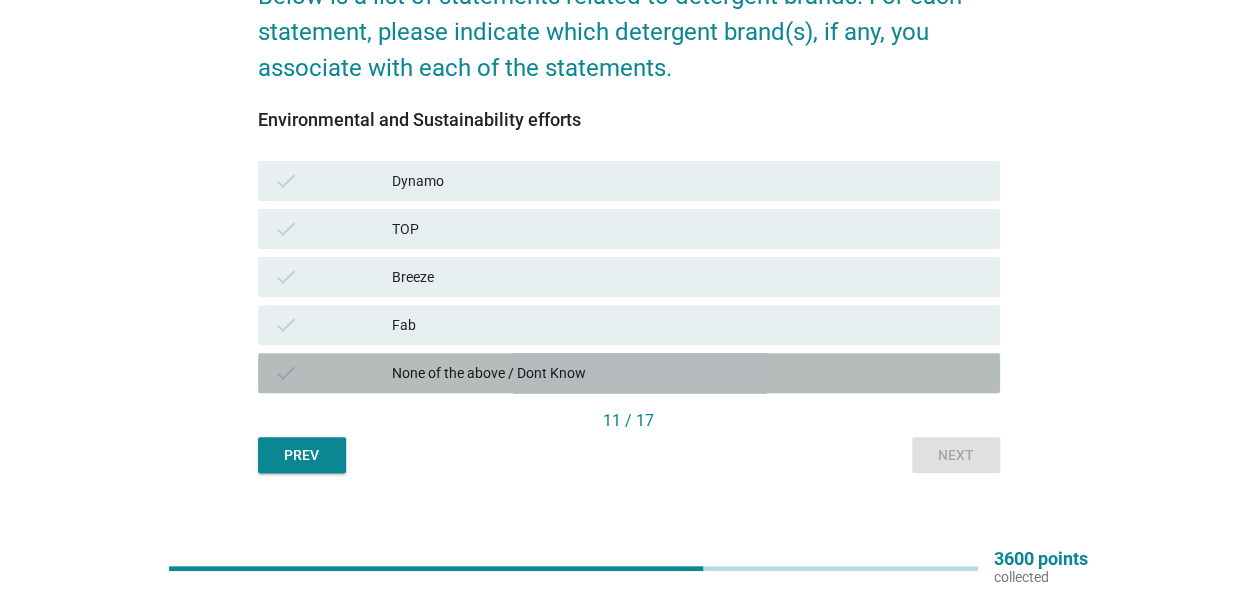click on "None of the above / Dont Know" at bounding box center (688, 373) 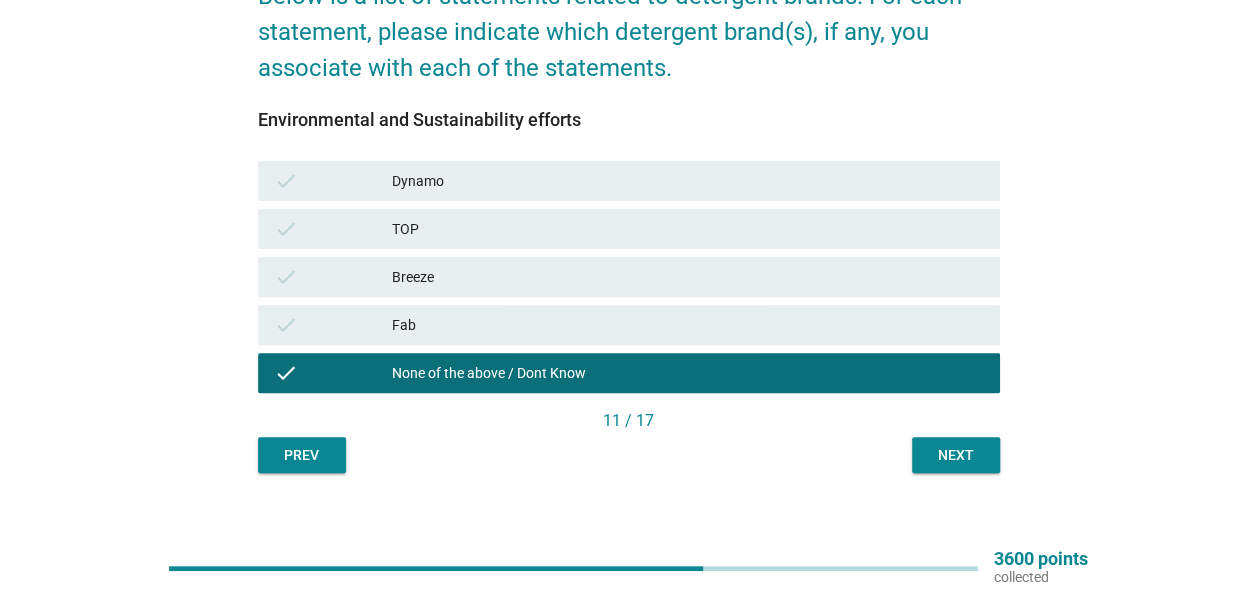 click on "Next" at bounding box center [956, 455] 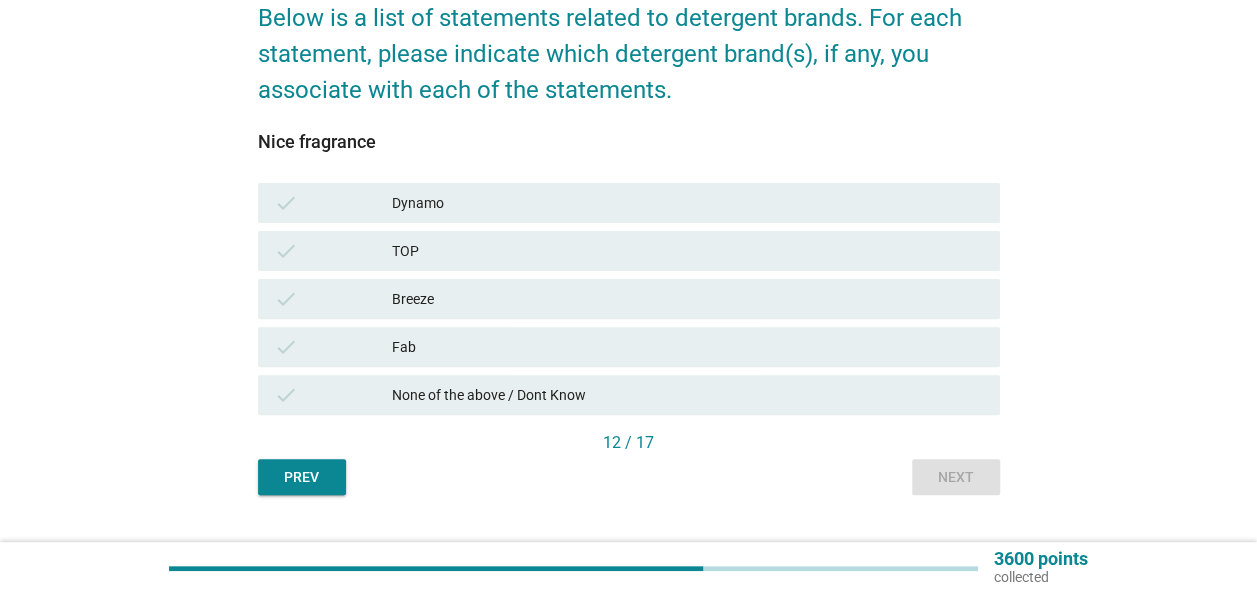 scroll, scrollTop: 200, scrollLeft: 0, axis: vertical 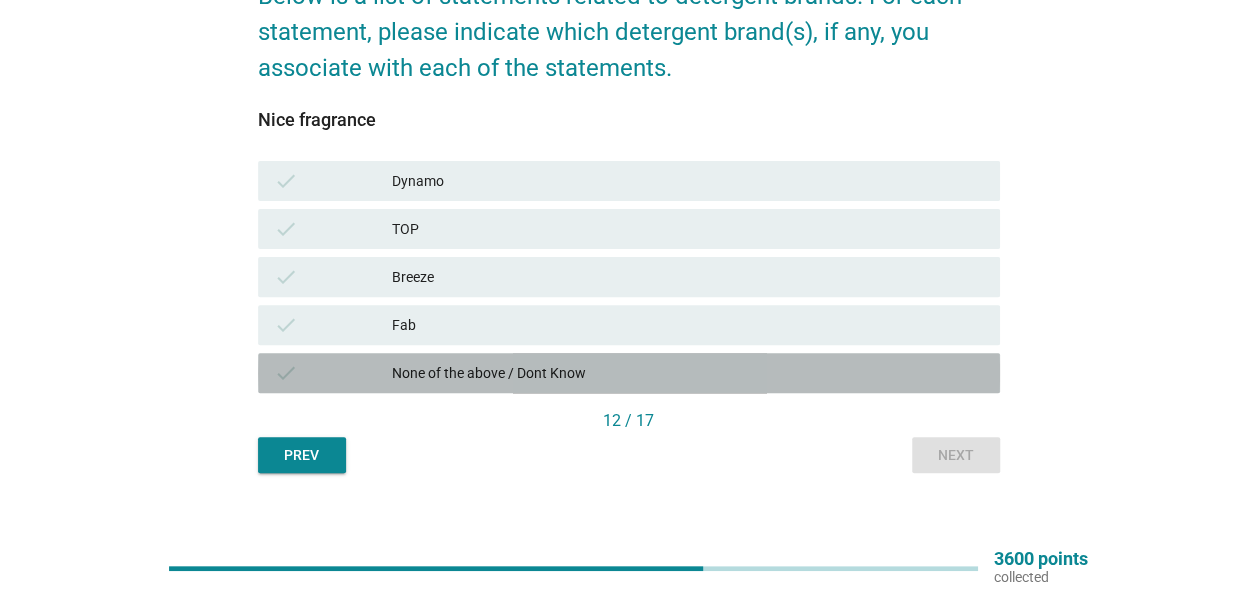 click on "None of the above / Dont Know" at bounding box center [688, 373] 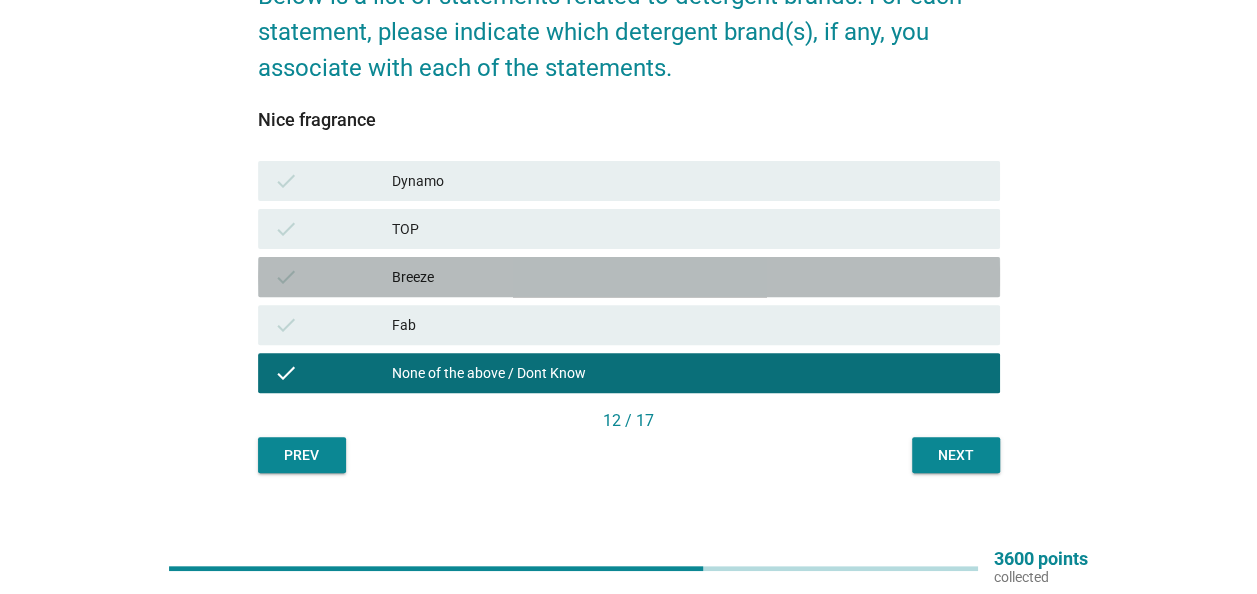 click on "Breeze" at bounding box center [688, 277] 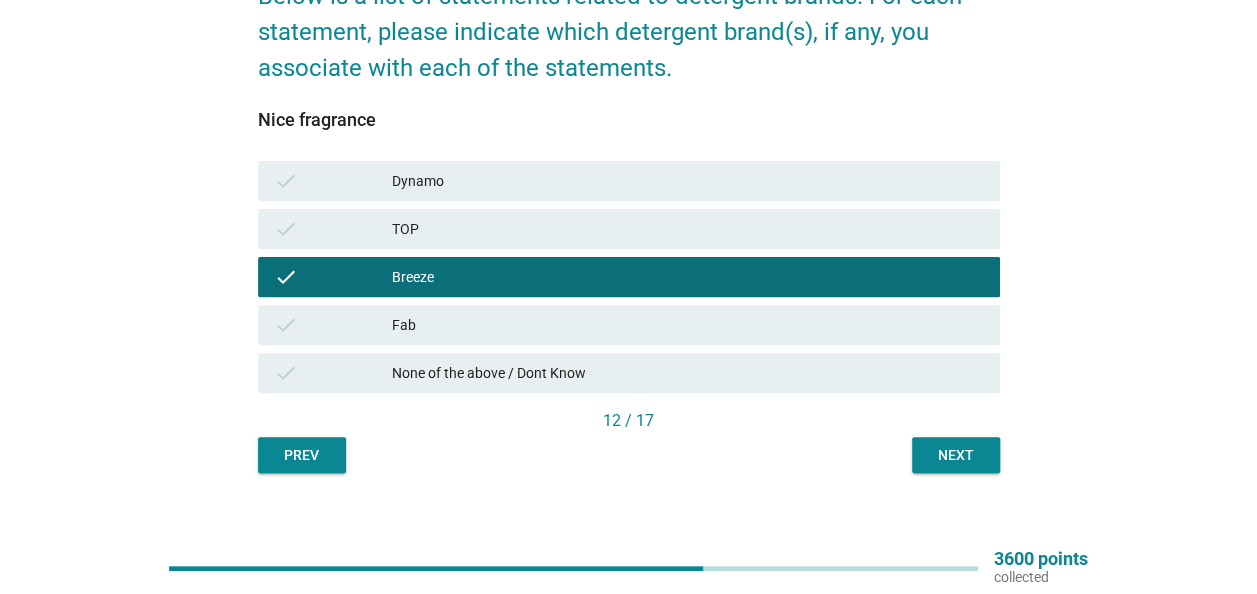 click on "Next" at bounding box center [956, 455] 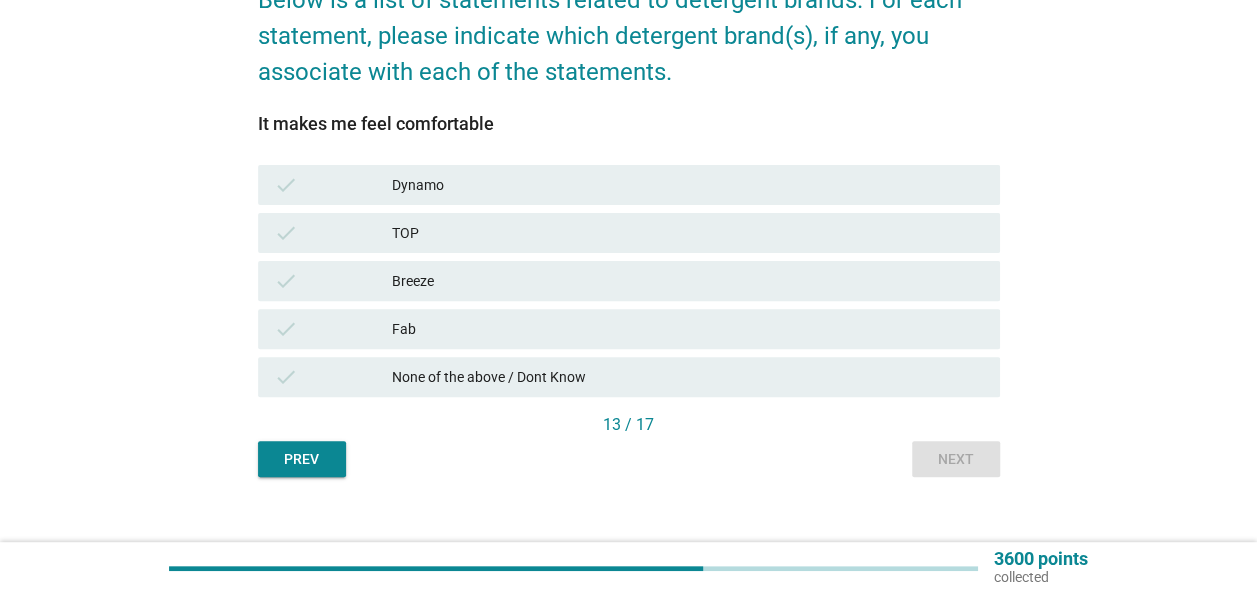 scroll, scrollTop: 200, scrollLeft: 0, axis: vertical 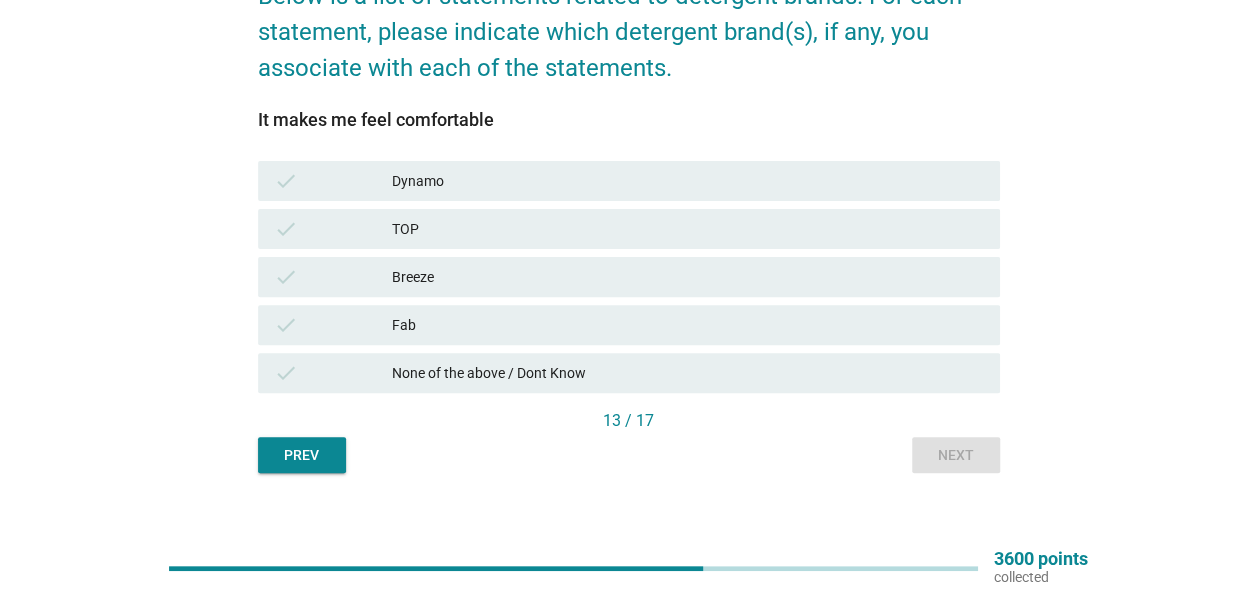 click on "TOP" at bounding box center [688, 229] 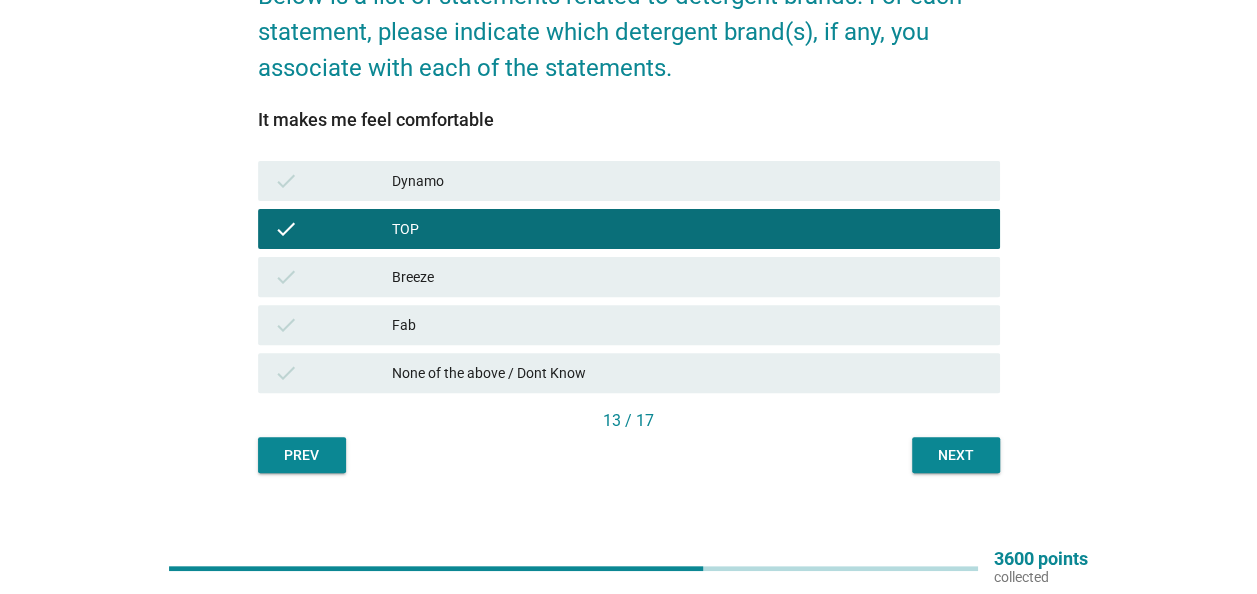 click on "Next" at bounding box center (956, 455) 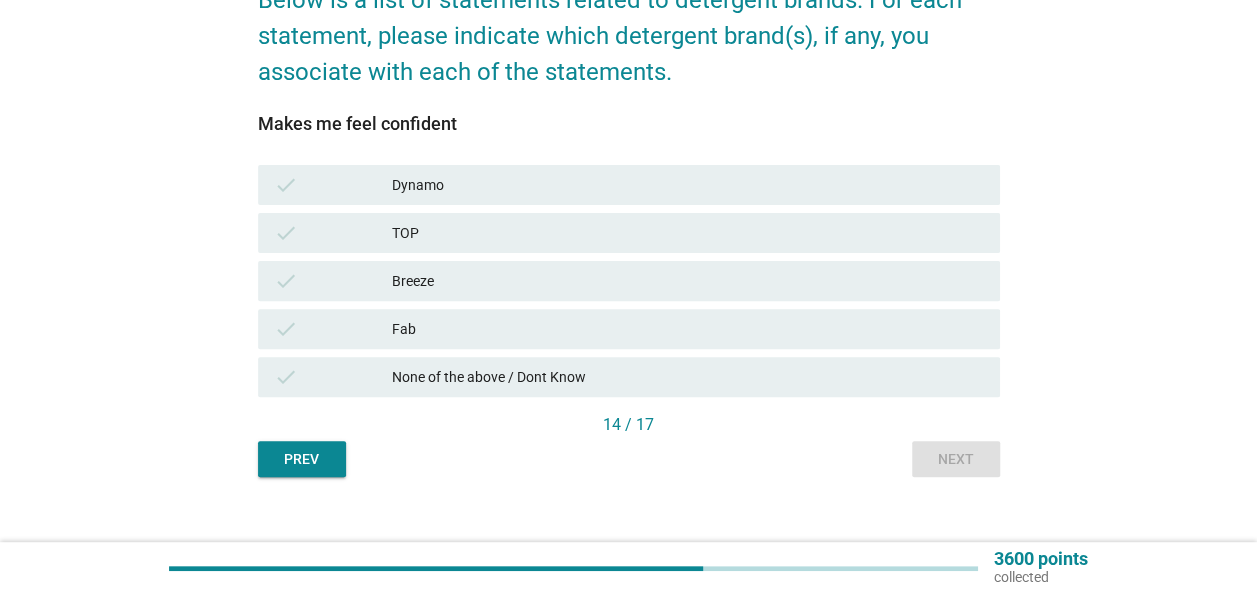 scroll, scrollTop: 200, scrollLeft: 0, axis: vertical 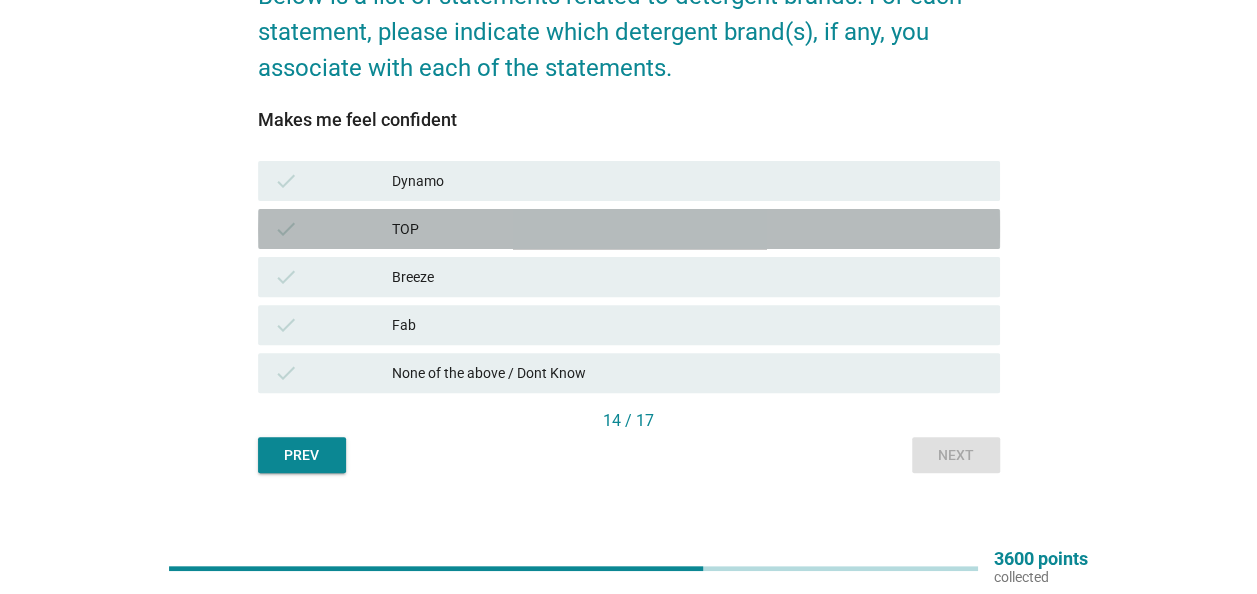 click on "TOP" at bounding box center [688, 229] 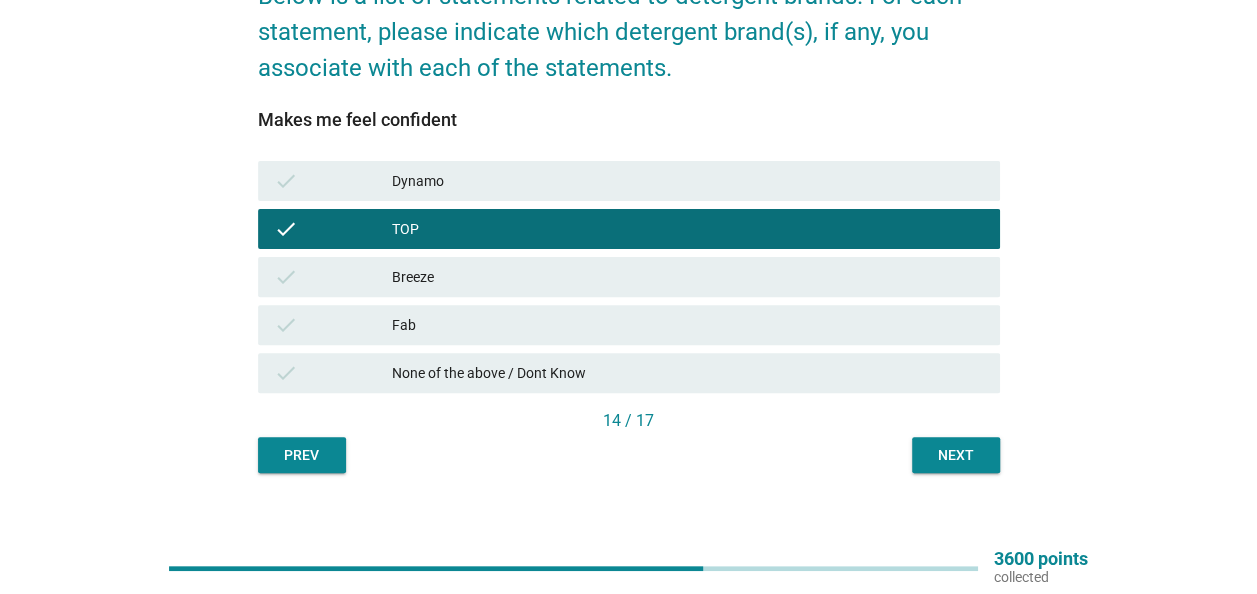 click on "Next" at bounding box center [956, 455] 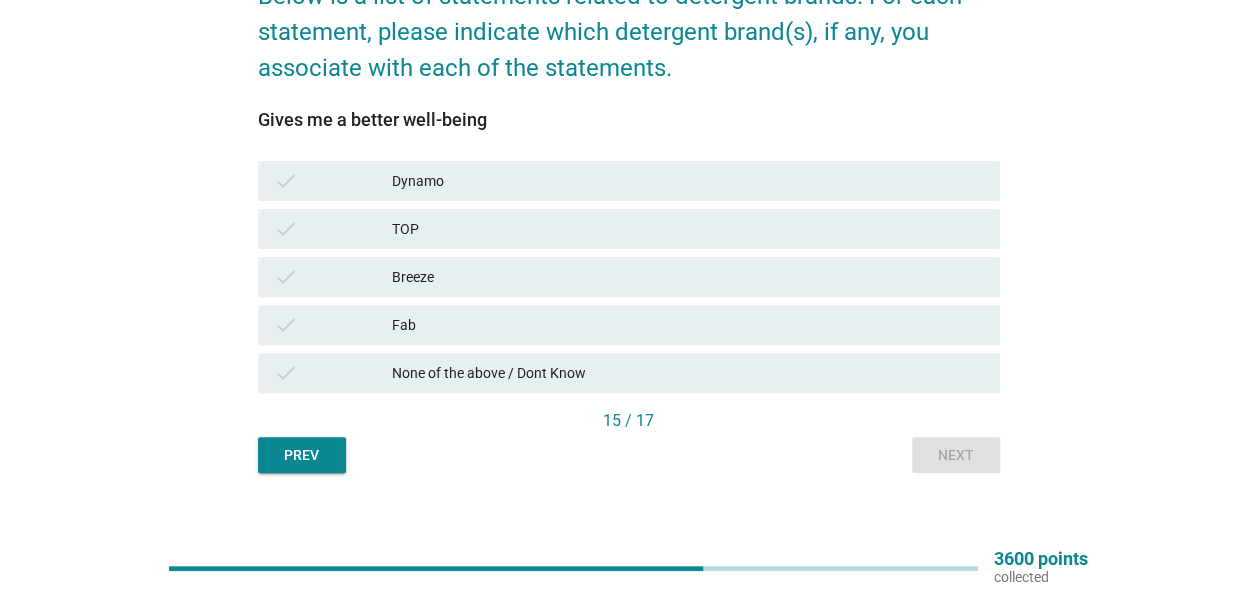 click on "TOP" at bounding box center (688, 229) 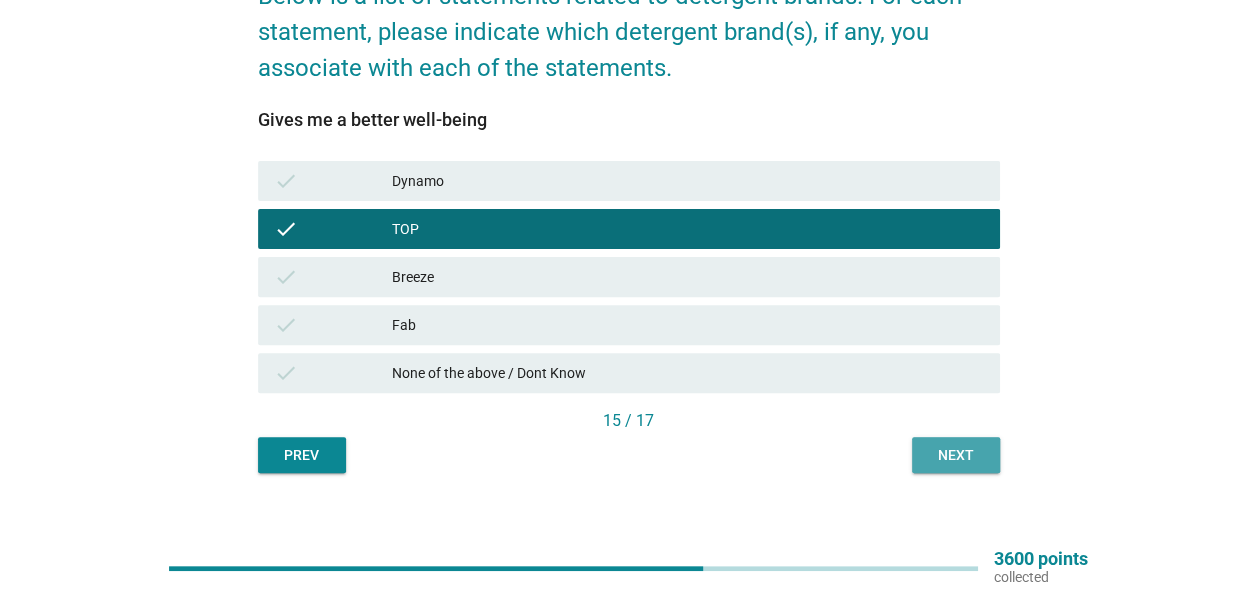 click on "Next" at bounding box center [956, 455] 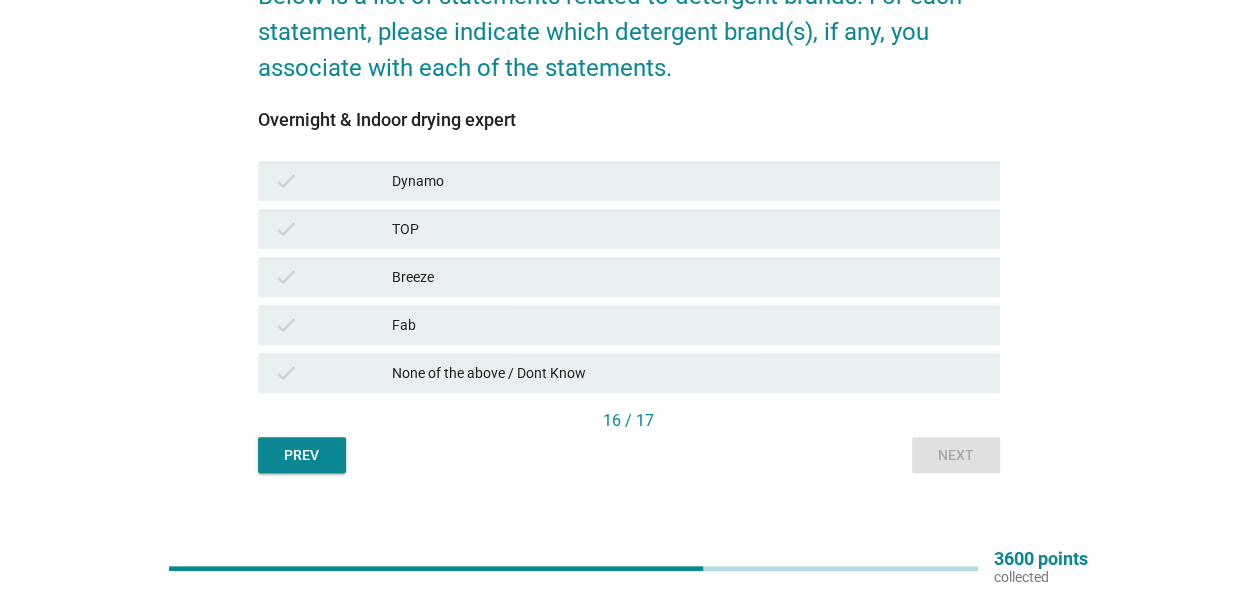 click on "None of the above / Dont Know" at bounding box center (688, 373) 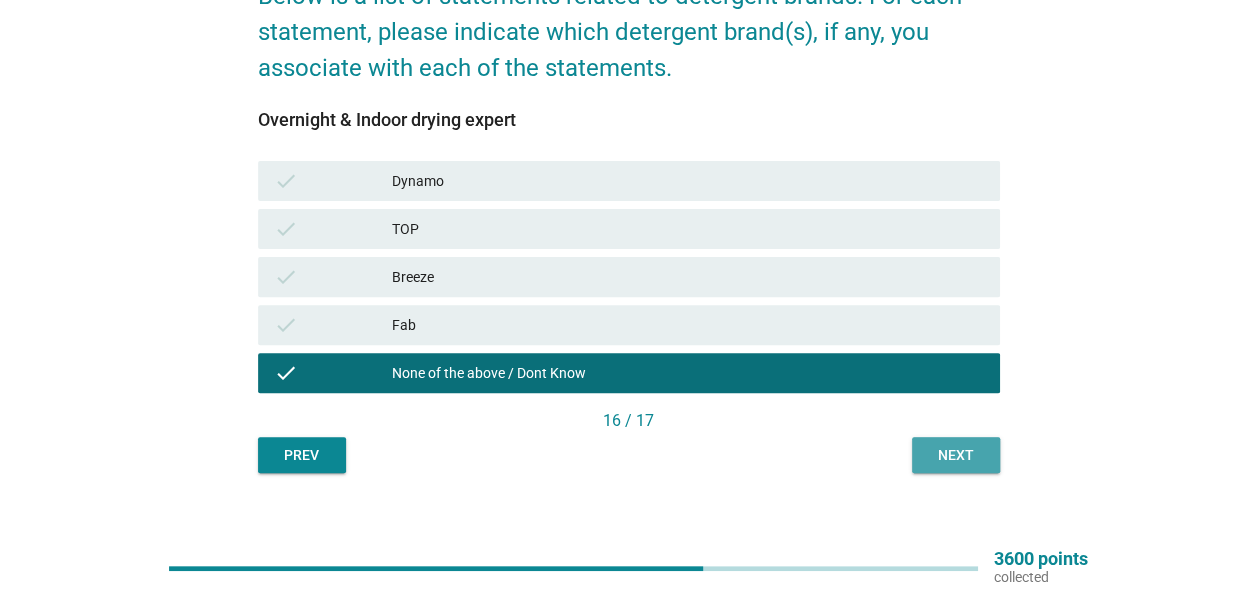 click on "Next" at bounding box center (956, 455) 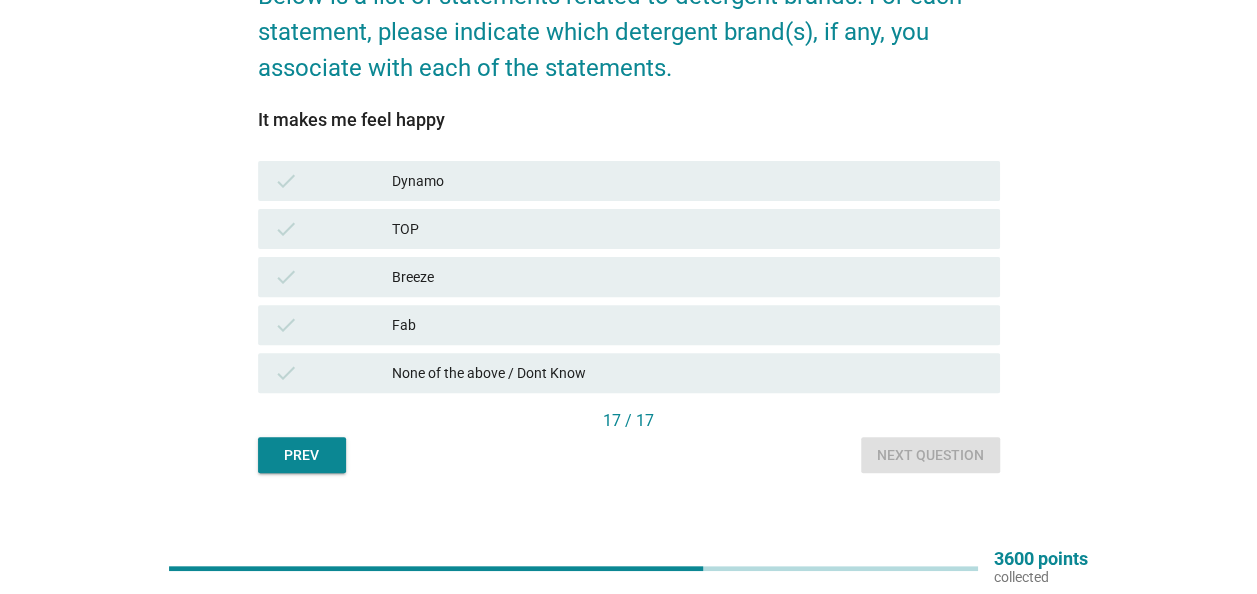 click on "TOP" at bounding box center (688, 229) 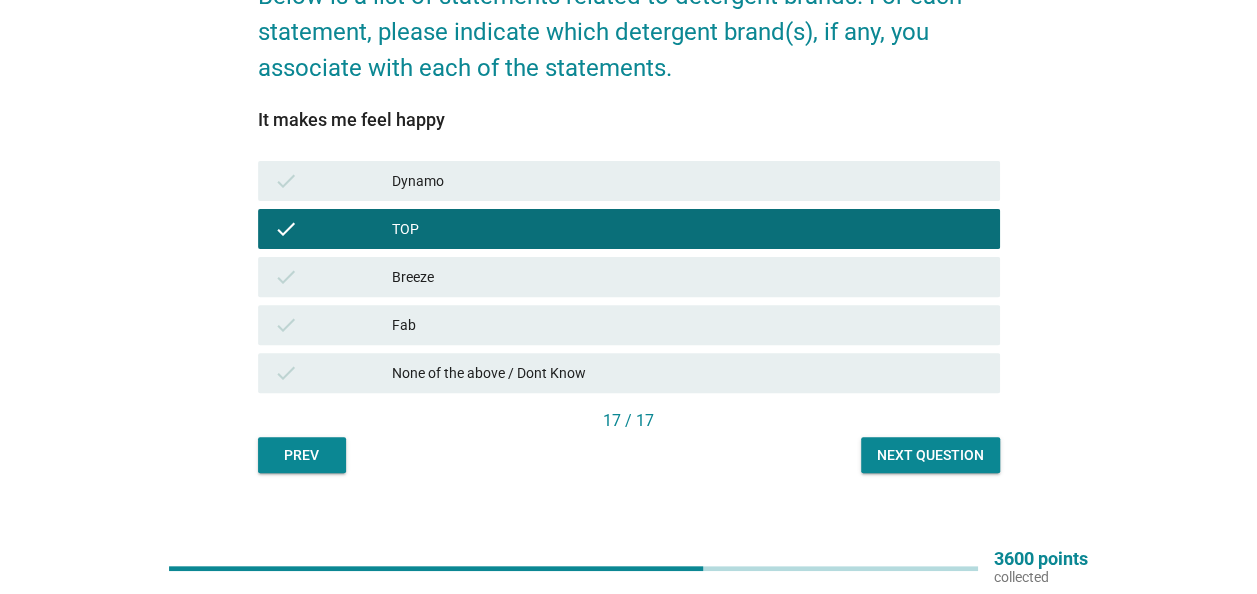 click on "Next question" at bounding box center (930, 455) 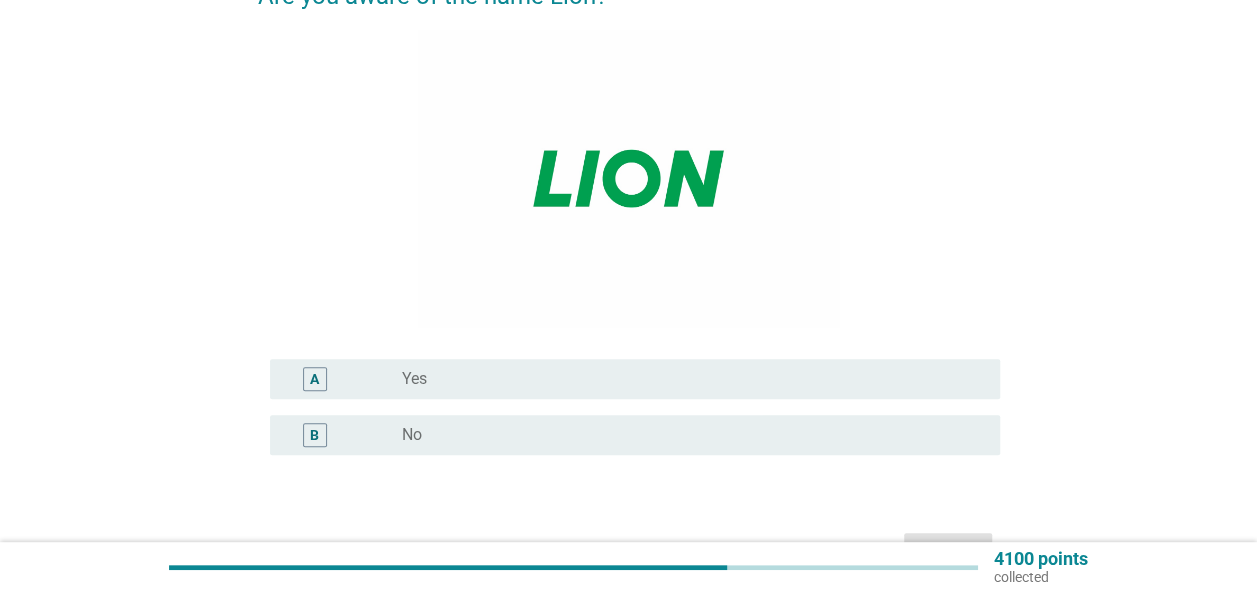 click on "radio_button_unchecked No" at bounding box center (693, 435) 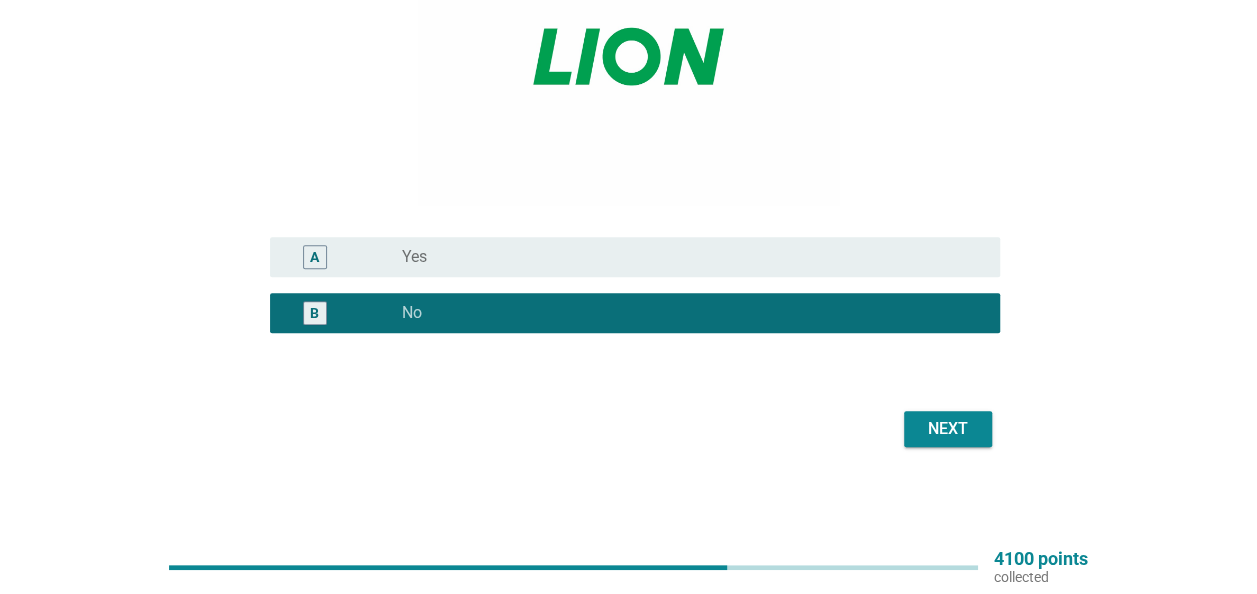 click on "Next" at bounding box center [948, 429] 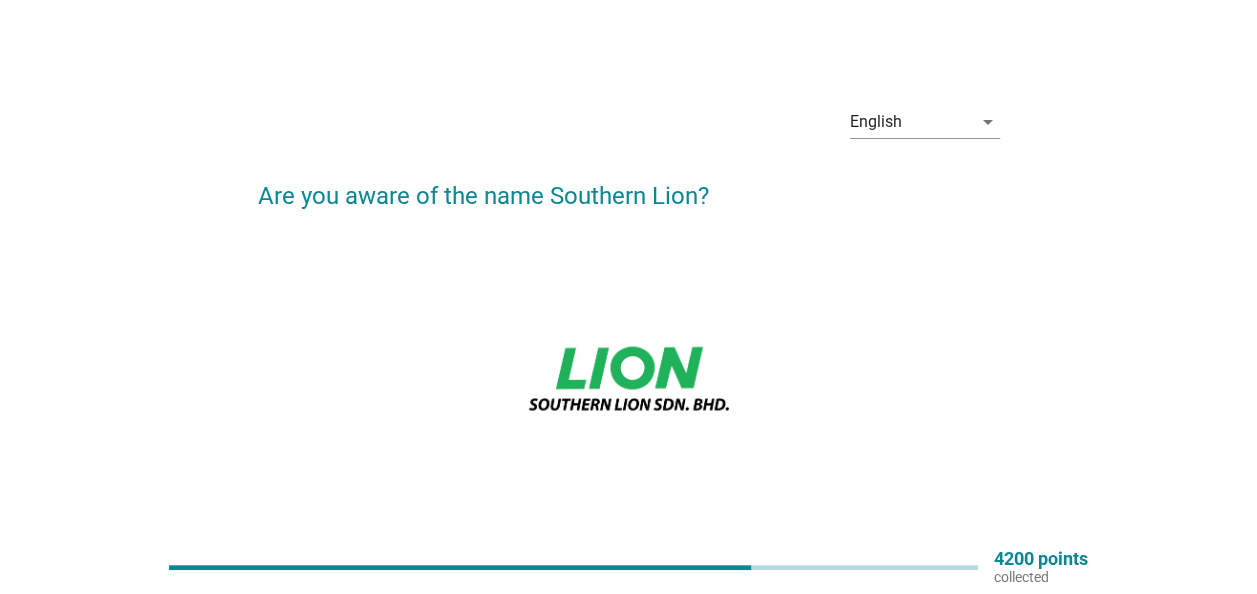 click on "radio_button_unchecked No" at bounding box center [685, 635] 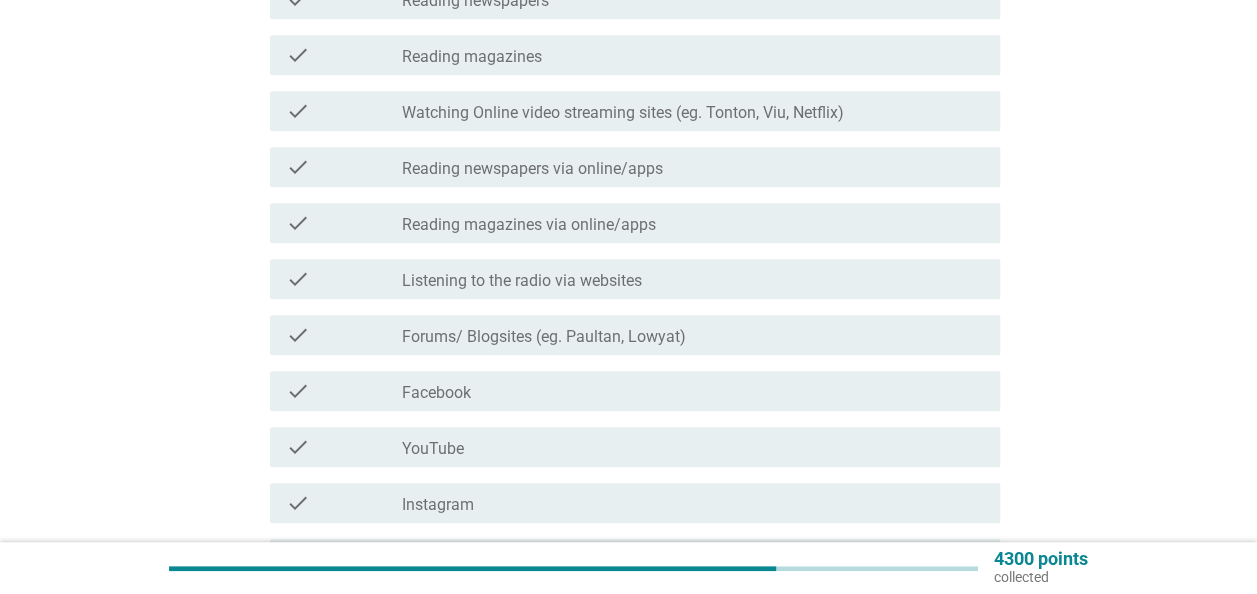 scroll, scrollTop: 600, scrollLeft: 0, axis: vertical 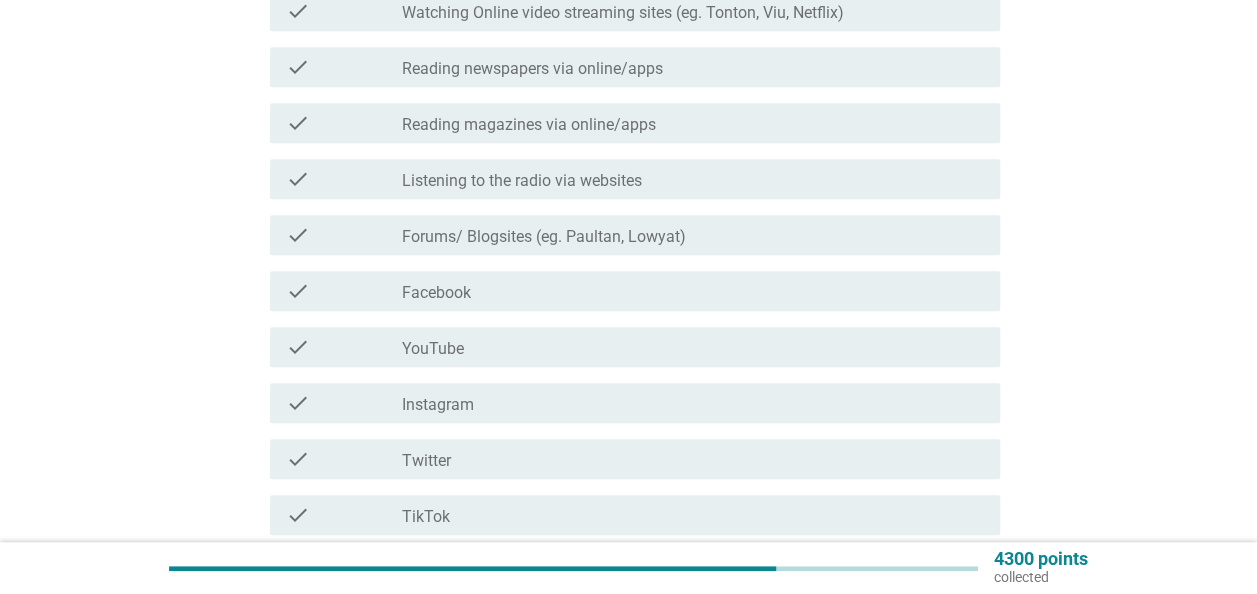 click on "check_box_outline_blank YouTube" at bounding box center [693, 347] 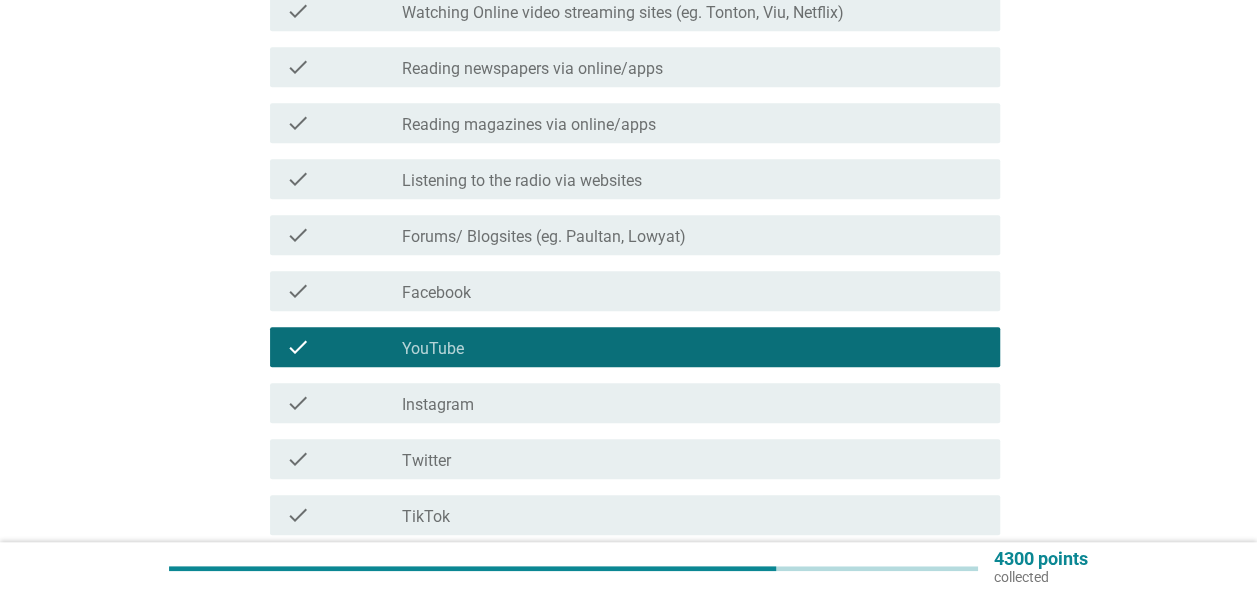click on "check_box_outline_blank Facebook" at bounding box center [693, 291] 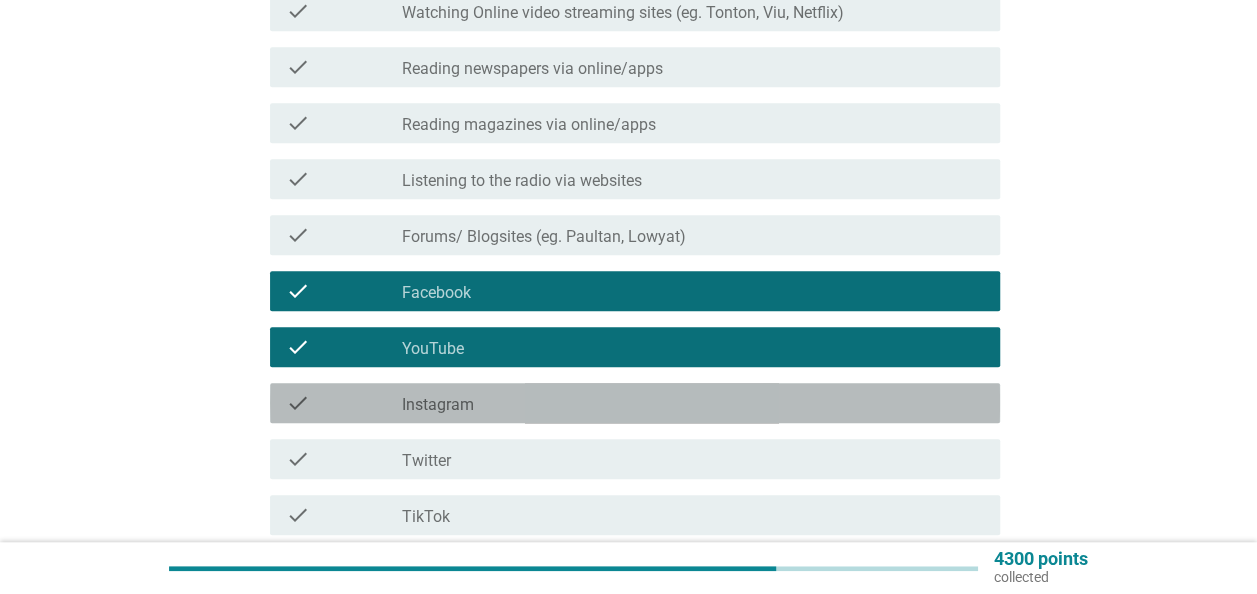 click on "check_box_outline_blank Instagram" at bounding box center [693, 403] 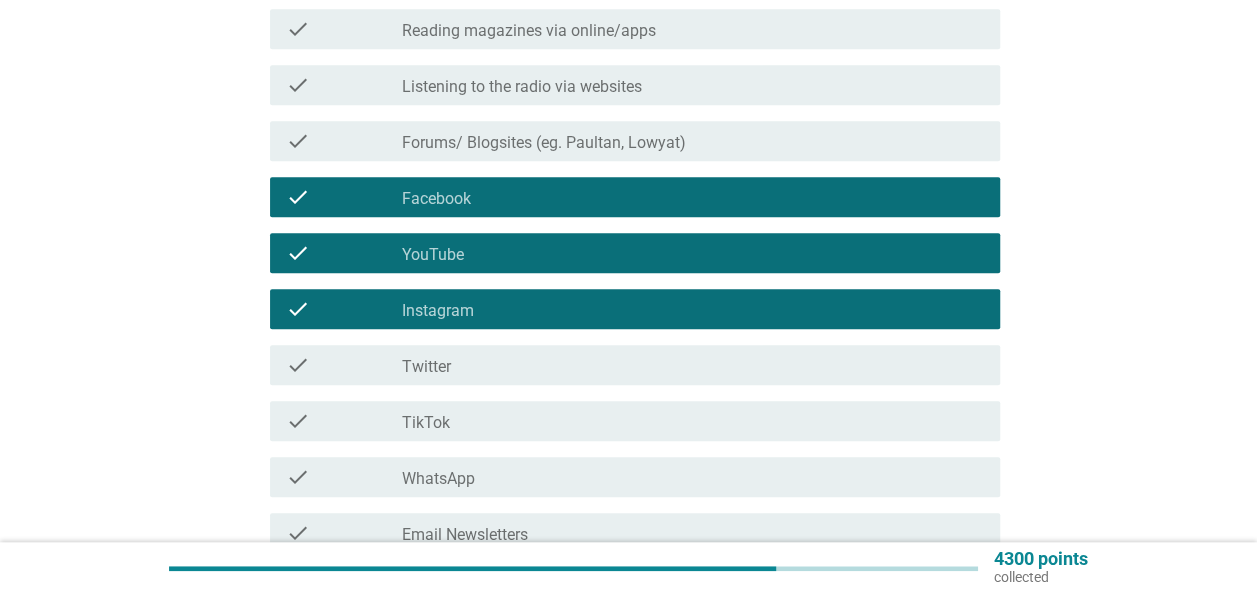 scroll, scrollTop: 800, scrollLeft: 0, axis: vertical 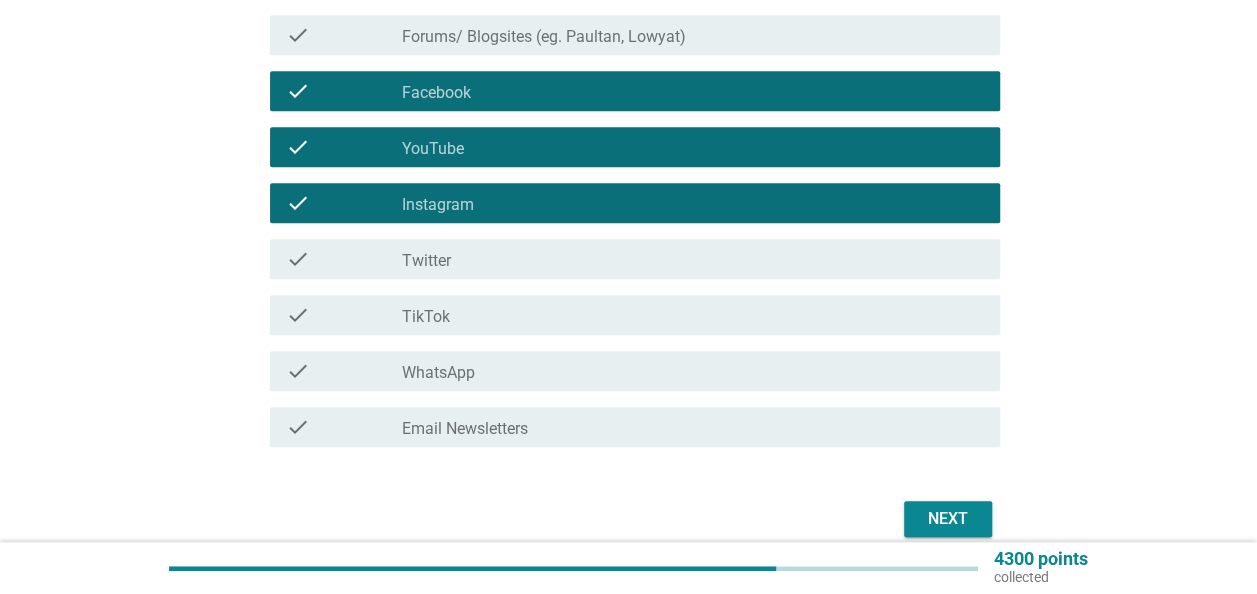 click on "check_box_outline_blank WhatsApp" at bounding box center (693, 371) 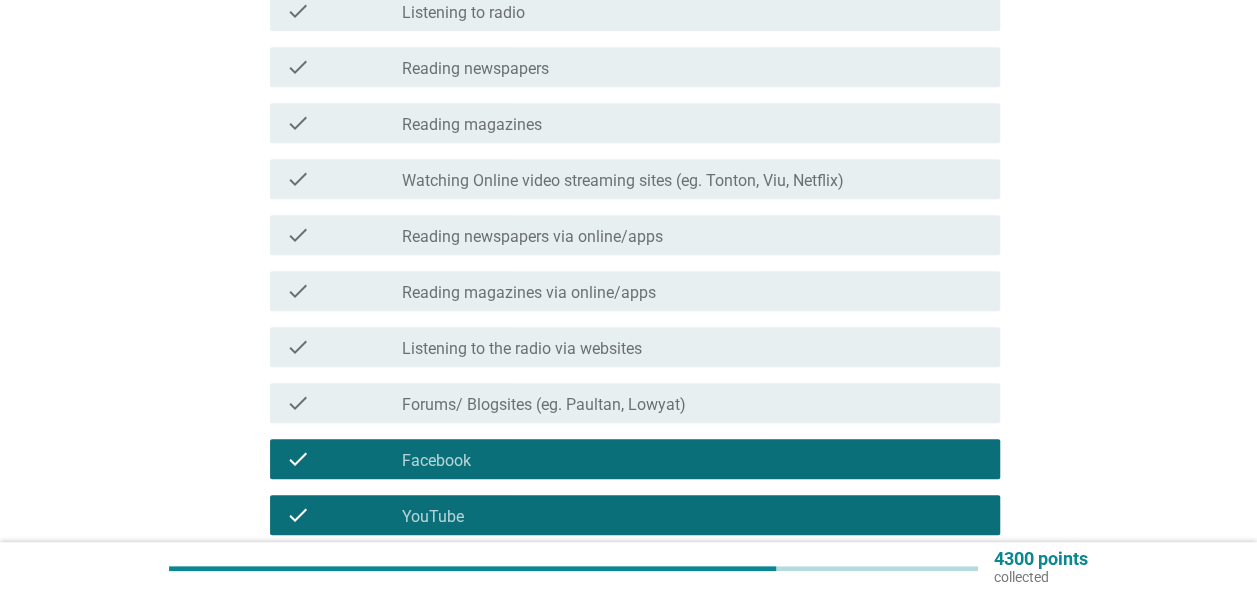 scroll, scrollTop: 400, scrollLeft: 0, axis: vertical 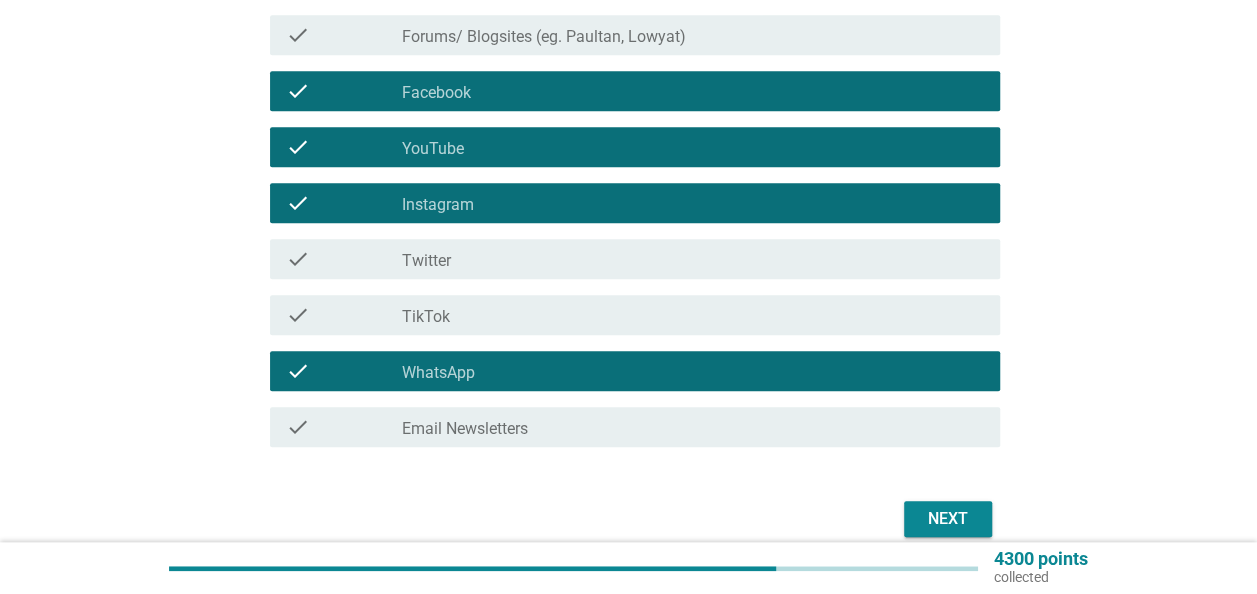 click on "Email Newsletters" at bounding box center (465, 429) 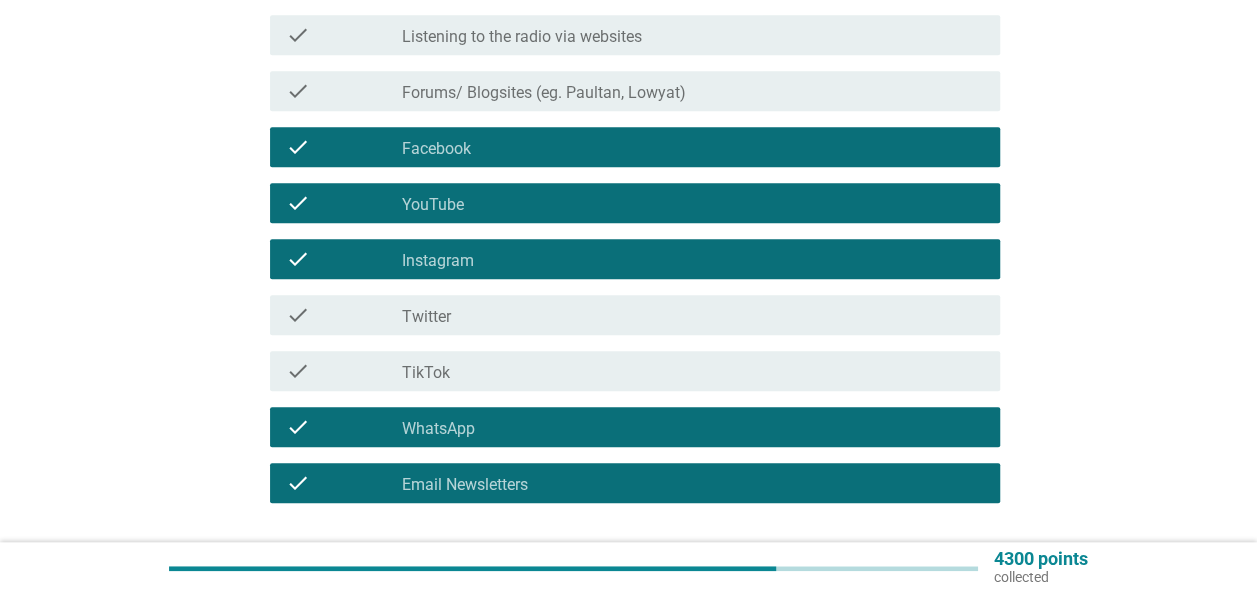 scroll, scrollTop: 891, scrollLeft: 0, axis: vertical 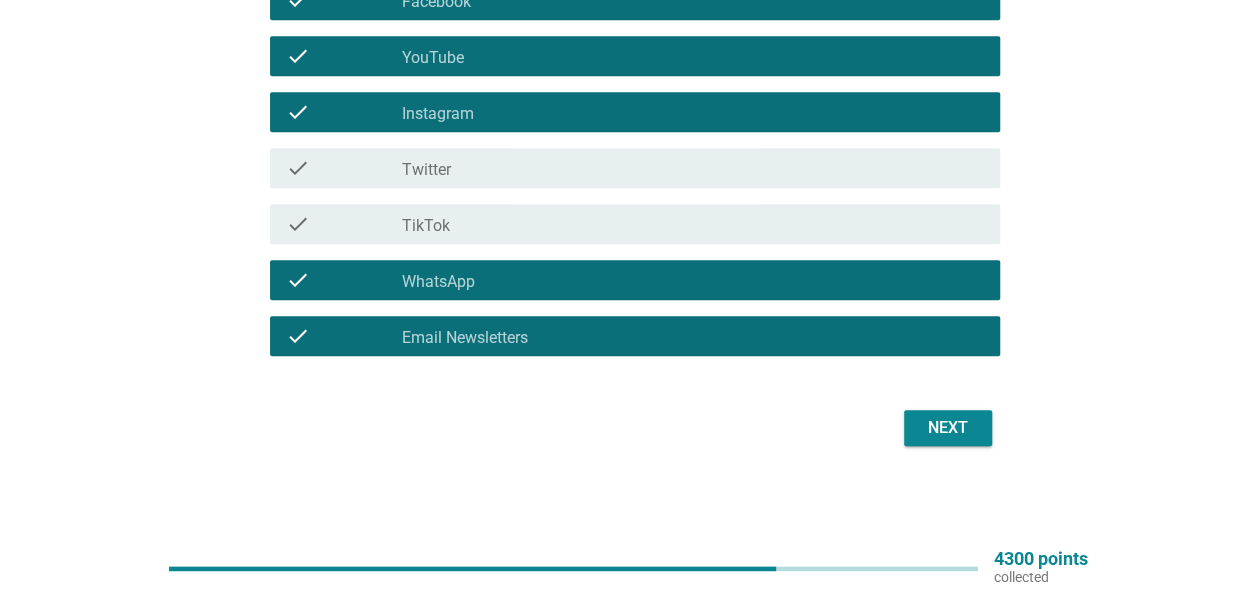 click on "Next" at bounding box center [948, 428] 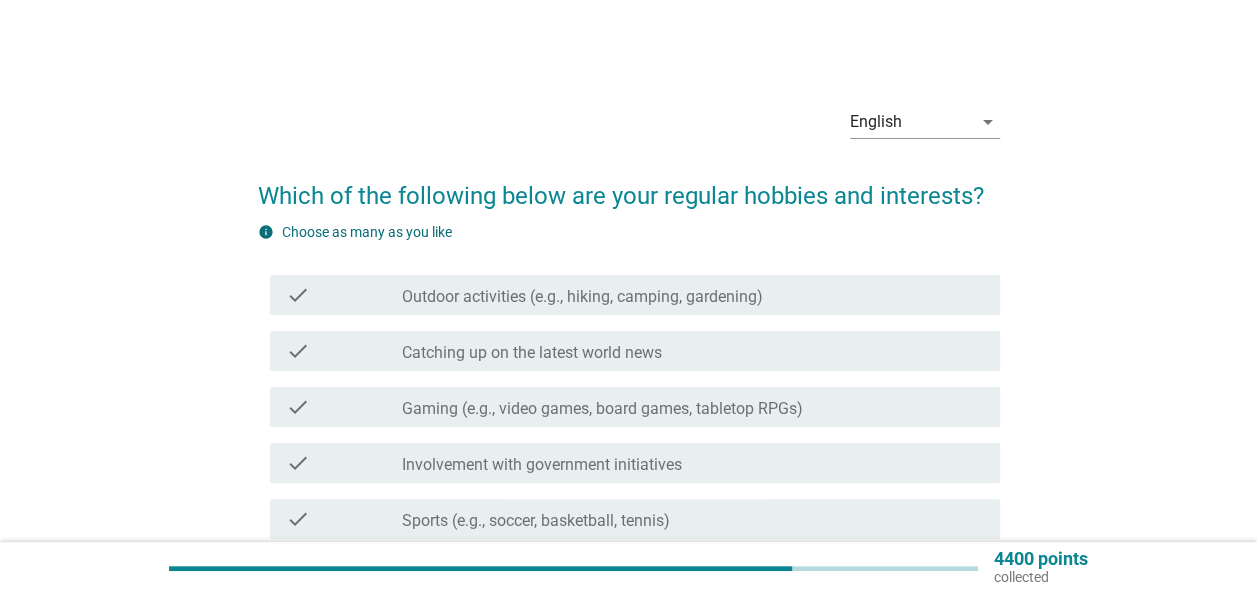 scroll, scrollTop: 200, scrollLeft: 0, axis: vertical 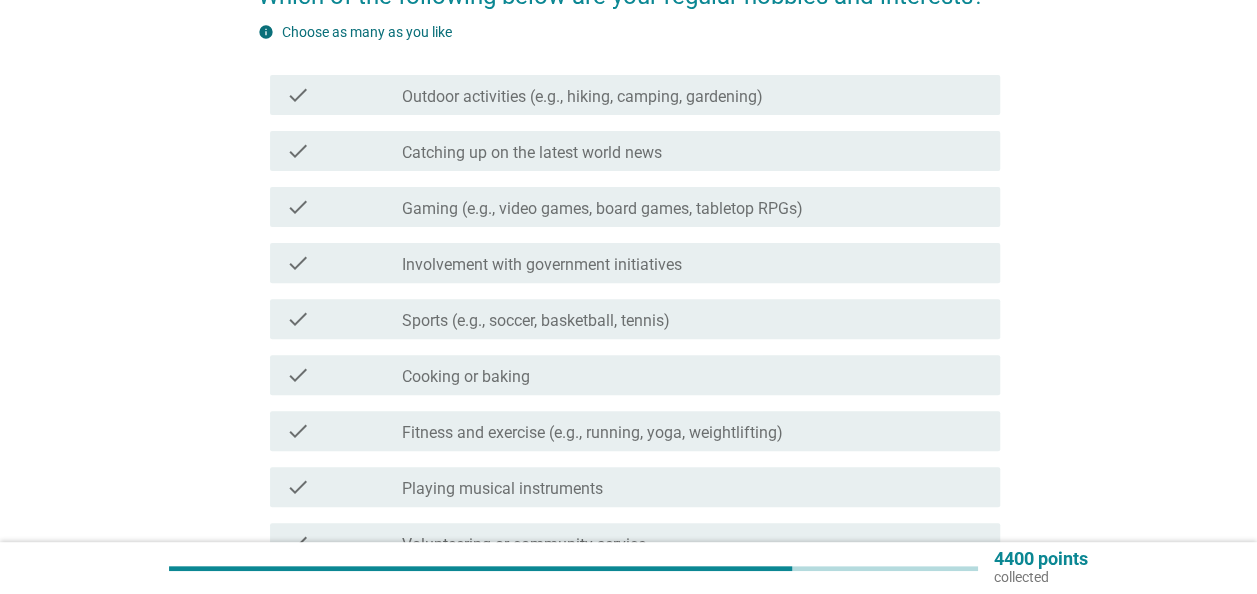 click on "check     check_box_outline_blank Gaming (e.g., video games, board games, tabletop RPGs)" at bounding box center [635, 207] 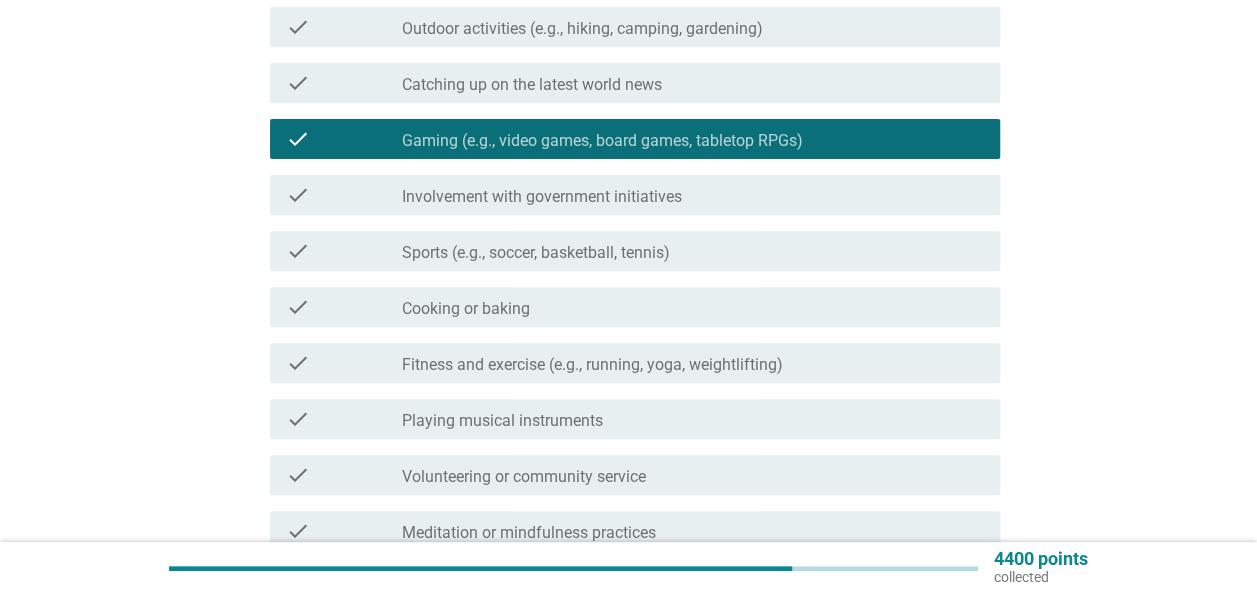 scroll, scrollTop: 300, scrollLeft: 0, axis: vertical 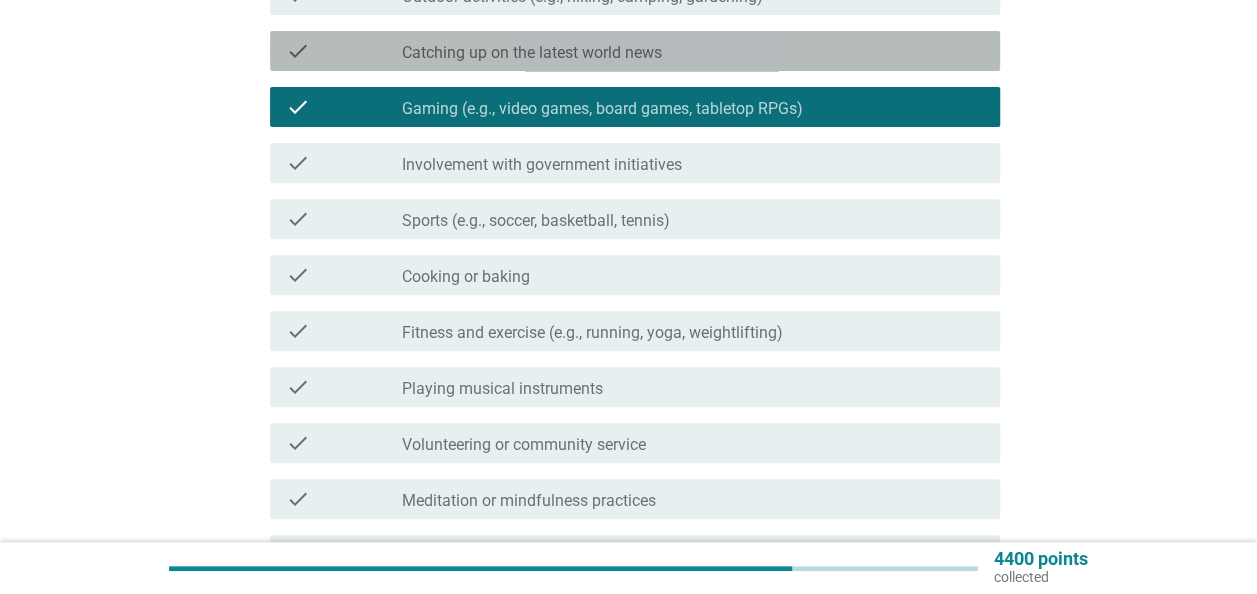 click on "Catching up on the latest world news" at bounding box center [532, 53] 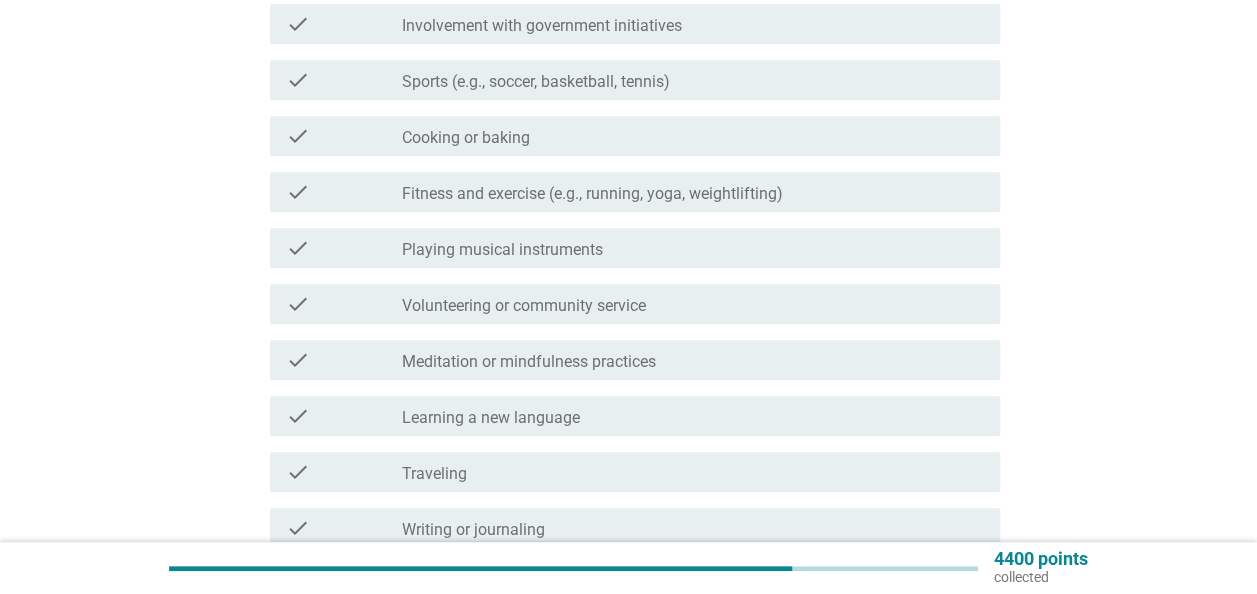 scroll, scrollTop: 500, scrollLeft: 0, axis: vertical 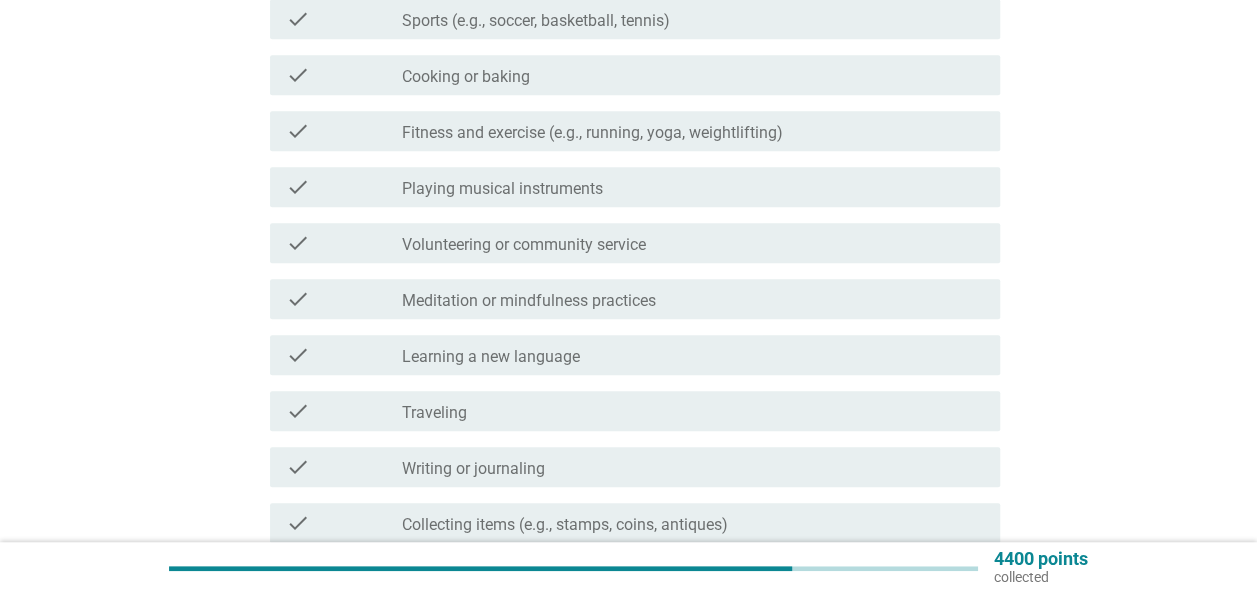 click on "check_box_outline_blank Traveling" at bounding box center [693, 411] 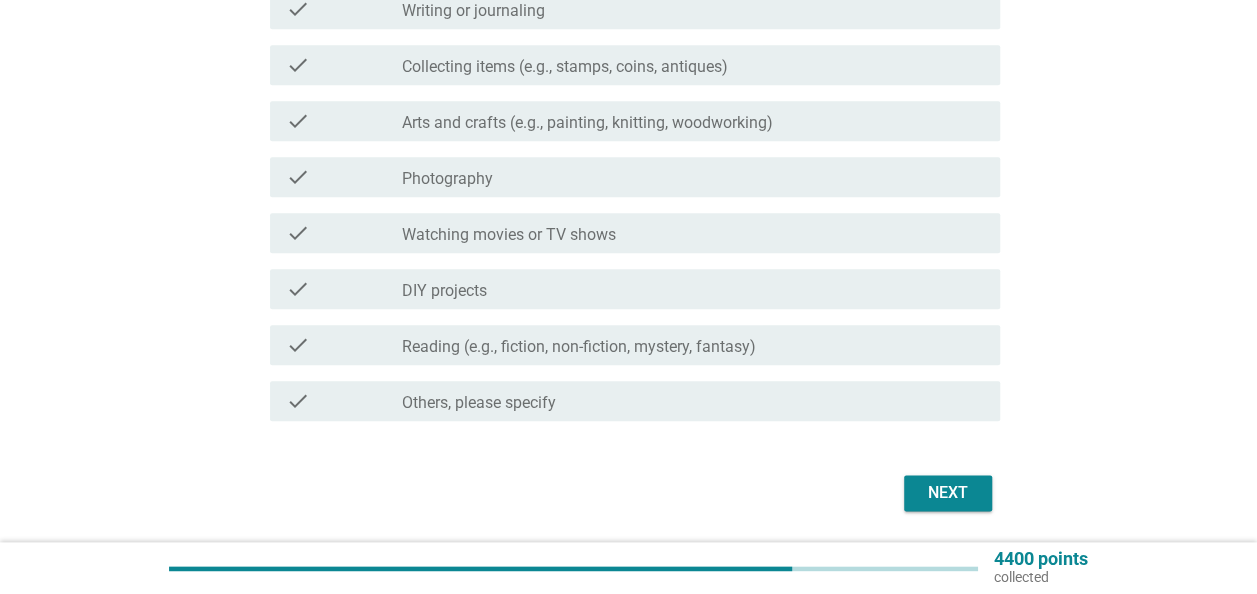 scroll, scrollTop: 1000, scrollLeft: 0, axis: vertical 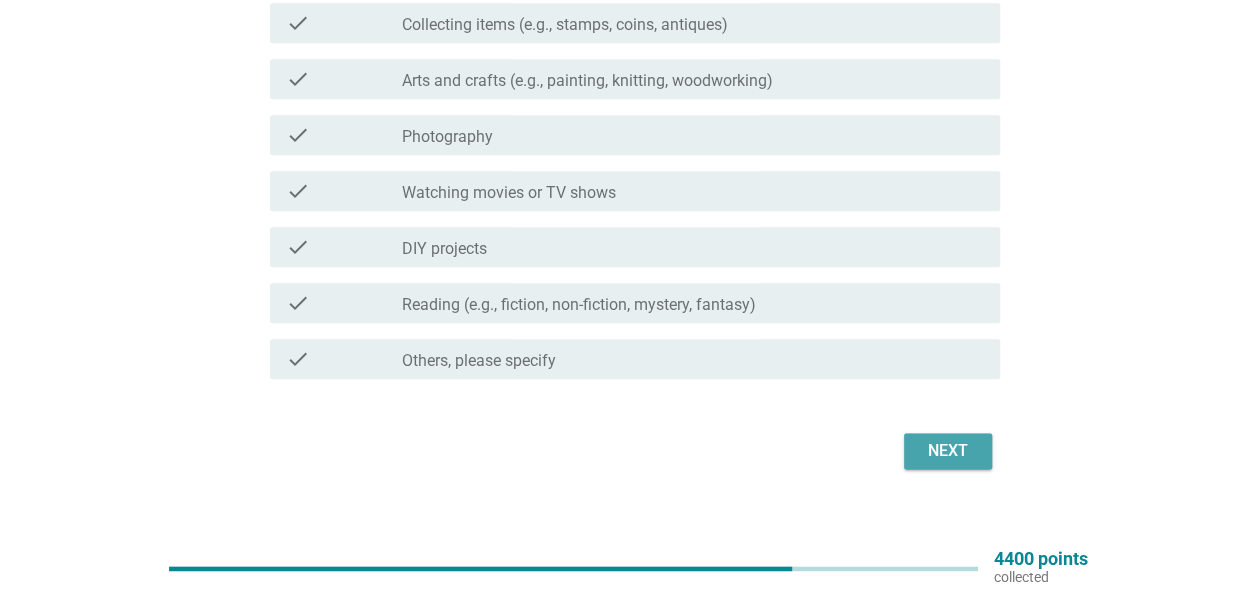 click on "Next" at bounding box center (948, 451) 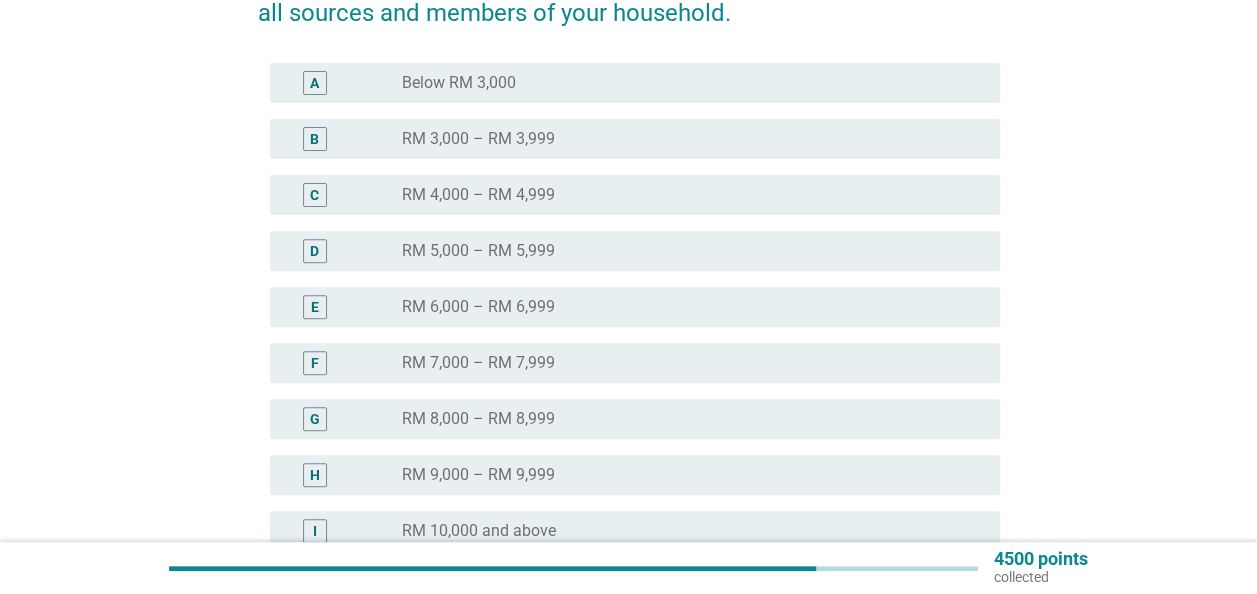 scroll, scrollTop: 300, scrollLeft: 0, axis: vertical 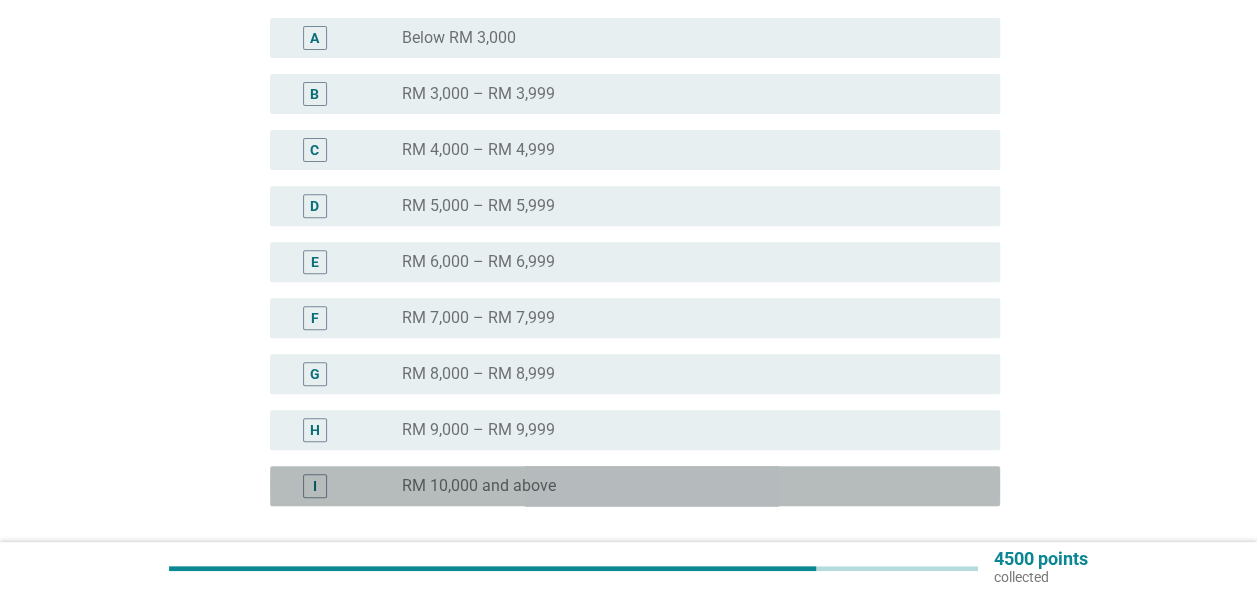 click on "I     radio_button_unchecked RM 10,000 and above" at bounding box center [635, 486] 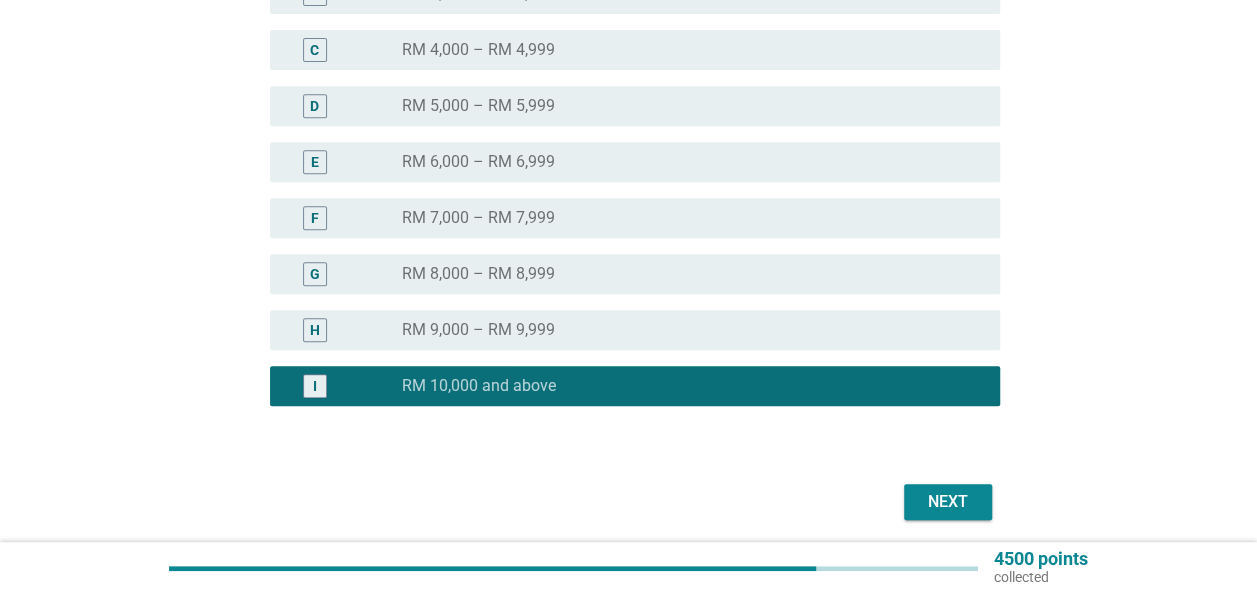 scroll, scrollTop: 474, scrollLeft: 0, axis: vertical 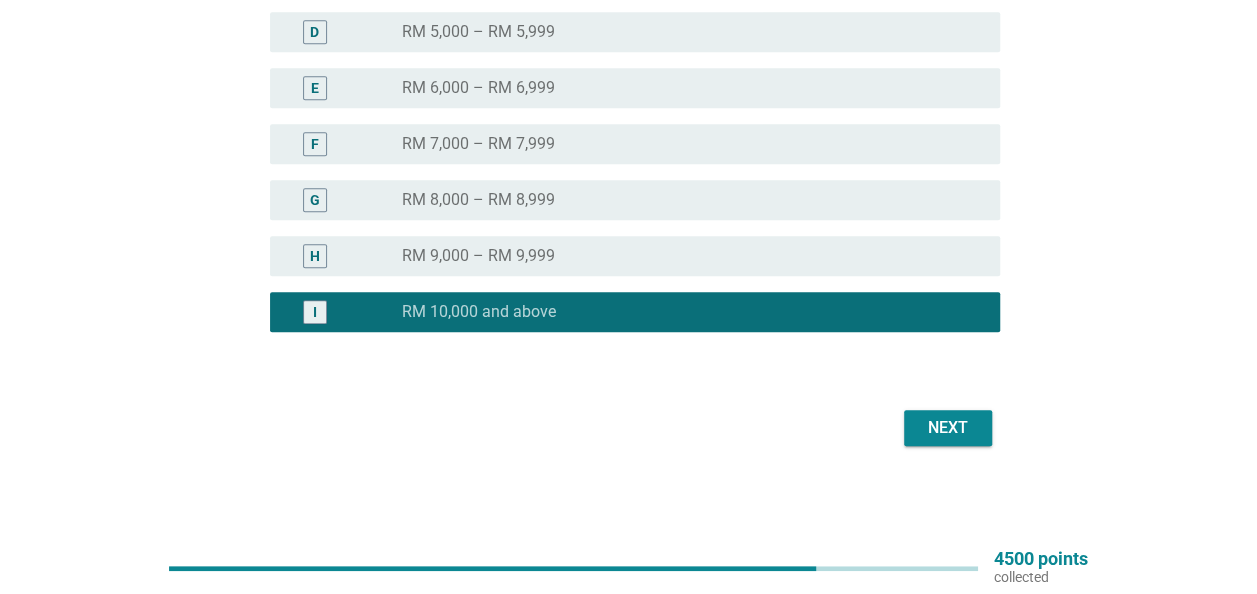 click on "Next" at bounding box center [948, 428] 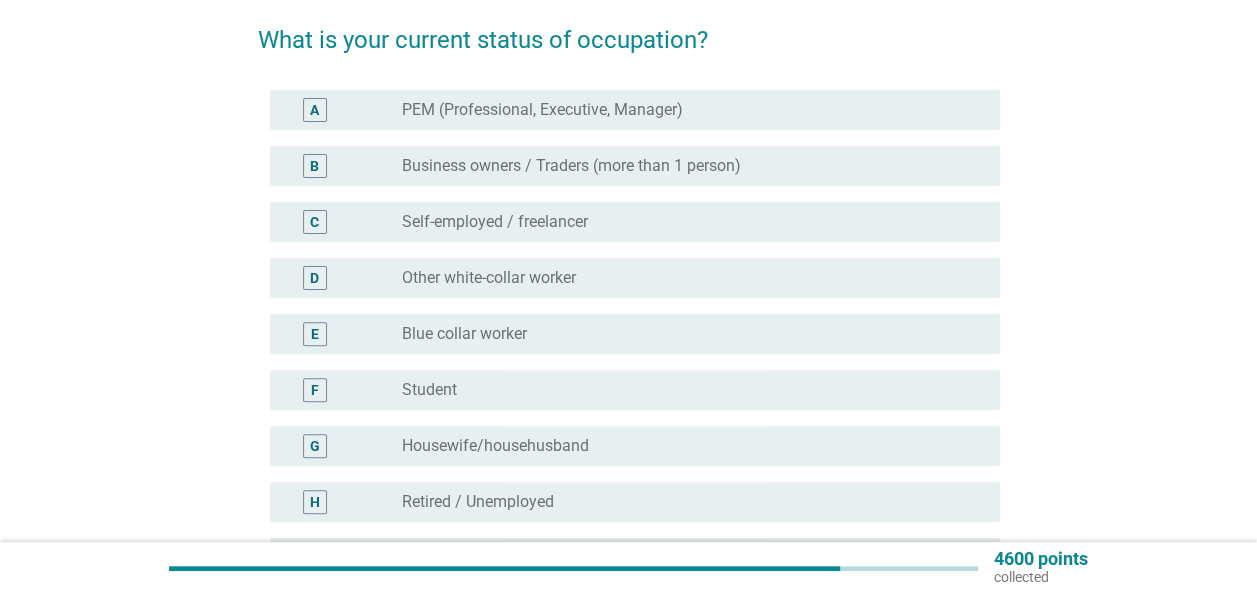 scroll, scrollTop: 200, scrollLeft: 0, axis: vertical 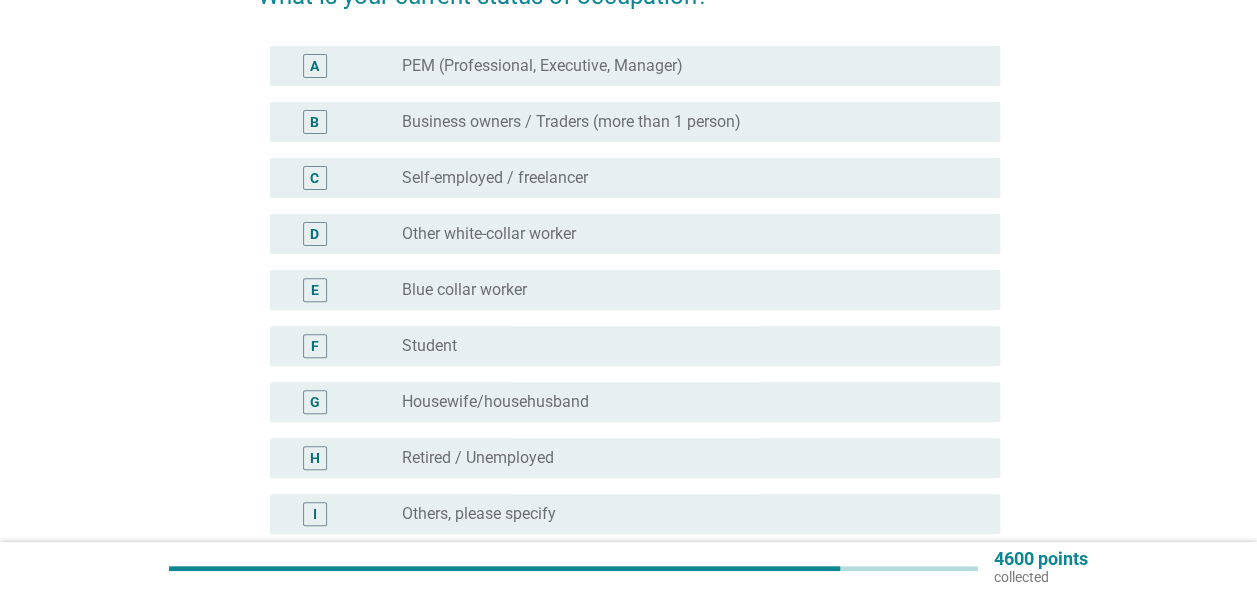 click on "PEM (Professional, Executive, Manager)" at bounding box center [542, 66] 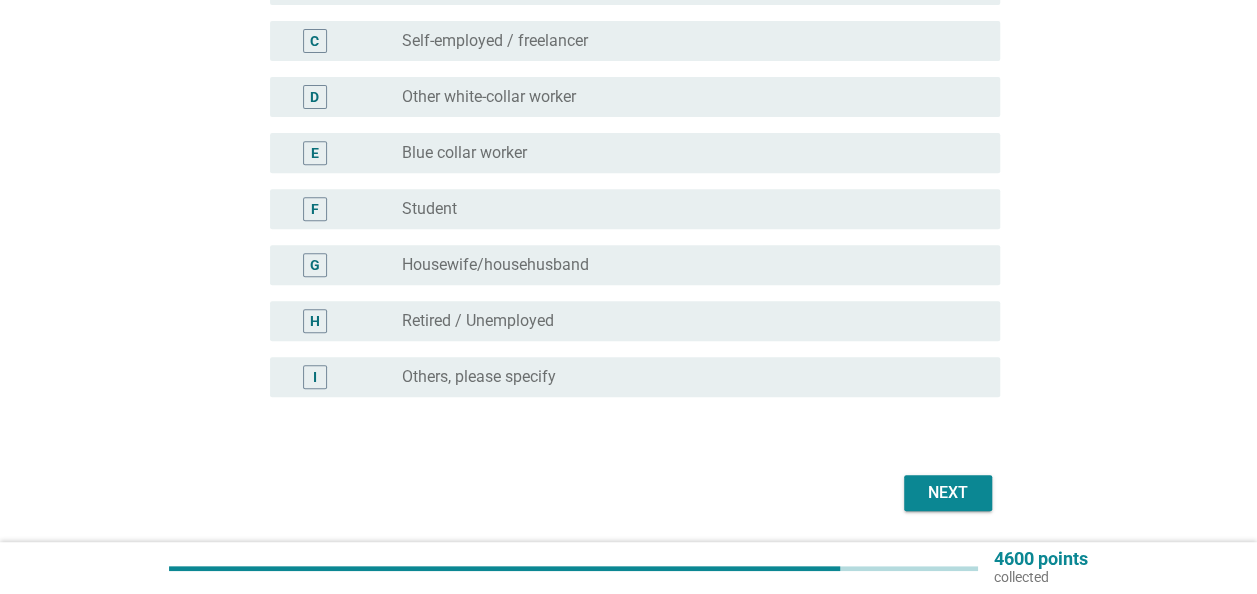 scroll, scrollTop: 402, scrollLeft: 0, axis: vertical 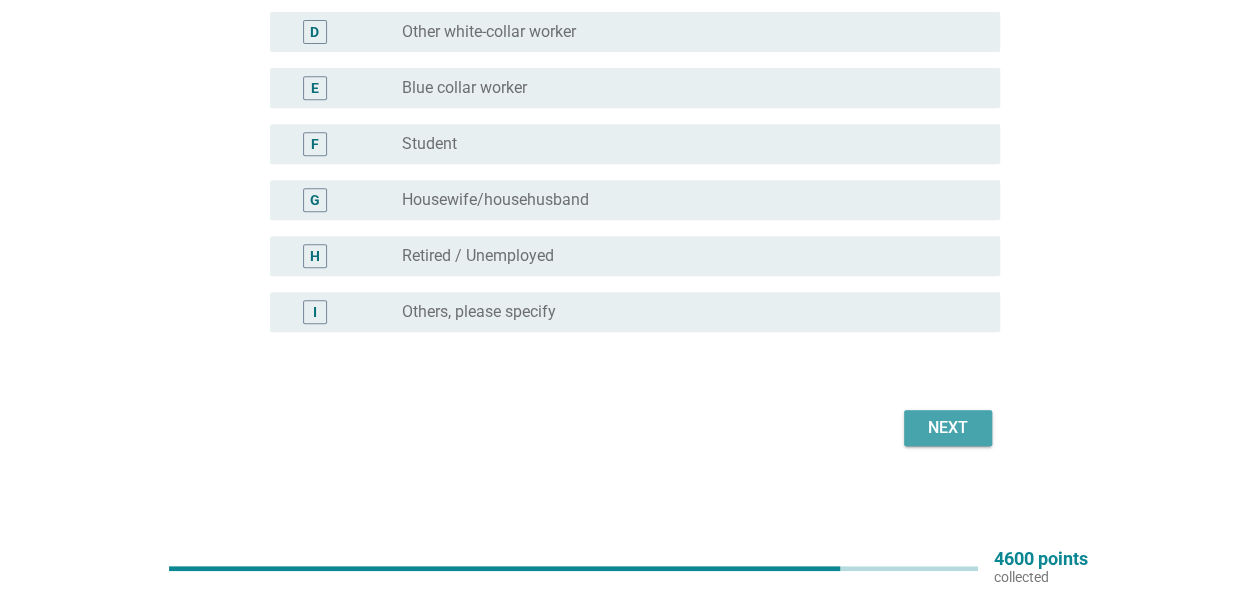 click on "Next" at bounding box center (948, 428) 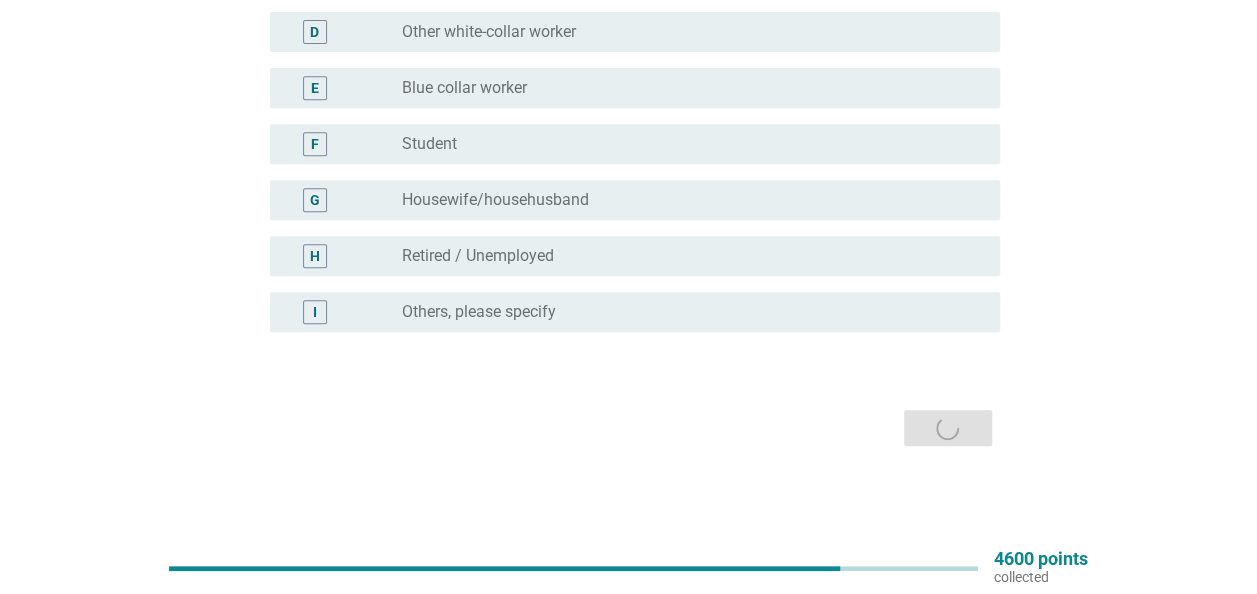 scroll, scrollTop: 0, scrollLeft: 0, axis: both 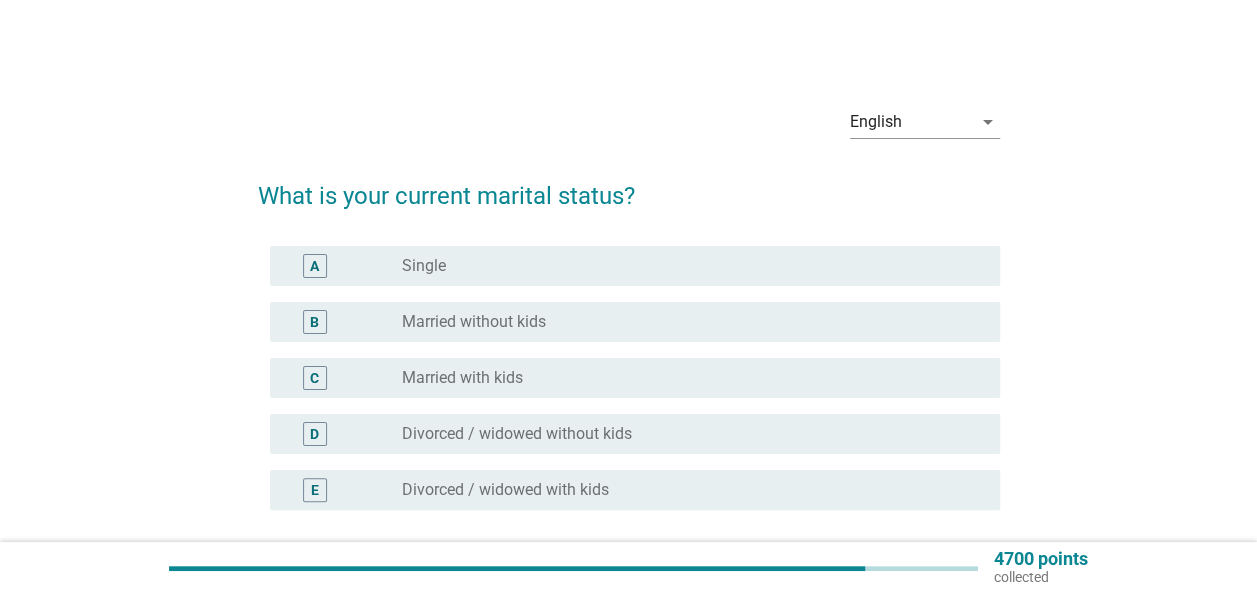 click on "Married without kids" at bounding box center (474, 322) 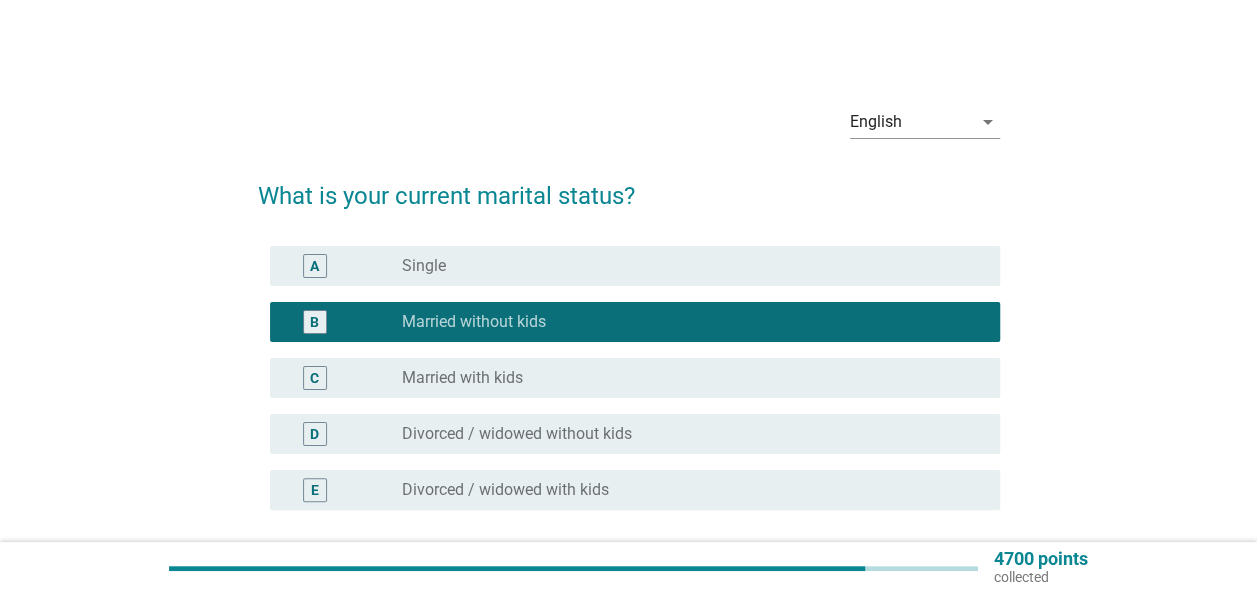 scroll, scrollTop: 178, scrollLeft: 0, axis: vertical 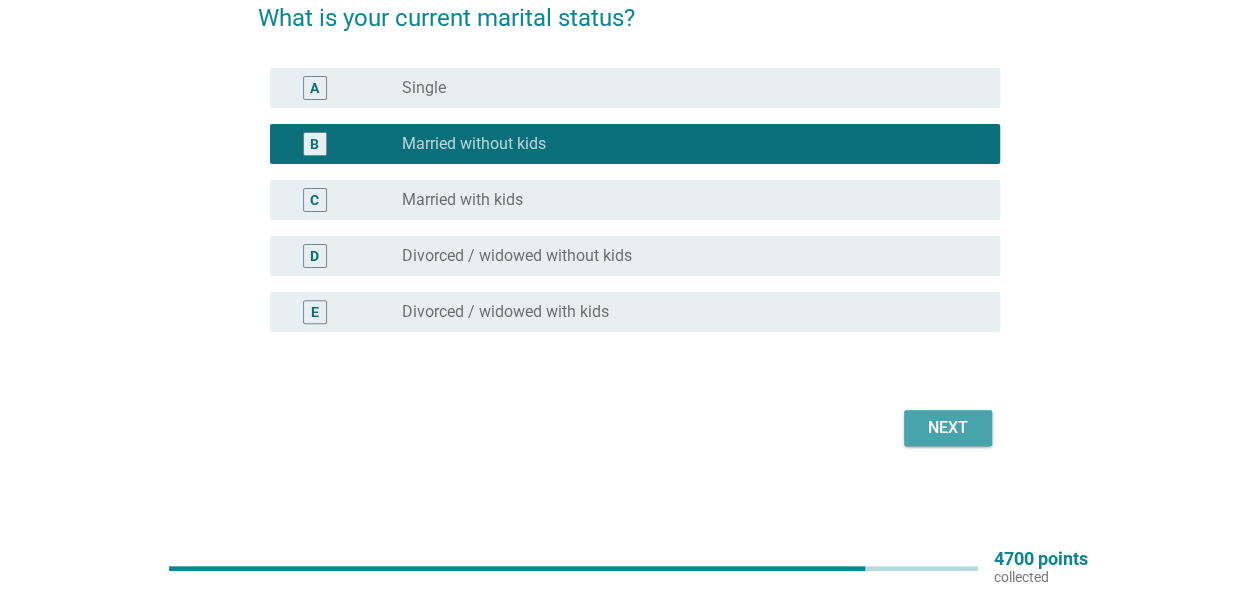 click on "Next" at bounding box center [948, 428] 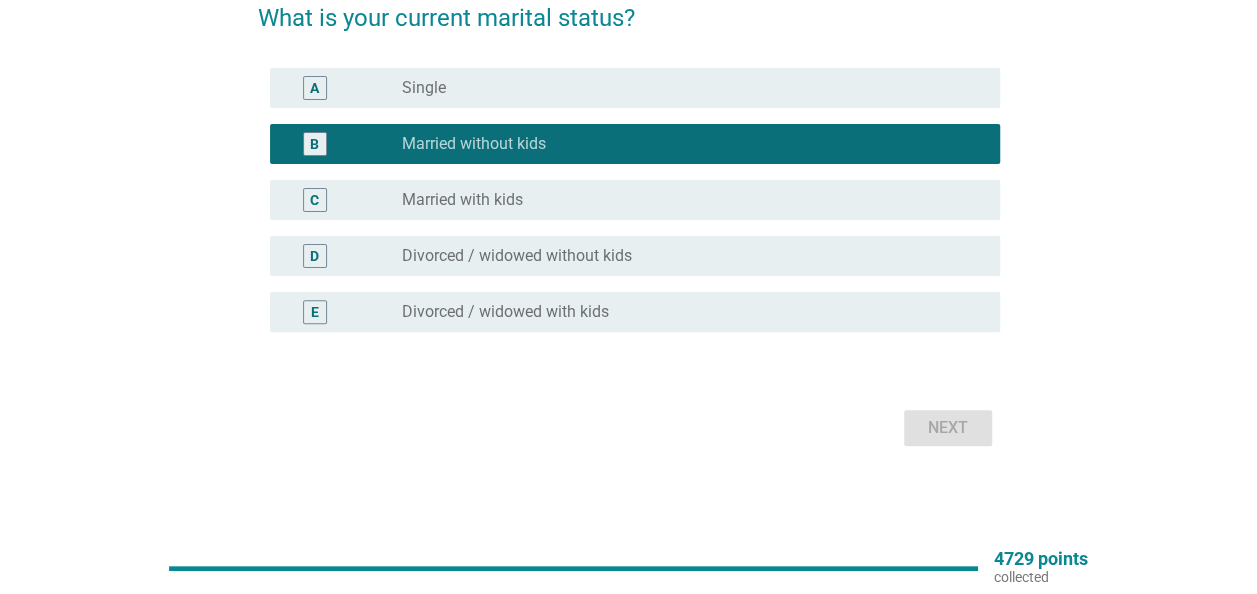 scroll, scrollTop: 0, scrollLeft: 0, axis: both 